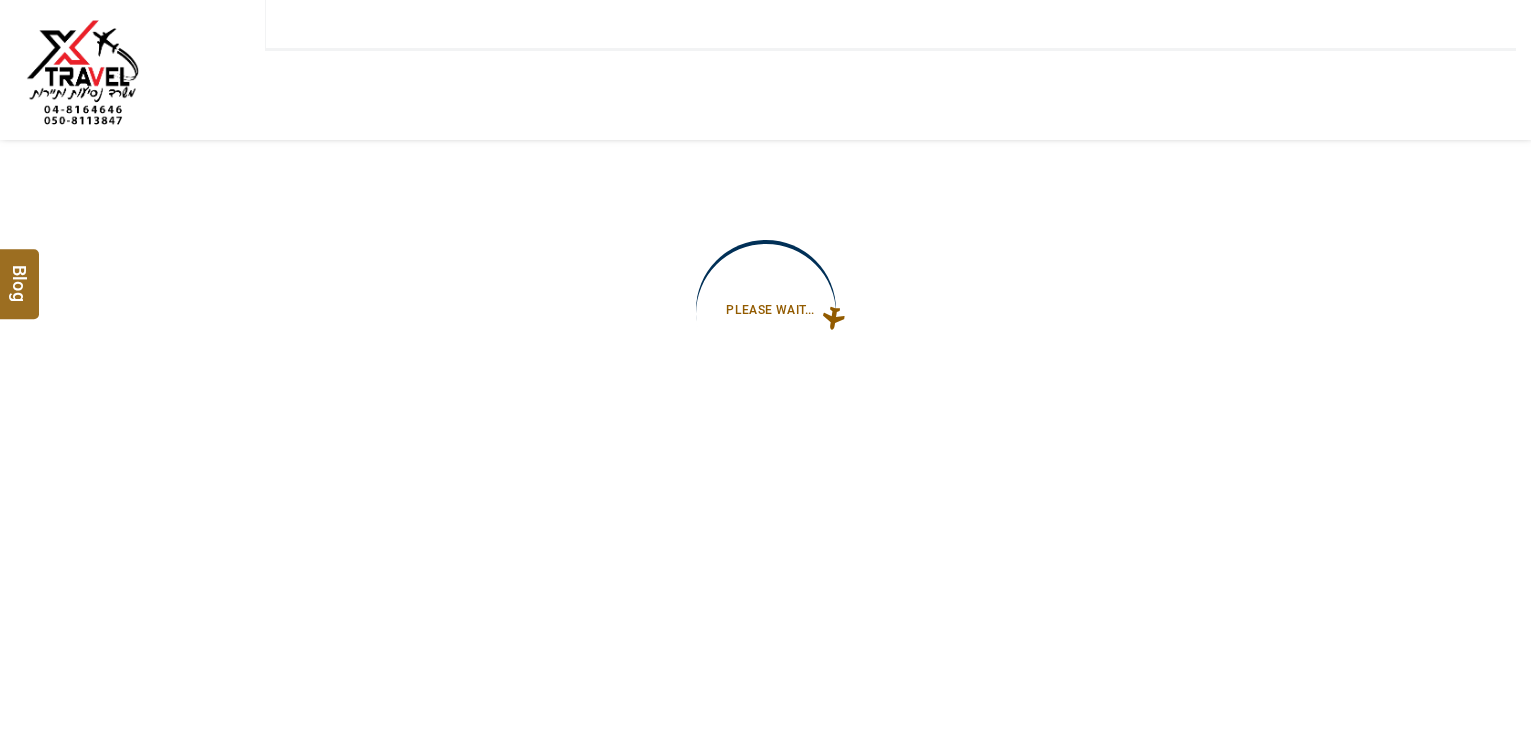 type on "**********" 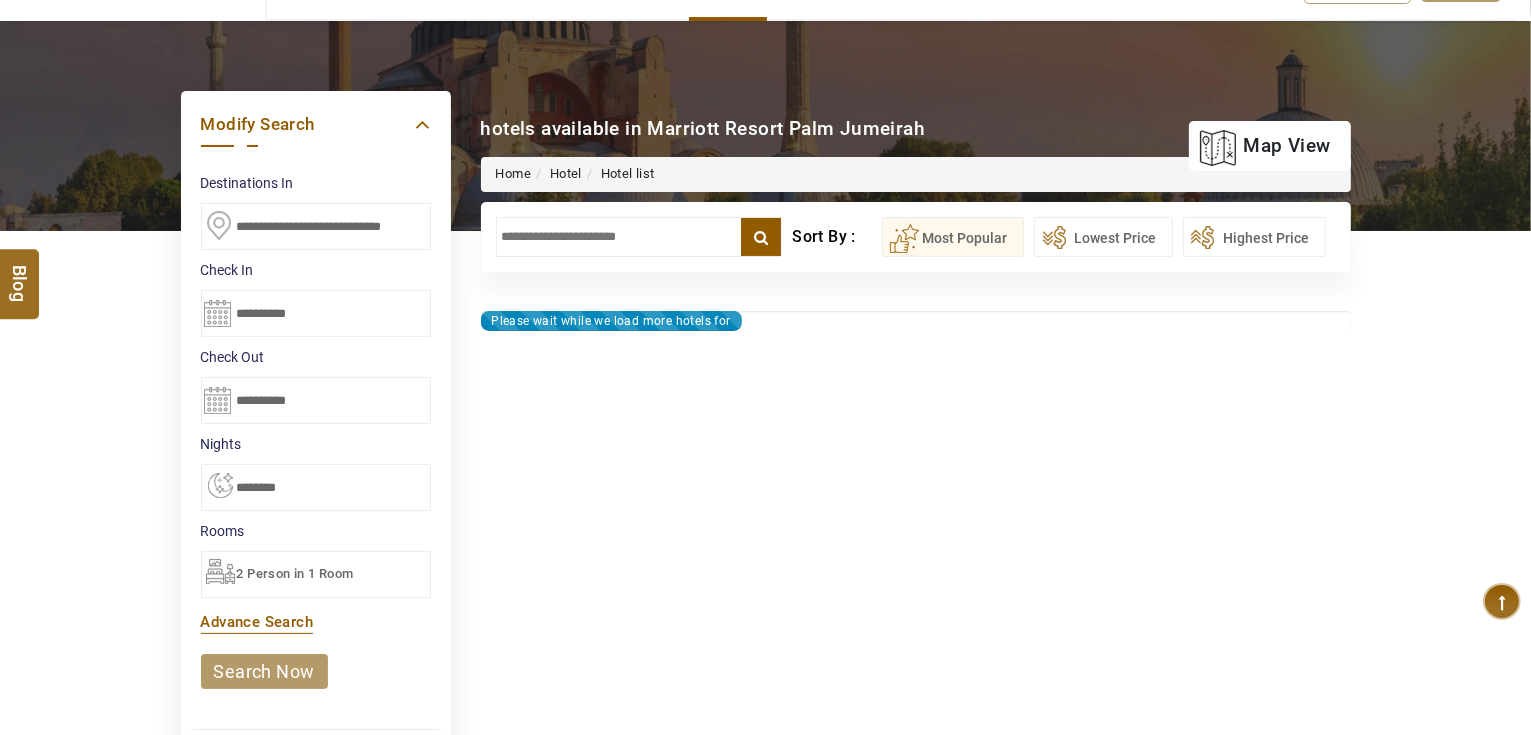 type on "**********" 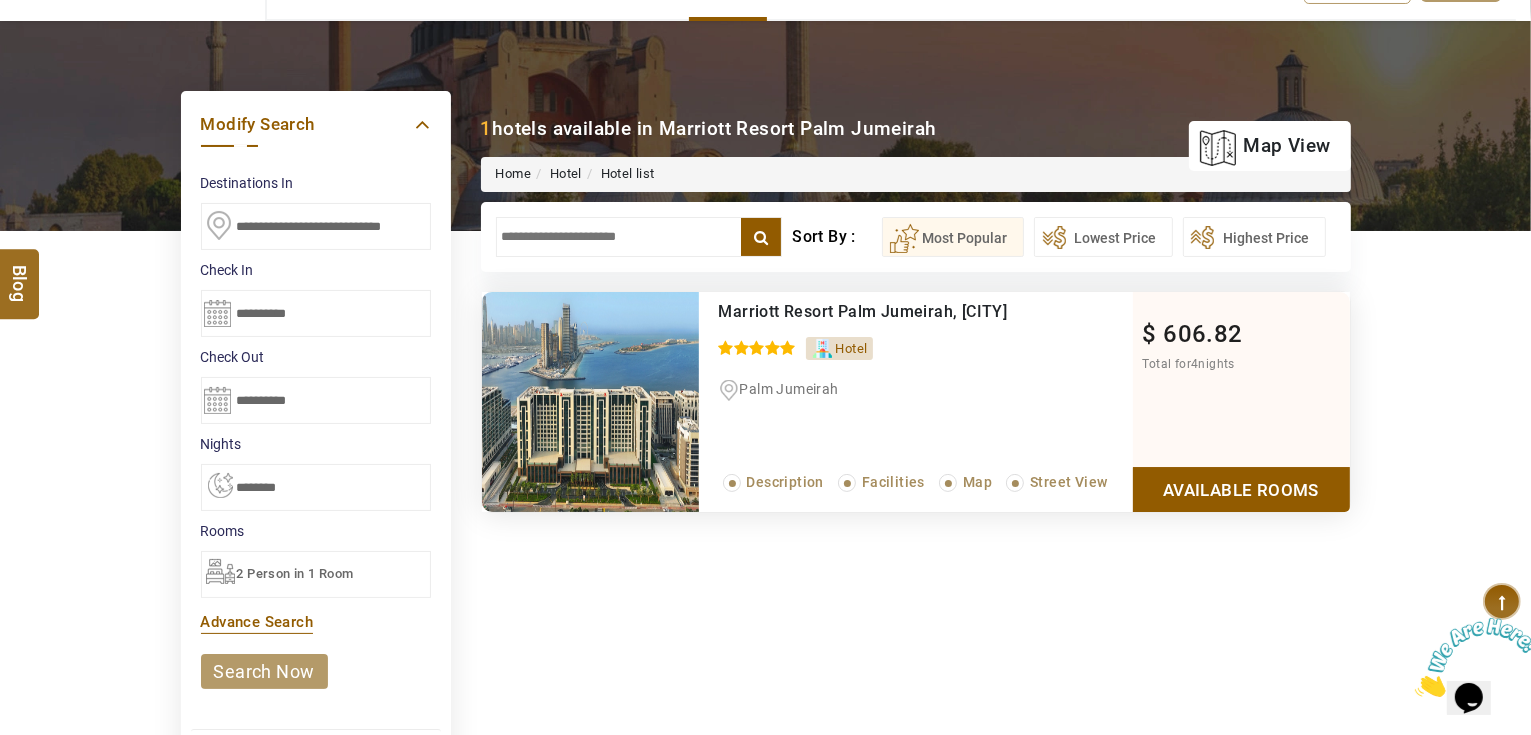 scroll, scrollTop: 0, scrollLeft: 0, axis: both 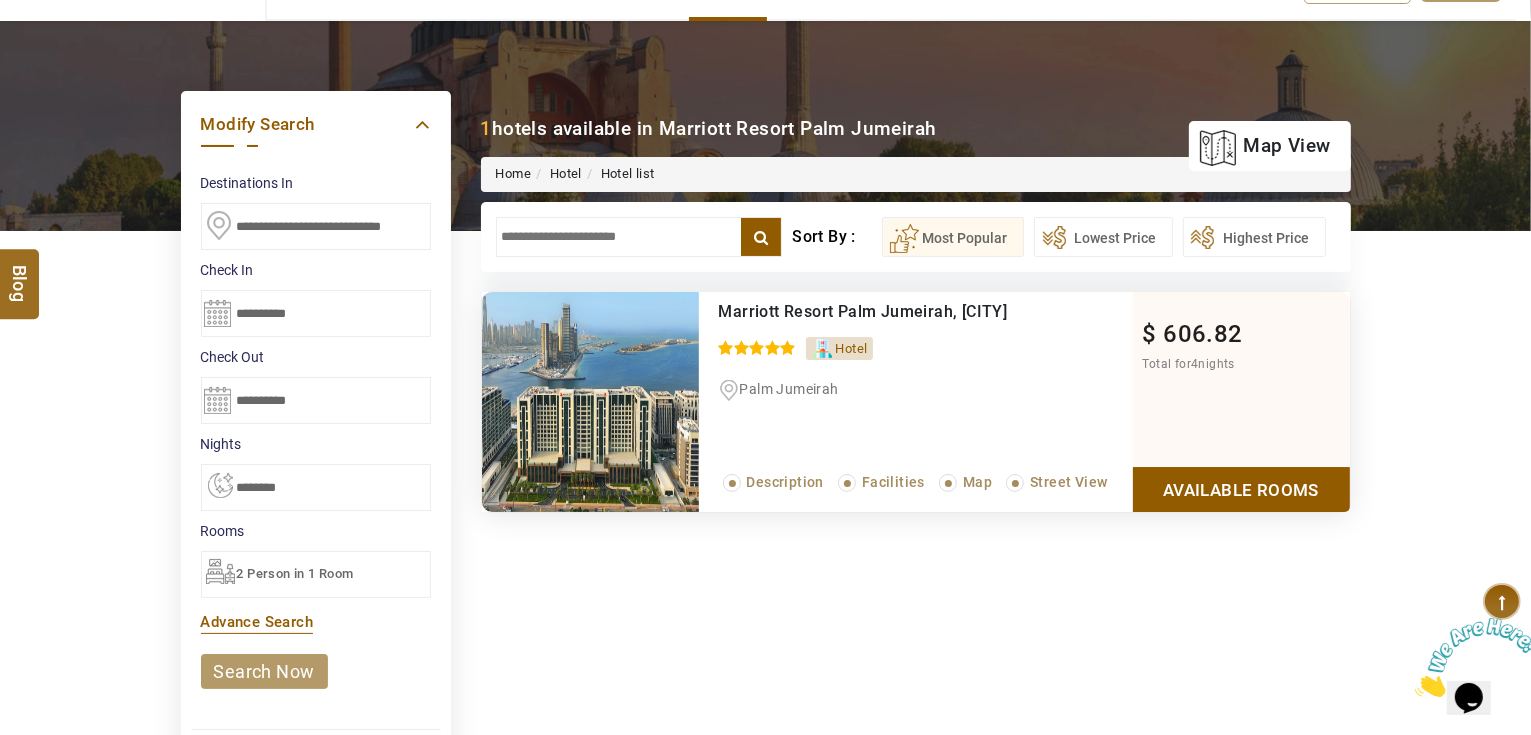 paste 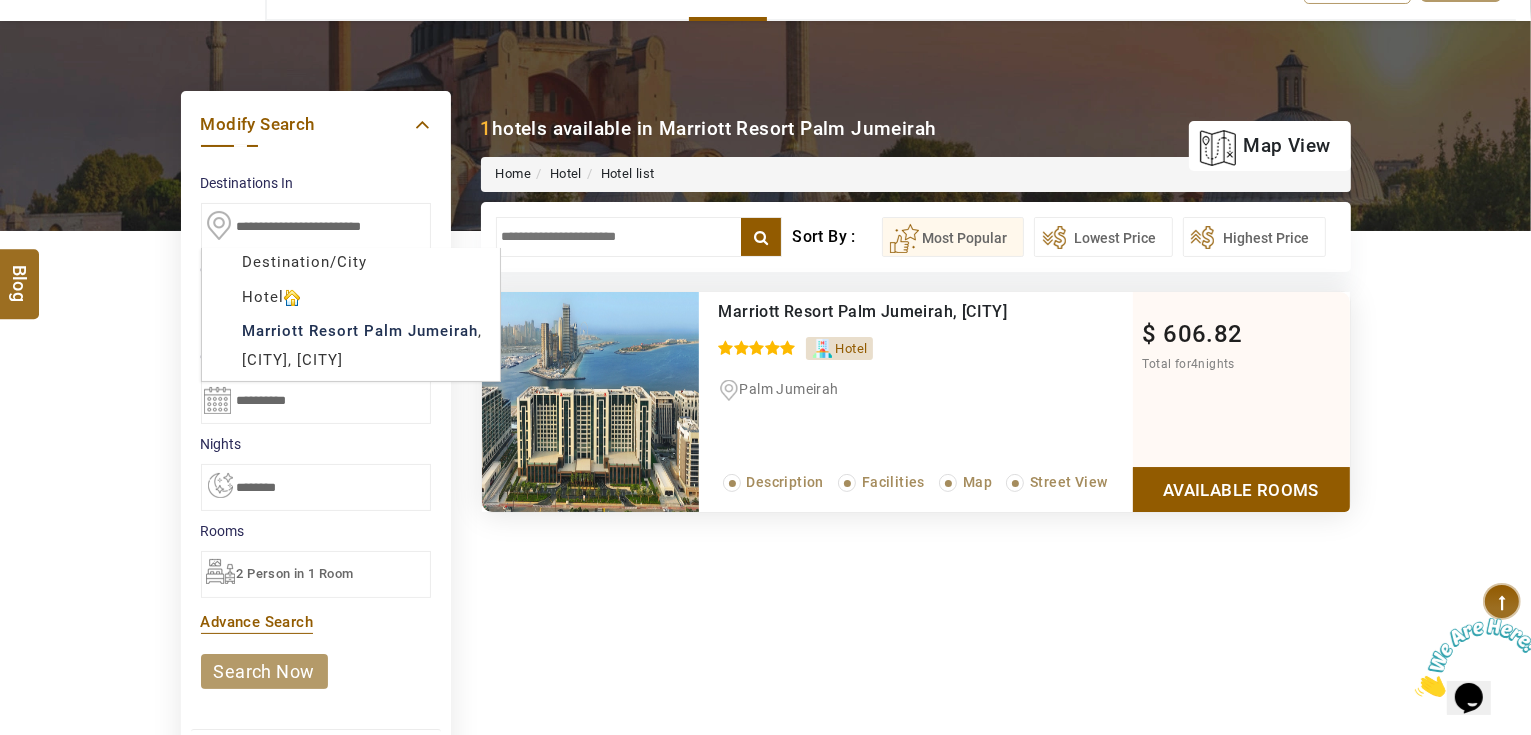 scroll, scrollTop: 0, scrollLeft: 0, axis: both 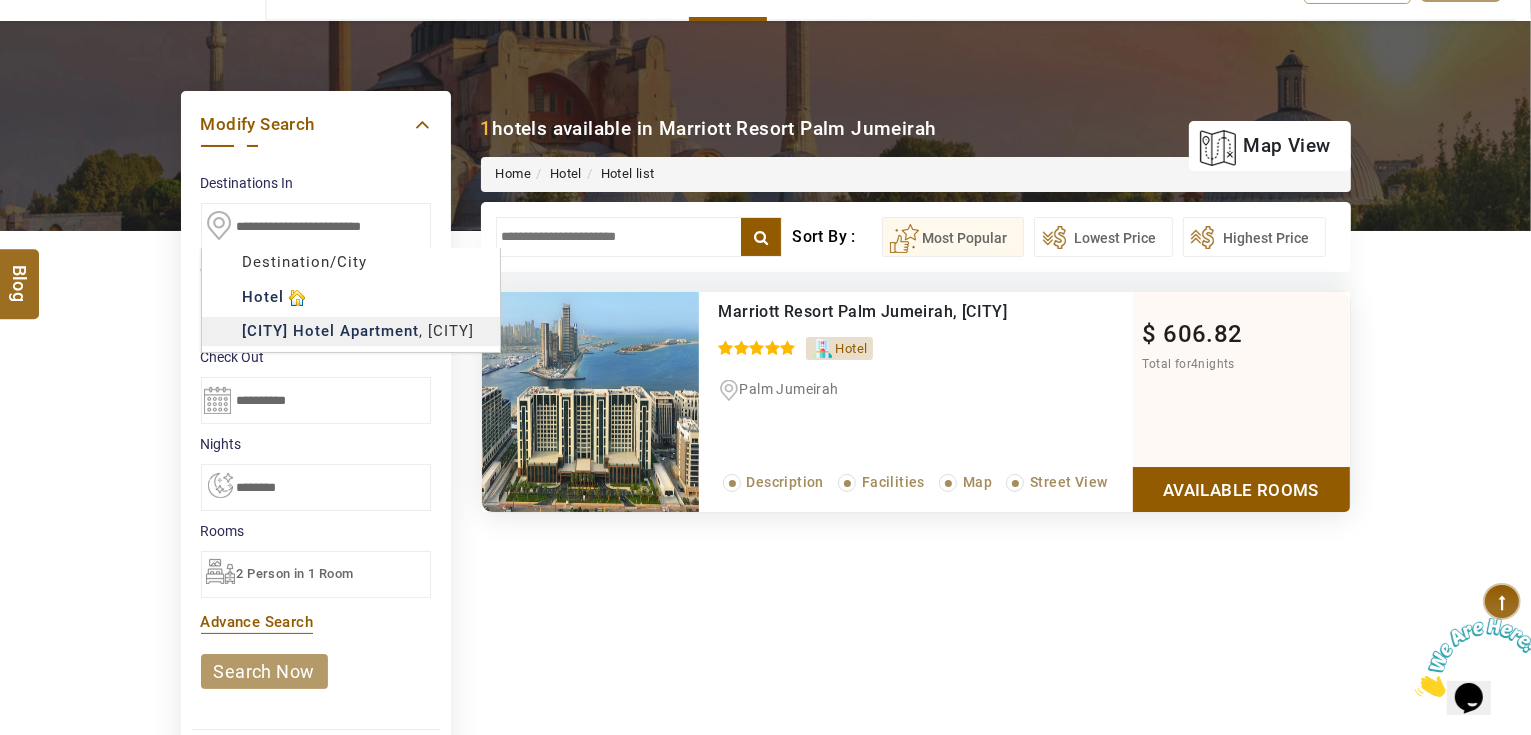 type on "**********" 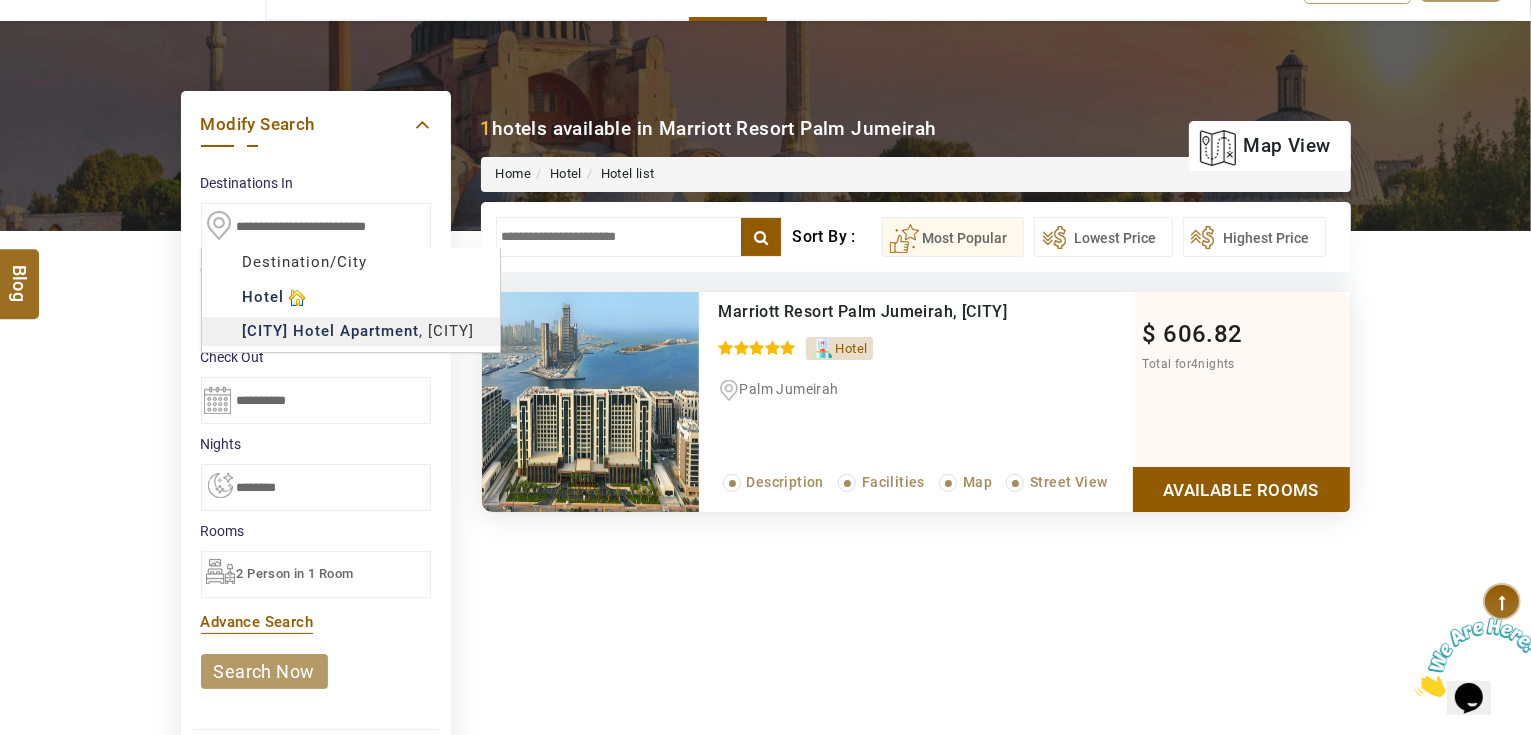 click on "AHMAD JINDAWY USD AED  AED EUR  € USD  $ INR  ₹ THB  ฿ IDR  Rp BHD  BHD TRY  ₺ Credit Limit EN HE AR ES PT ZH Helpline
+971 55 344 0168 Register Now +971 55 344 0168 info@royallineholidays.com About Us What we Offer Blog Why Us Contact Hotels  Transfer Activities Packages Build Package Charterflight Dashboard My Profile My Booking My Reports My Quotation Sign Out 0 Points Redeem Now To Redeem 35725  Points Future Points  3570   Points Credit Limit Credit Limit USD 30000.00 70% Complete Used USD 15662.65 Available USD 14337.35 Setting  Looks like you haven't added anything to your cart yet Countinue Shopping ****** Please Wait.. Blog demo
Remember me Forgot
password? LOG IN Don't have an account?   Register Now My Booking View/ Print/Cancel Your Booking without Signing in Submit Applying Filters...... Hotels For You Will Be Loading Soon demo
In A Few Moment, You Will Be Celebrating Best Hotel options galore ! Check In   CheckOut Rooms Rooms Please Wait X Map Wifi" at bounding box center [765, 796] 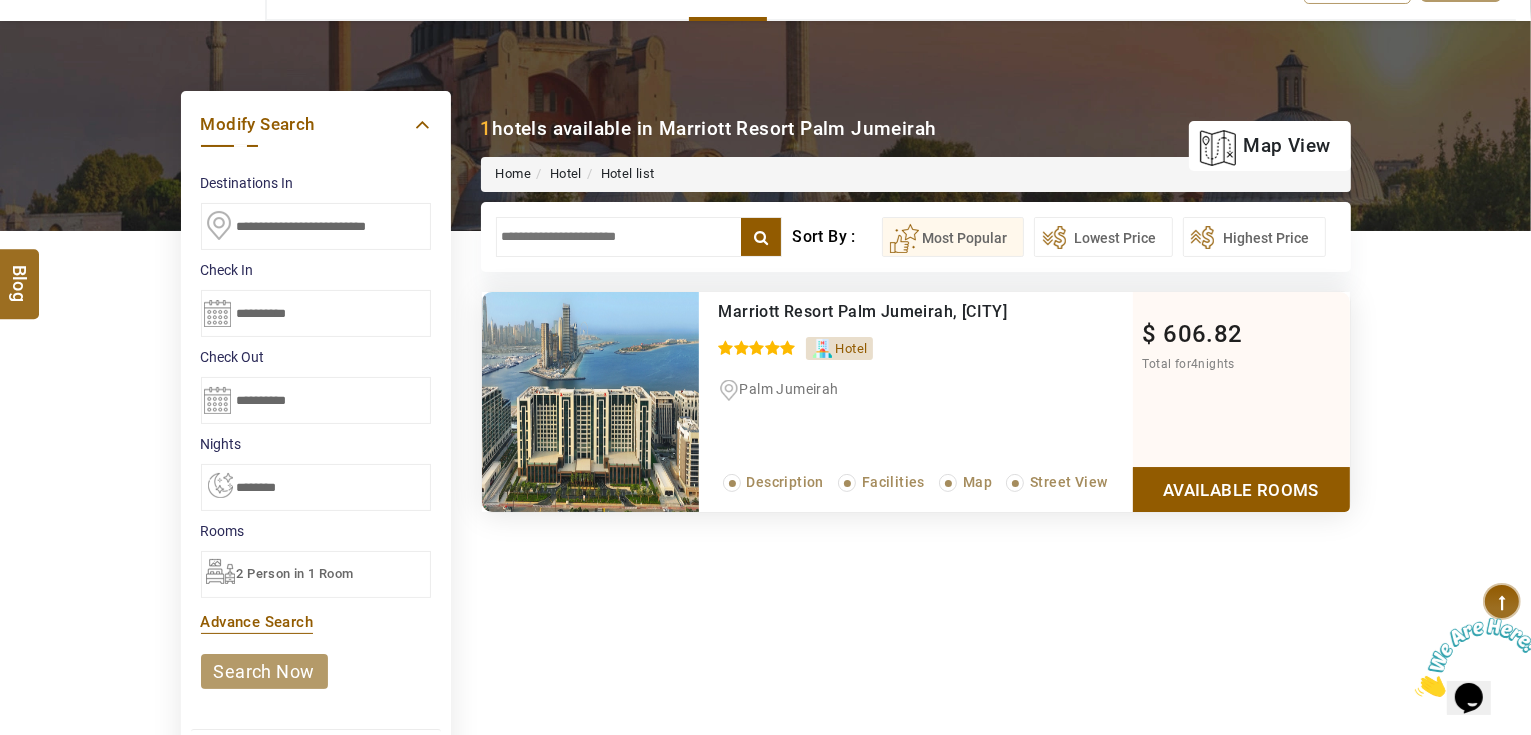 click on "**********" at bounding box center [316, 313] 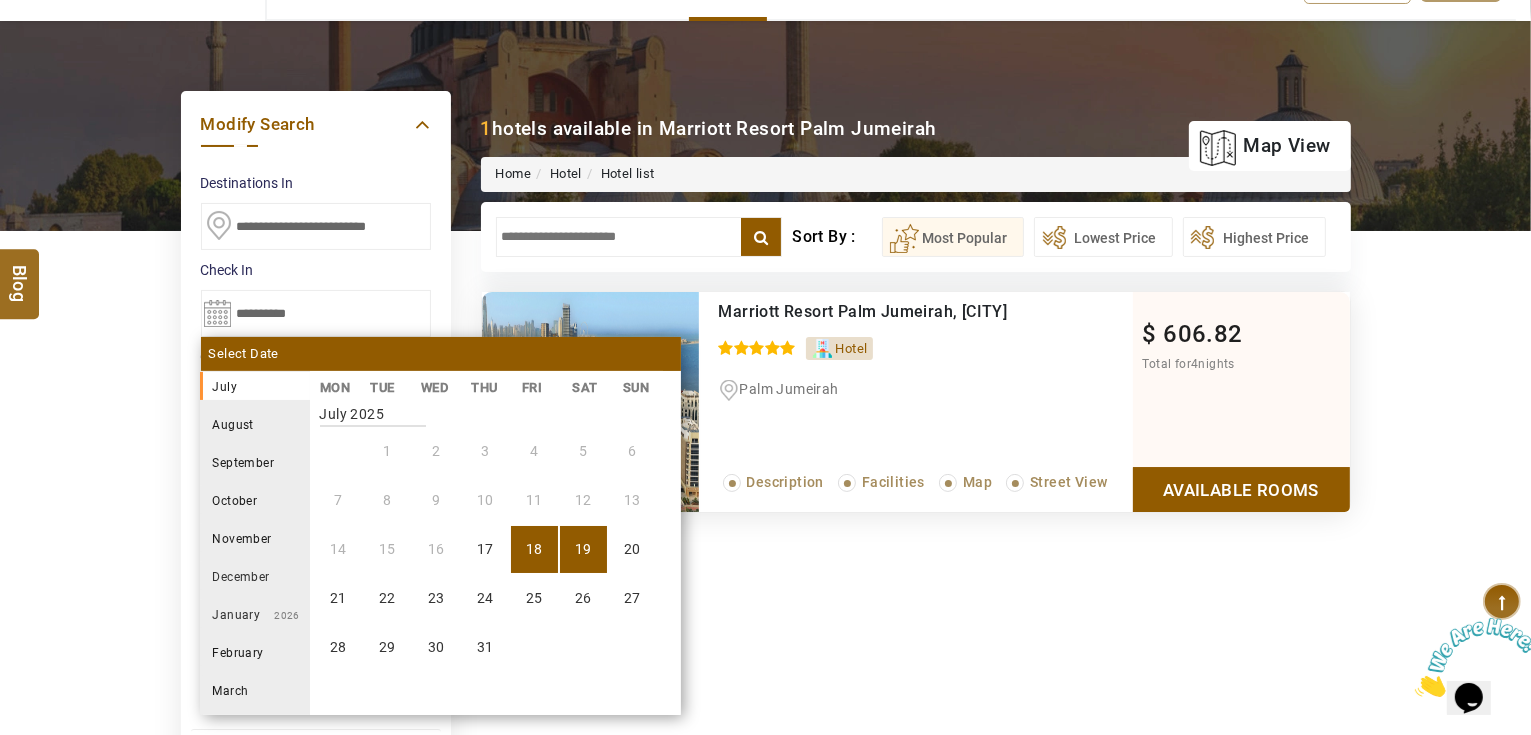 click on "18" at bounding box center (534, 549) 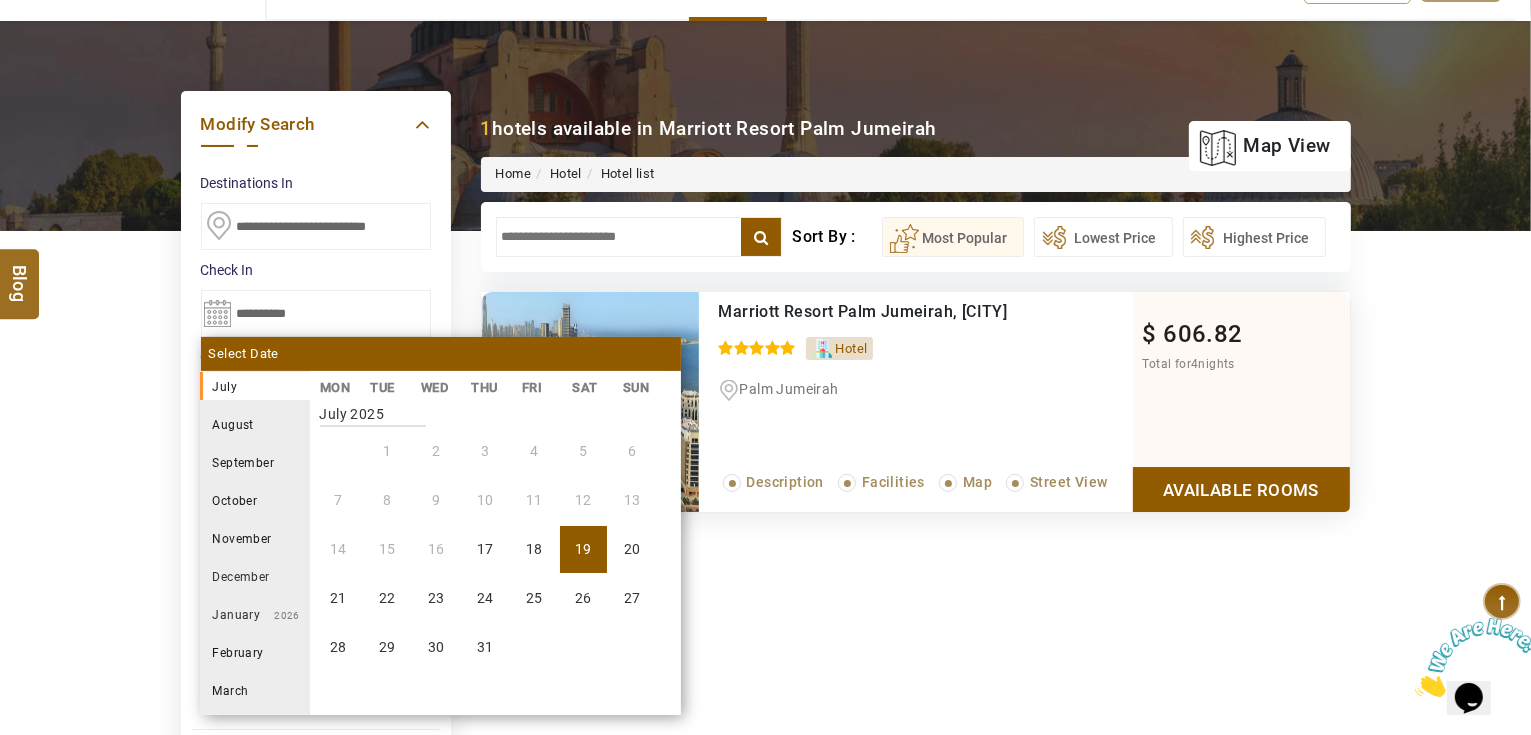 select on "*" 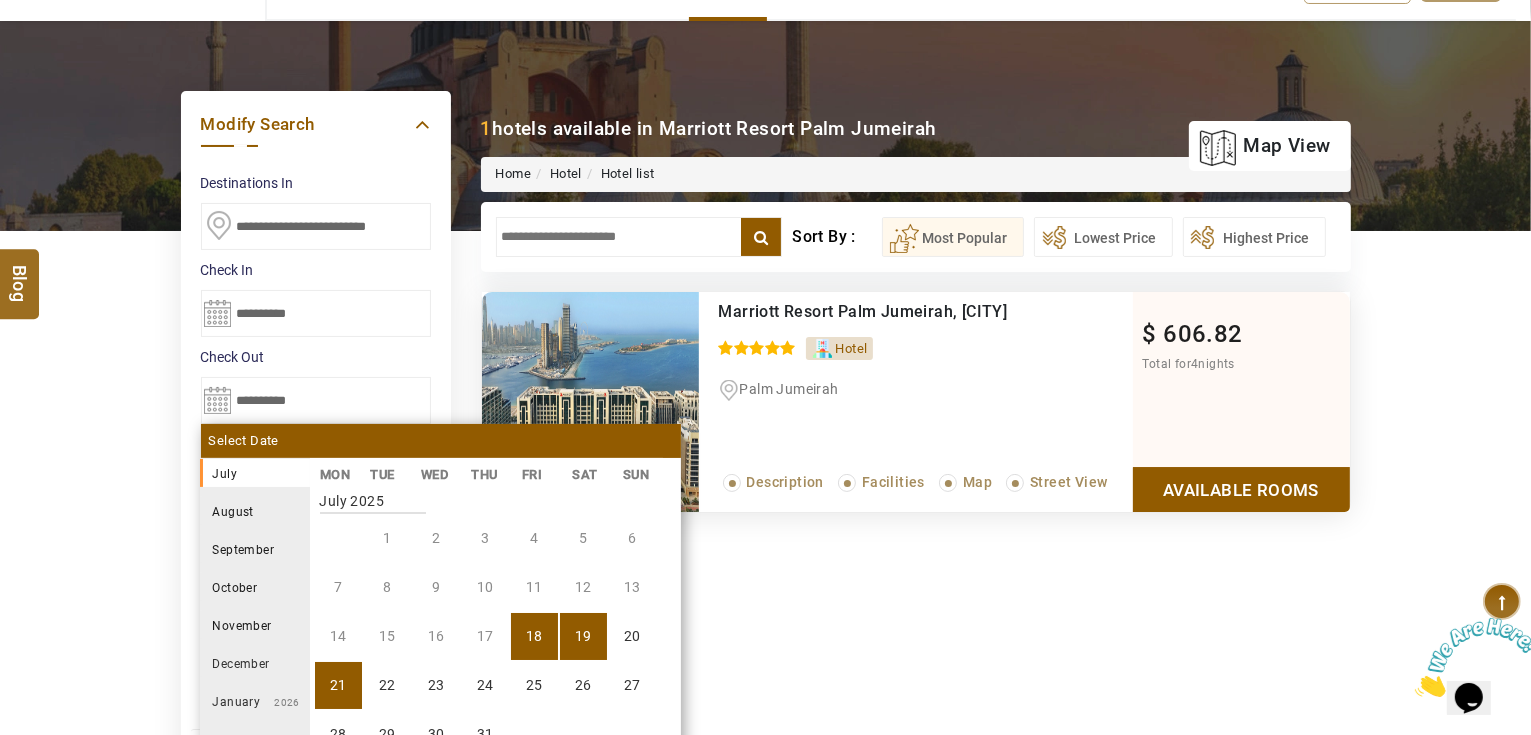 click on "21" at bounding box center [338, 685] 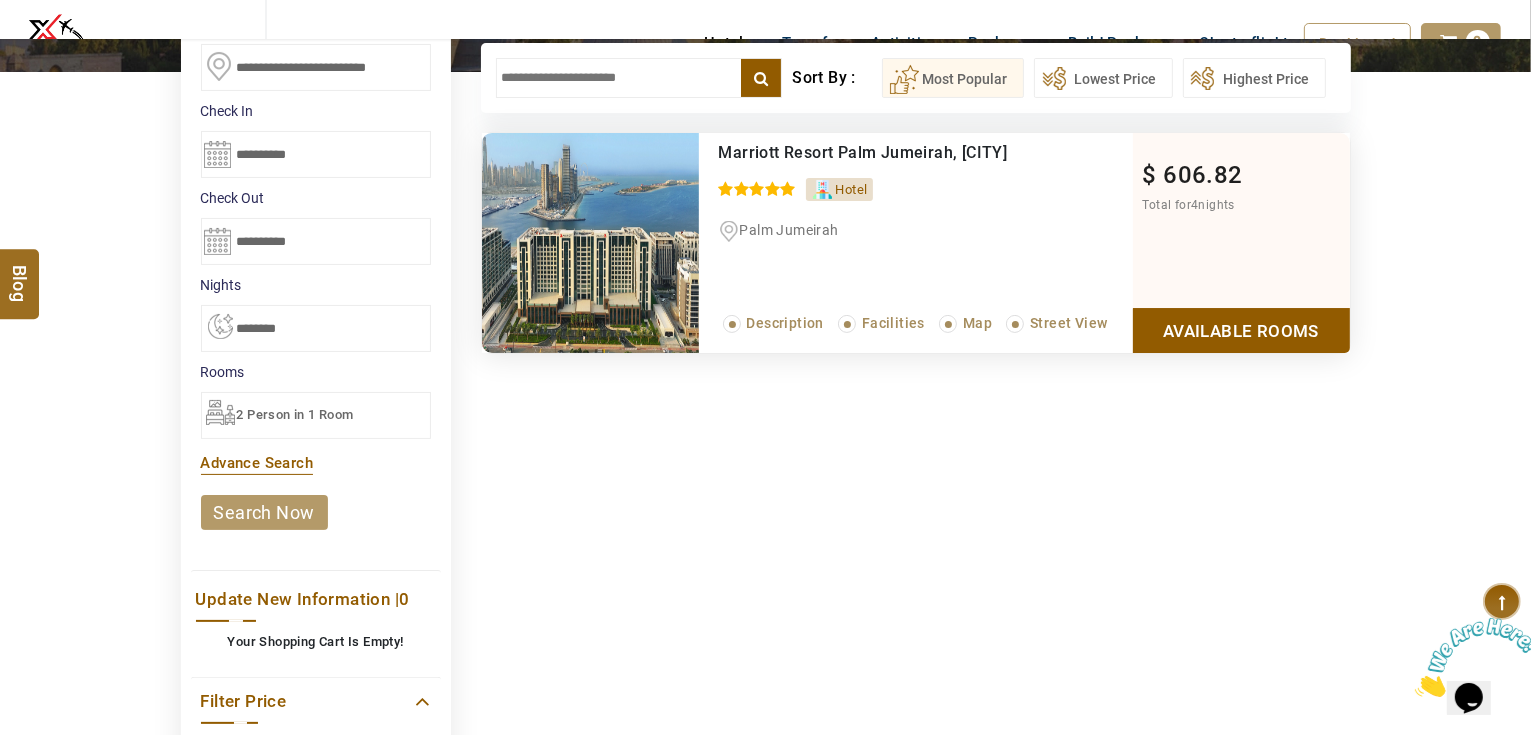 scroll, scrollTop: 300, scrollLeft: 0, axis: vertical 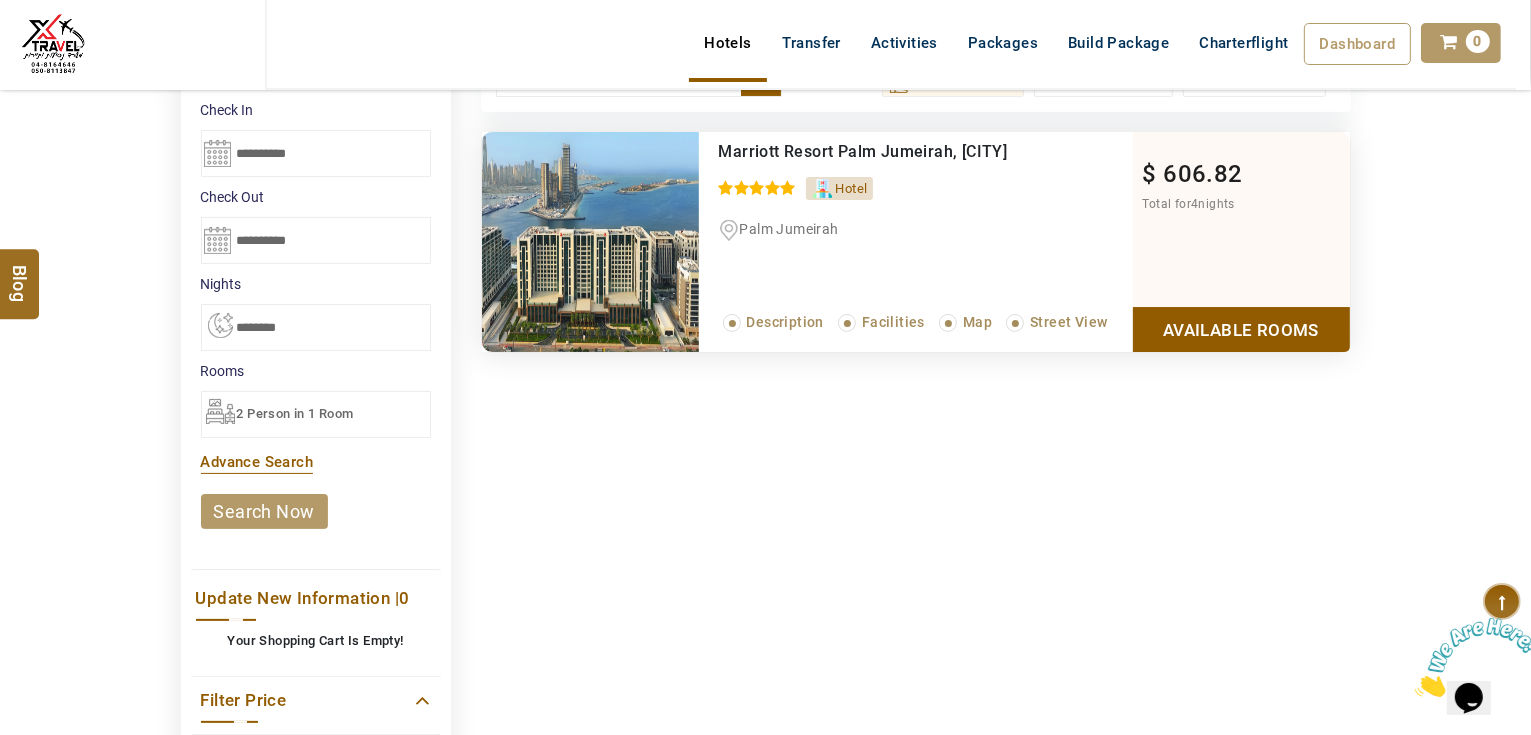click on "2 Person in    1 Room" at bounding box center (295, 413) 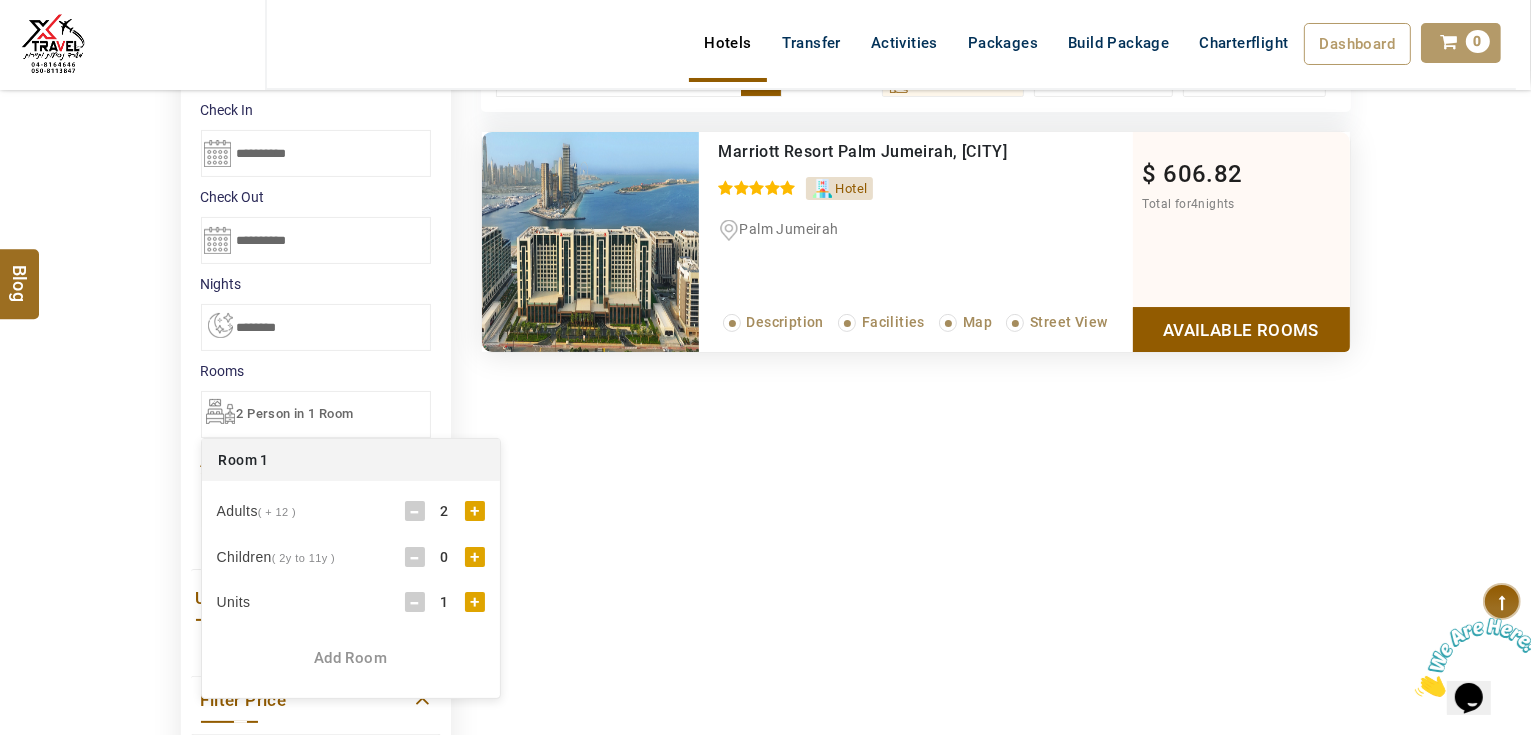 click on "+" at bounding box center [475, 511] 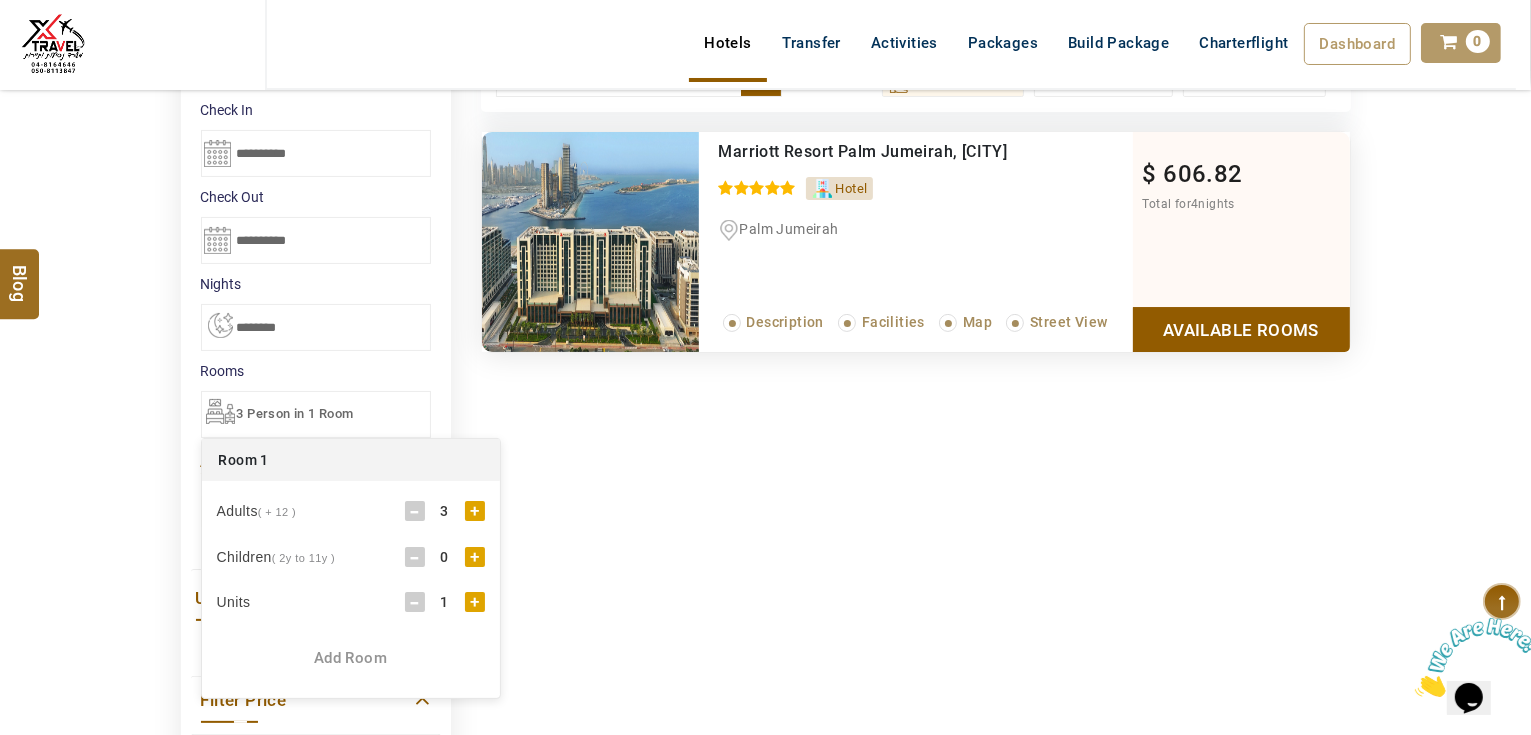 click on "DESTINATION + Add Destination  Nationality Afghanistan Albania Algeria American Samoa Andorra Angola Anguilla Antigua And Barbuda Argentina Armenia Aruba Australia Austria Azerbaijan Bahamas Bahrain Bangladesh Barbados Belarus Belgium Belize Benin Bermuda Bhutan Bolivia Bosnia Herzegovina Botswana Brazil British Indian Ocean Territory British Virgin Islands Brunei Darussalam Bulgaria Burkina Faso Burundi Cambodia Cameroon Canada Cape Verde Caribbean Cayman Islands Central African Republic Chad Chile China Christmas Island Cocos (Keeling) Islands Colombia Comoros Congo (Democratic Republic) Congo (Republic Of) Cook Islands Costa Rica Croatia Cuba Cyprus Czech Republic Denmark Djibouti Dominica Dominican Republic East Timor Ecuador Egypt El Salvador Equatorial Guinea Eritrea Estonia Ethiopia Falkland Islands(Malvinas) Faroe Islands Fiji Finland France French Guiana French Polynesia French Southern Territories Gabon Gambia Georgia Germany Ghana Gibraltar Greece Greenland Grenada Guadeloupe Guam Guatemala Guinea" at bounding box center (765, 437) 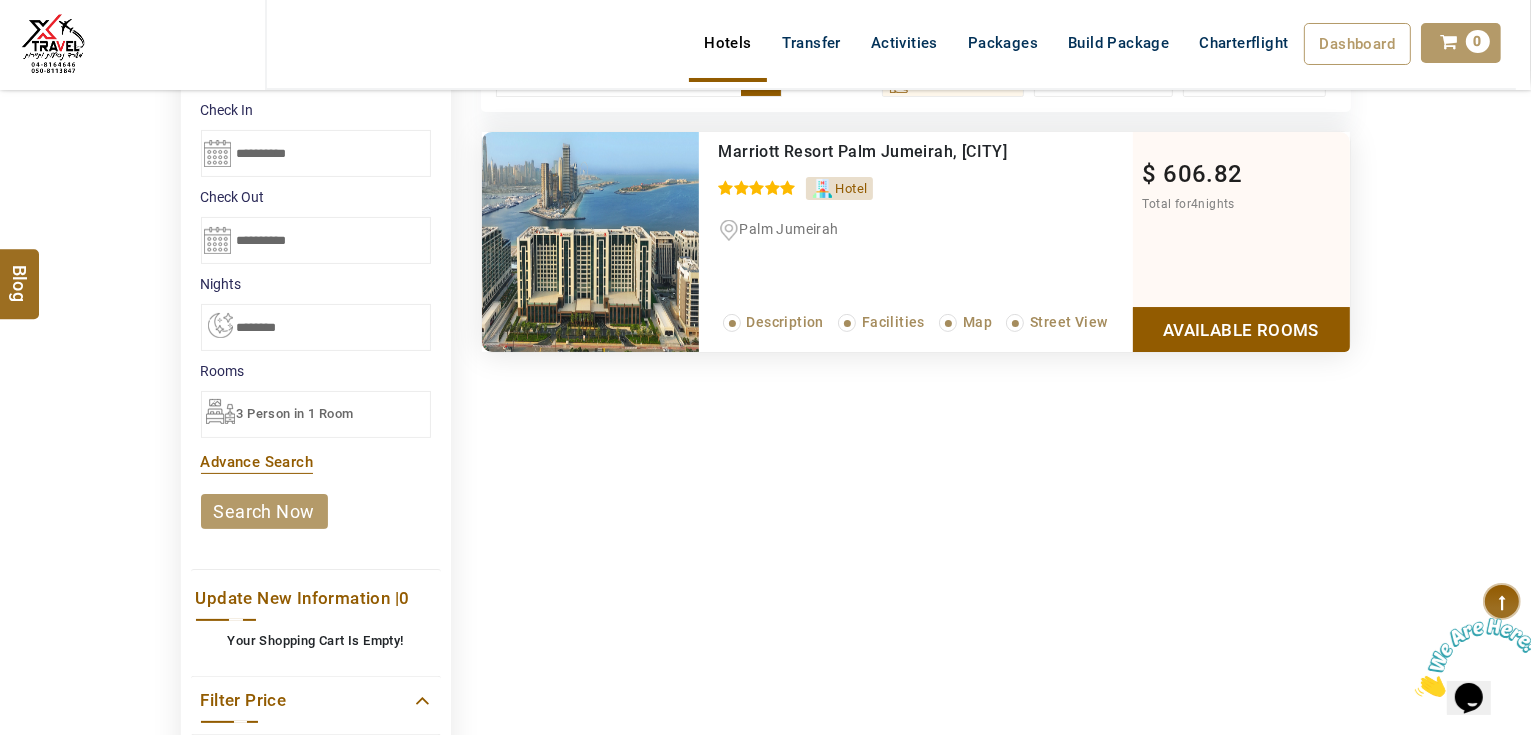 click on "search now" at bounding box center [264, 511] 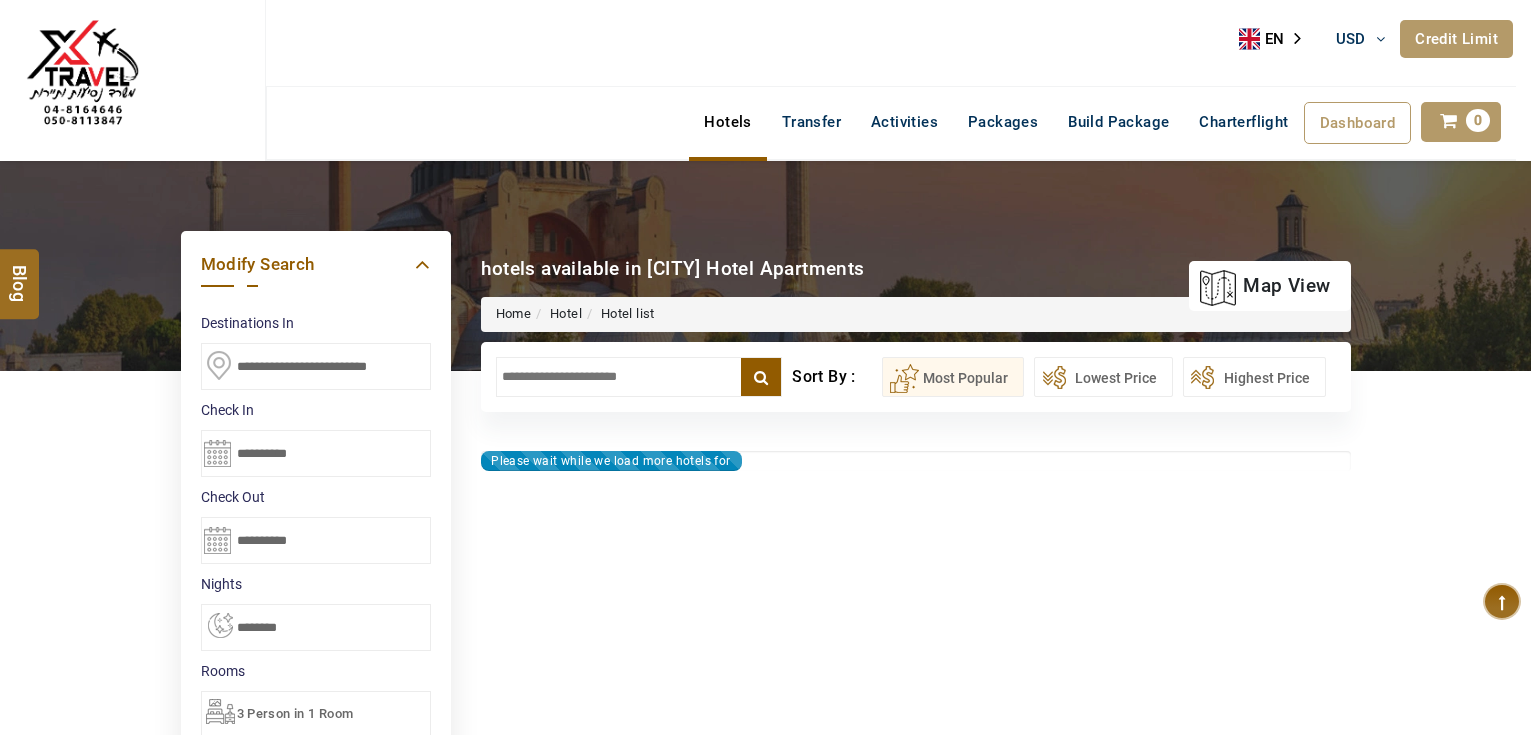 select on "*" 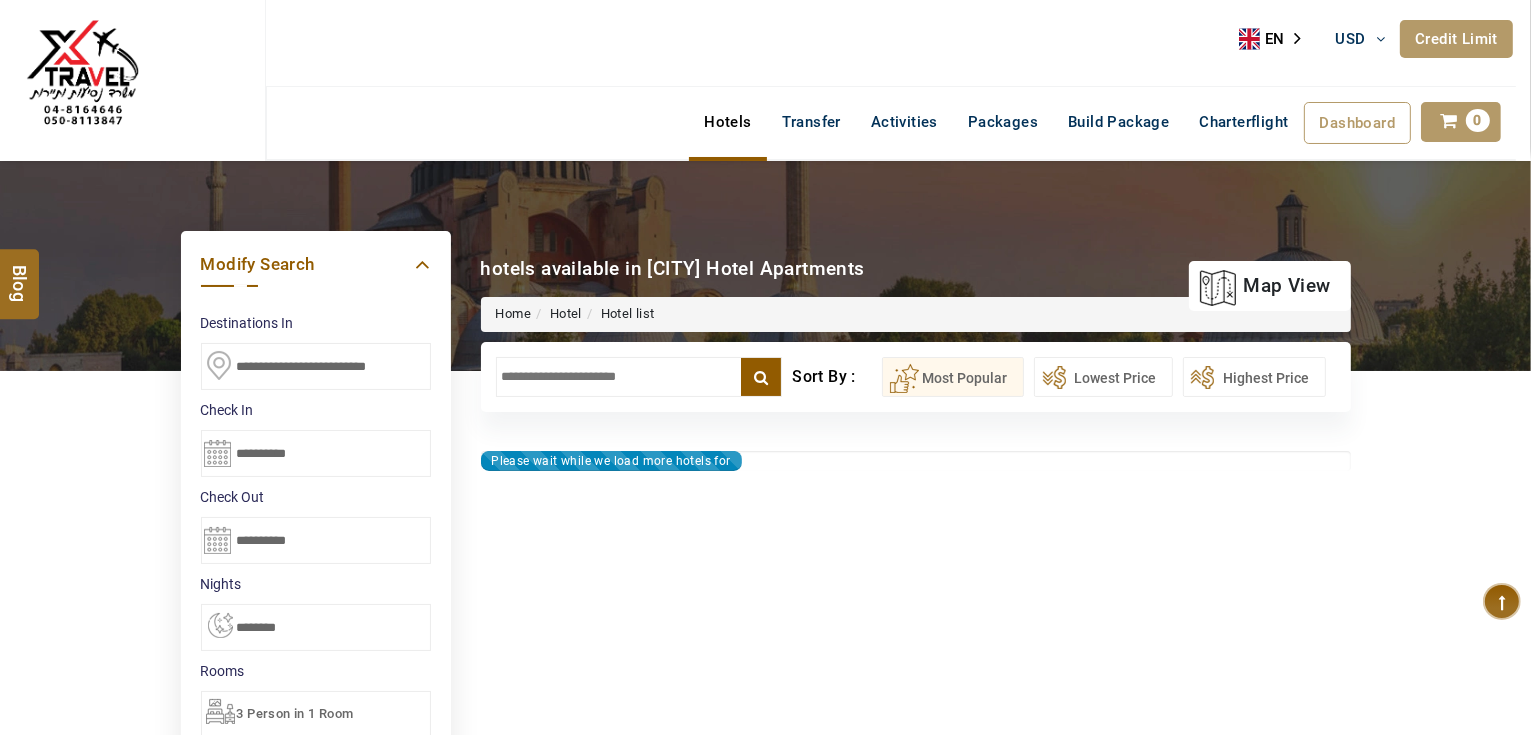 type on "**********" 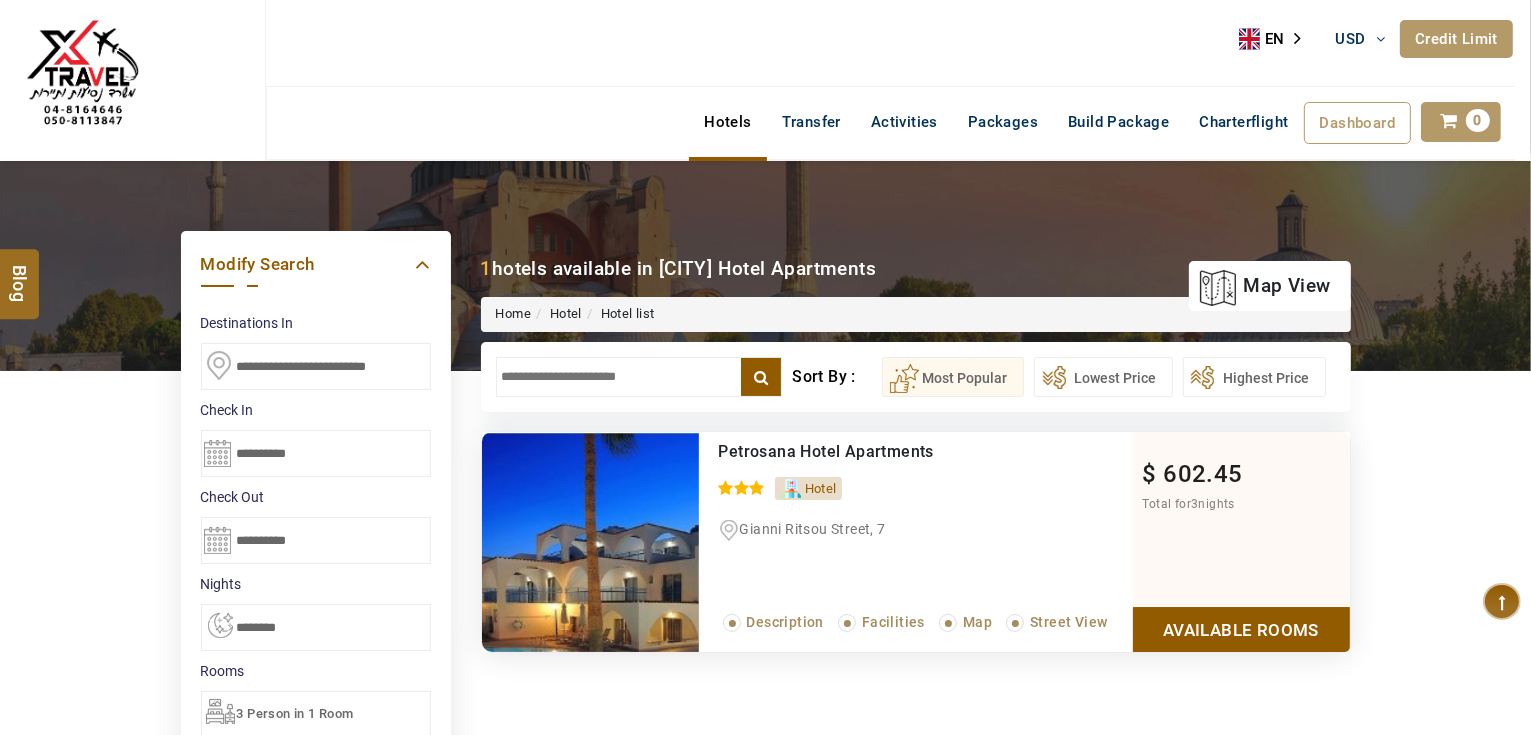 click on "Available Rooms" at bounding box center [1241, 629] 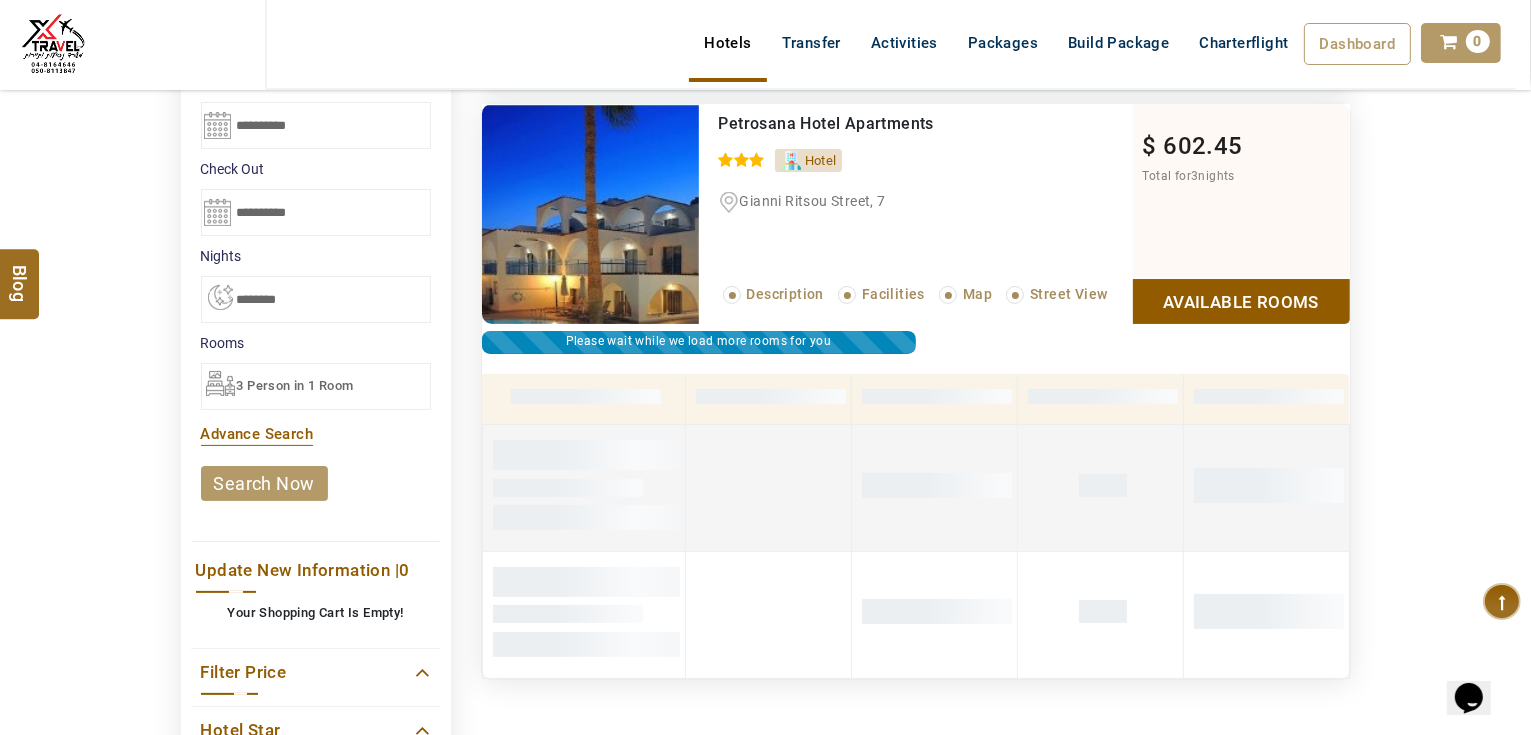scroll, scrollTop: 0, scrollLeft: 0, axis: both 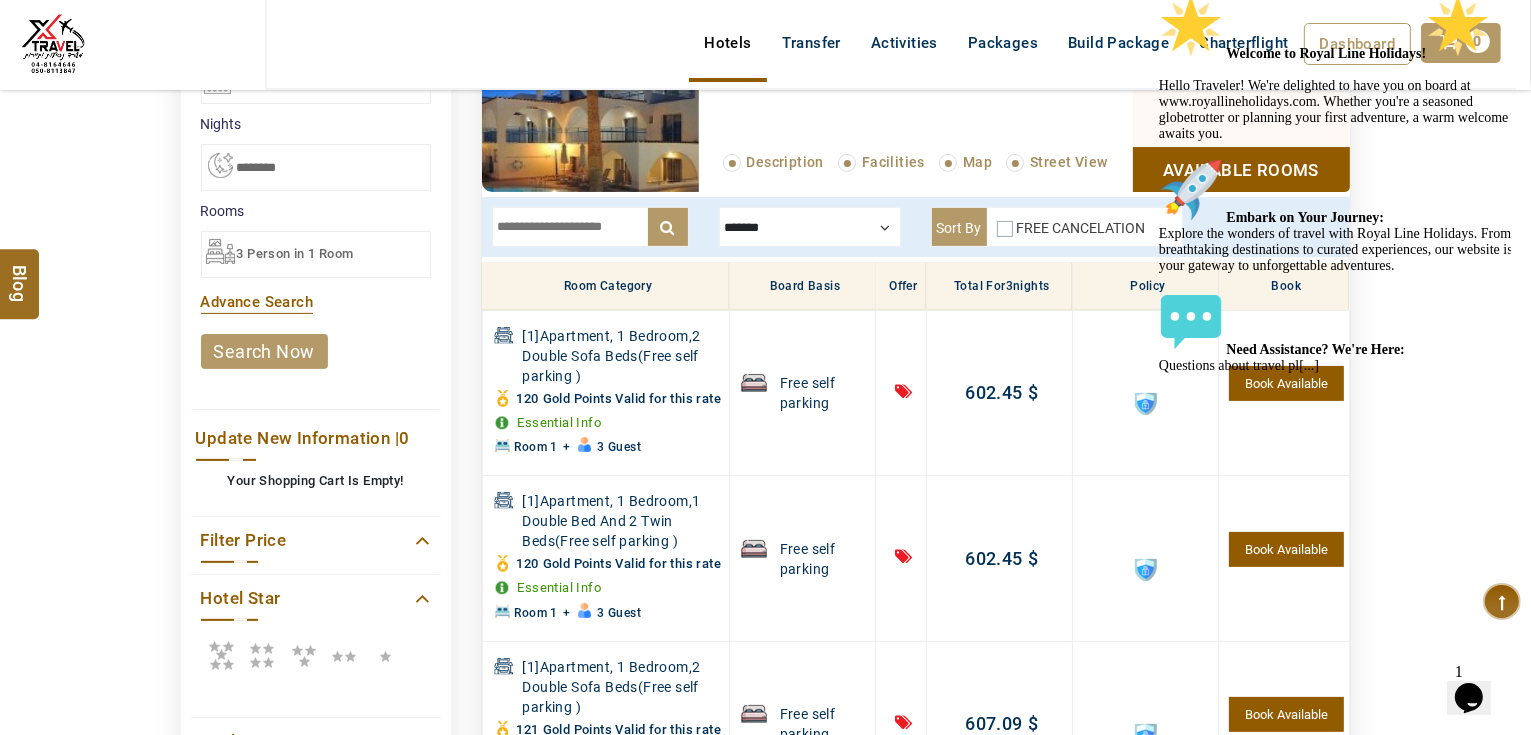 click at bounding box center (1158, -6) 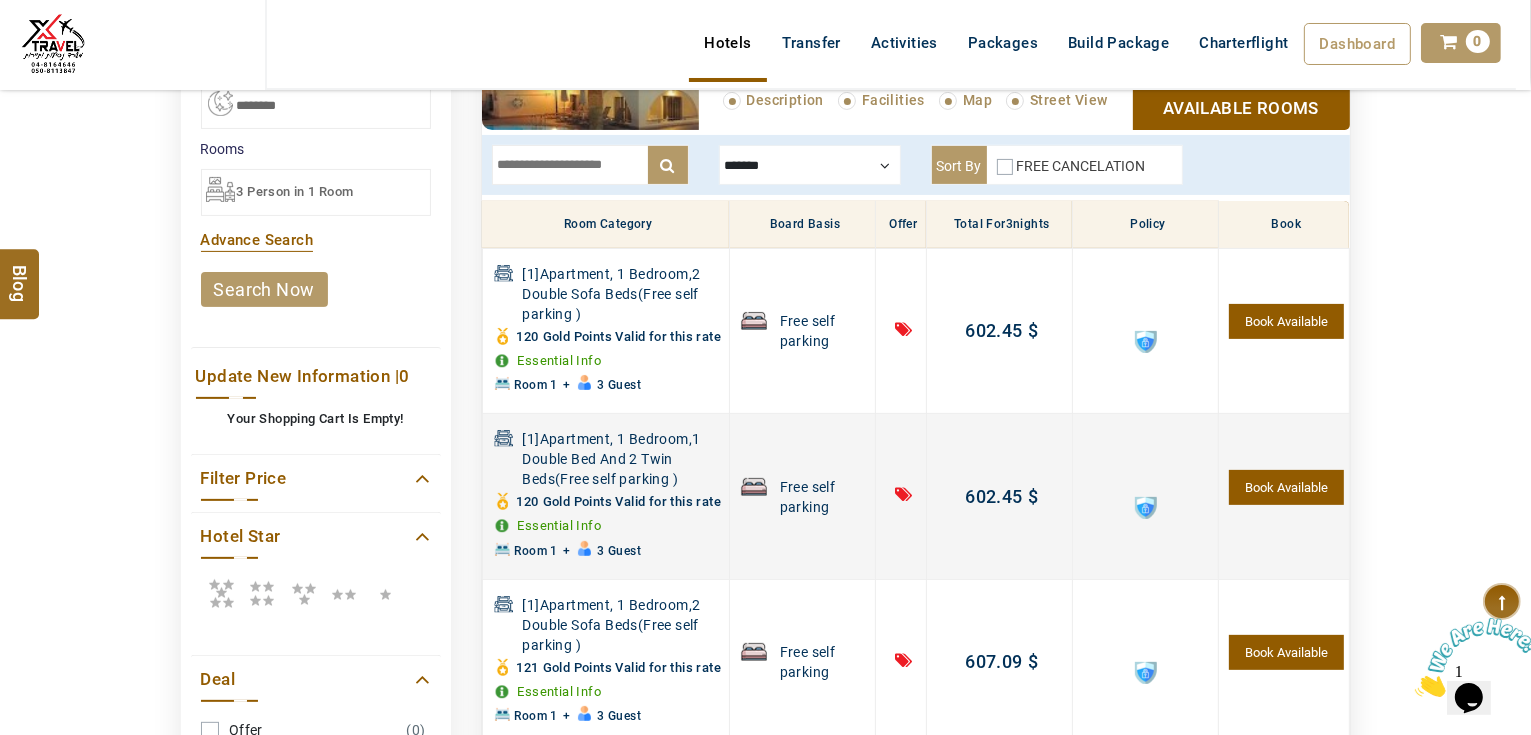 scroll, scrollTop: 540, scrollLeft: 0, axis: vertical 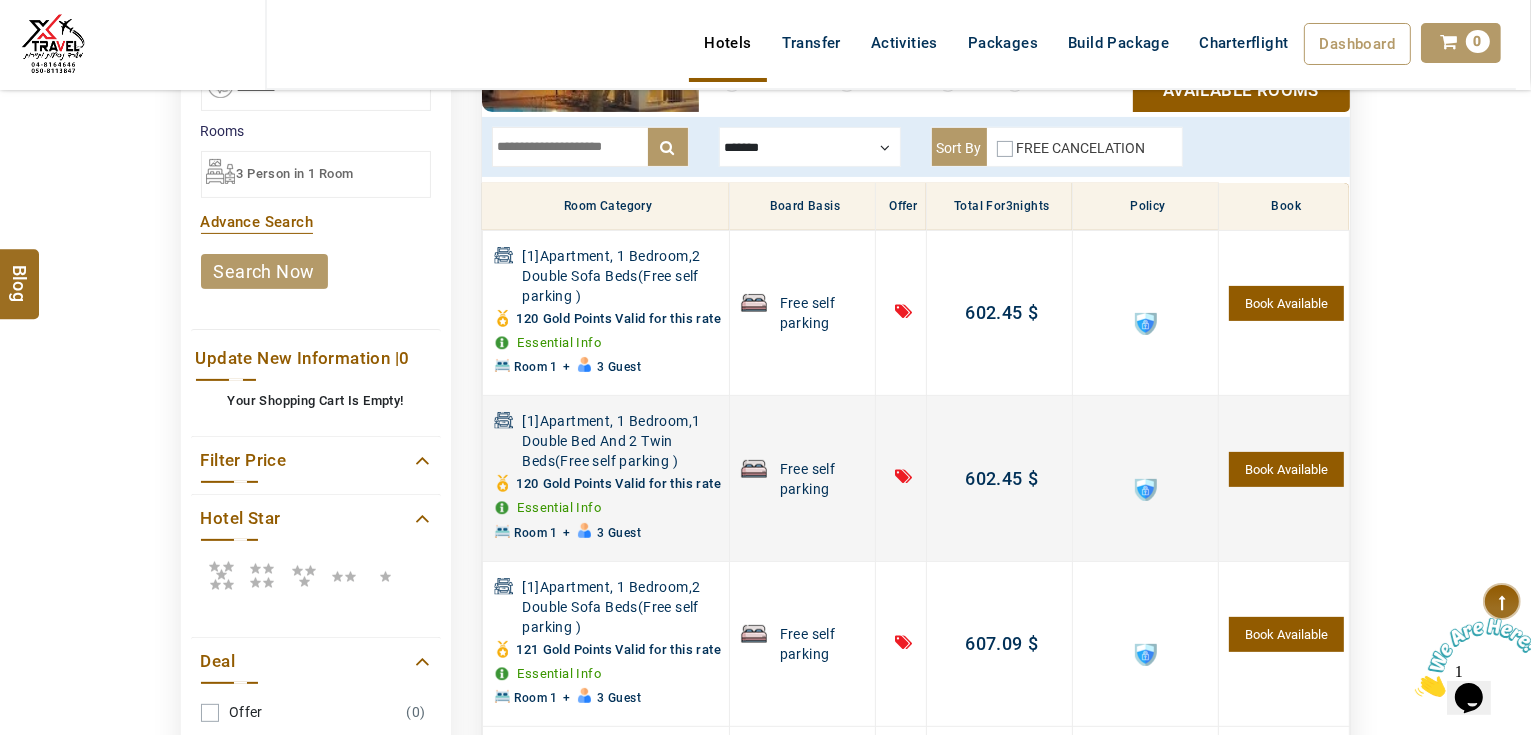 click on "Book Available" at bounding box center [1286, 469] 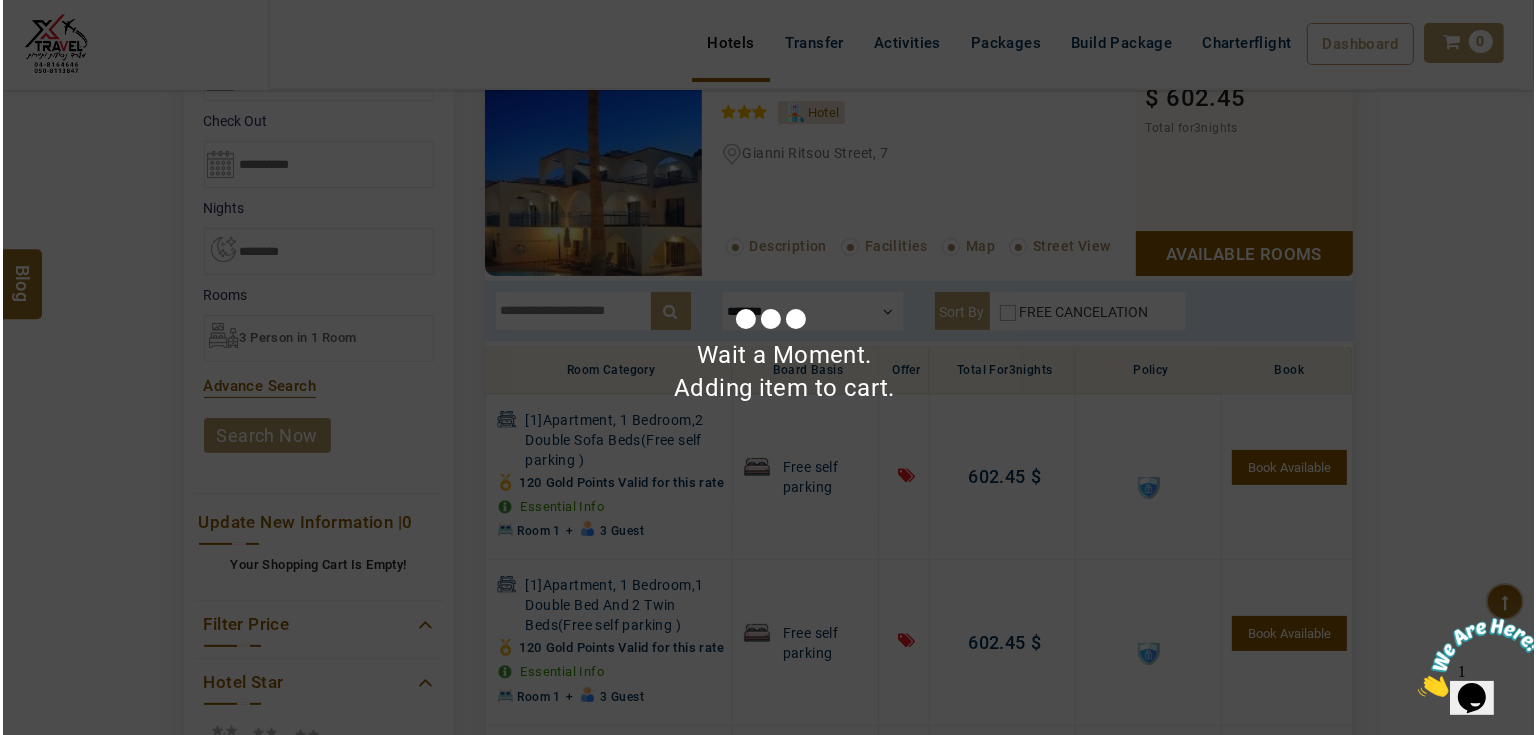 scroll, scrollTop: 60, scrollLeft: 0, axis: vertical 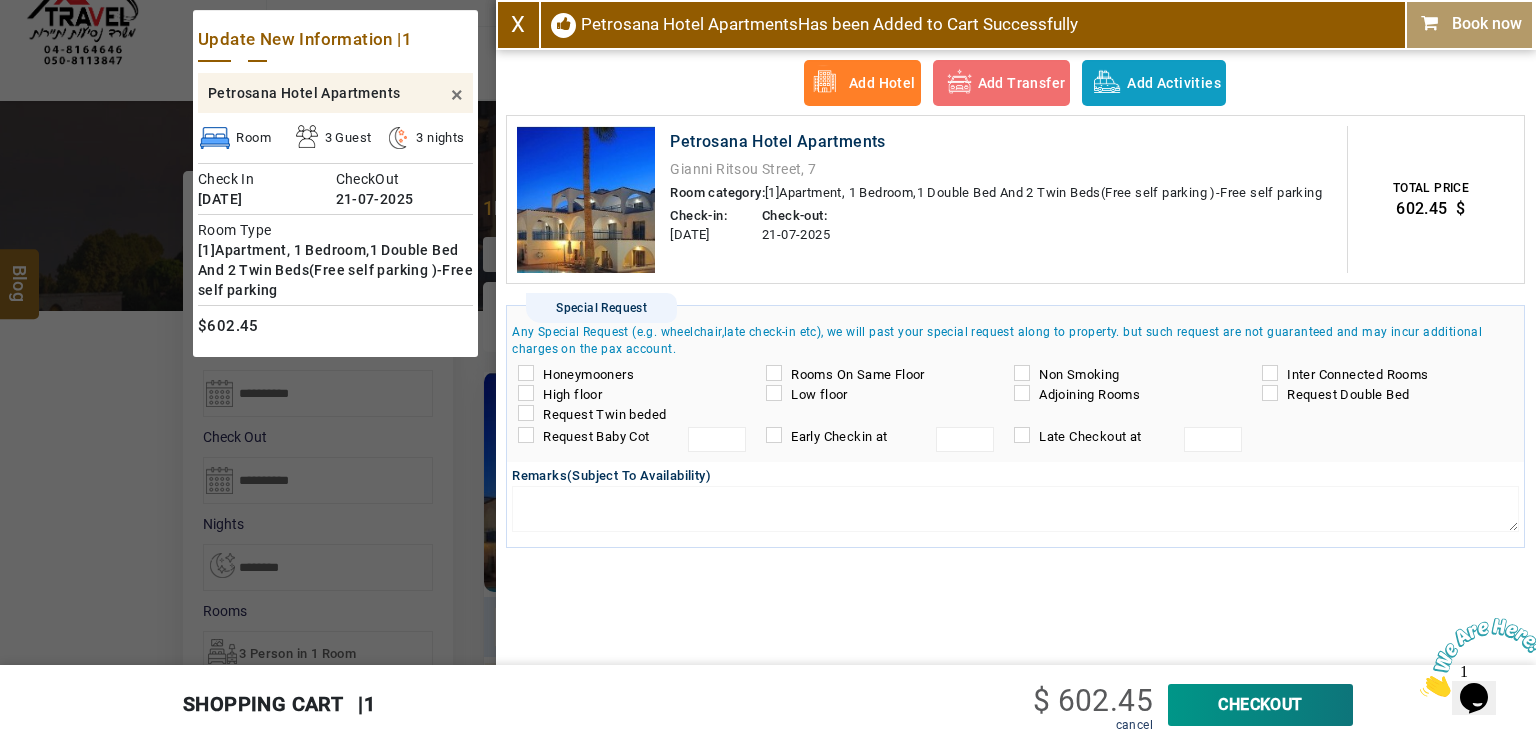 click on "CheckOut" at bounding box center (1260, 705) 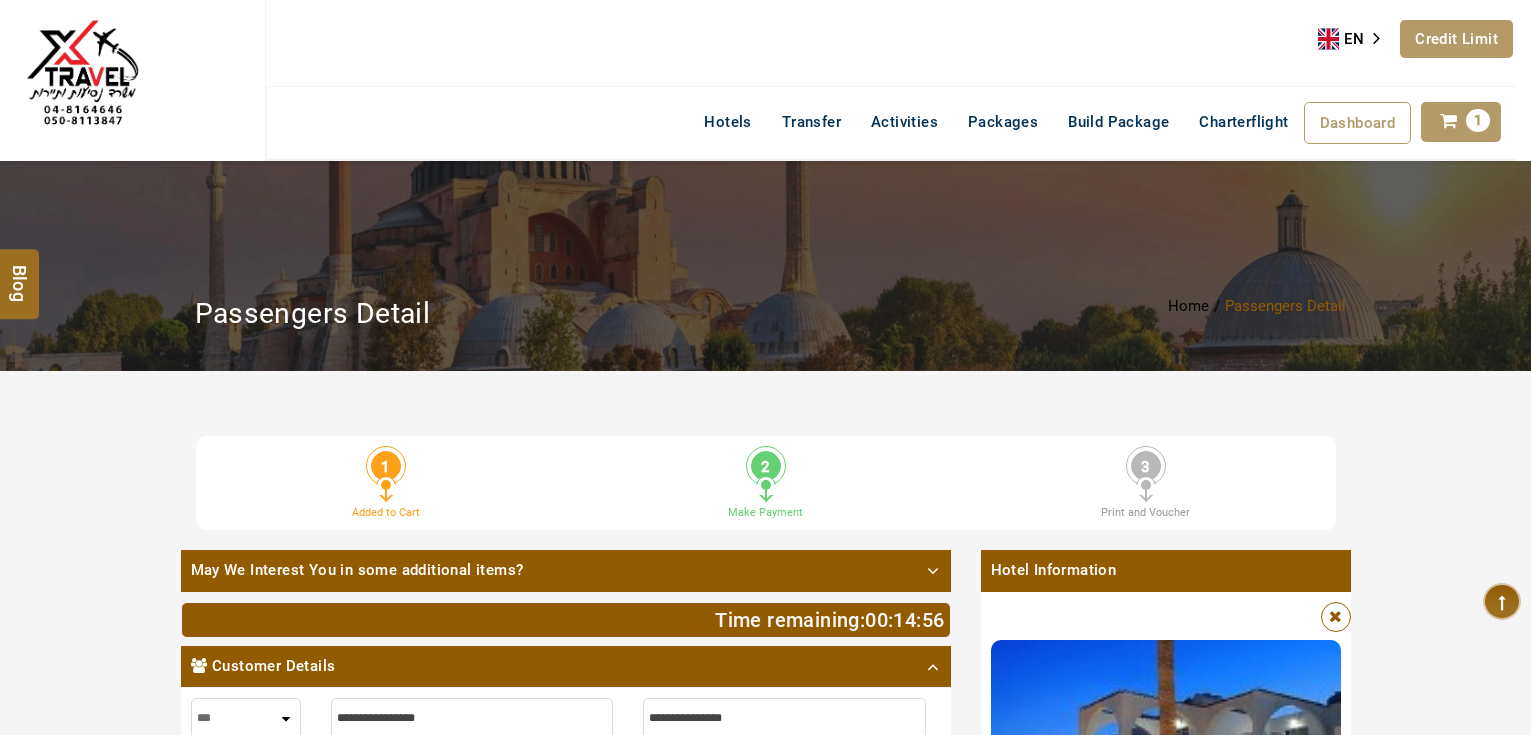 scroll, scrollTop: 0, scrollLeft: 0, axis: both 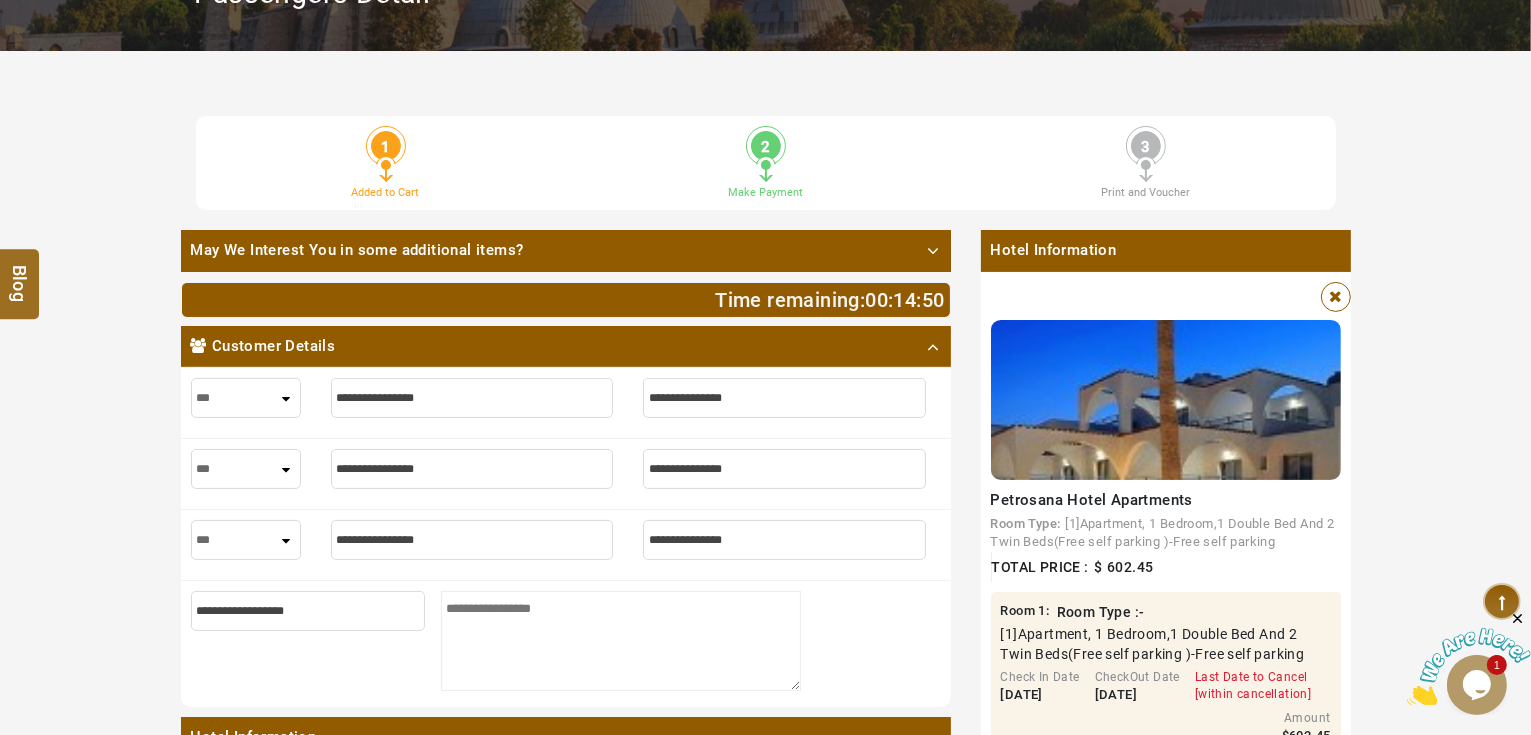 click at bounding box center [472, 398] 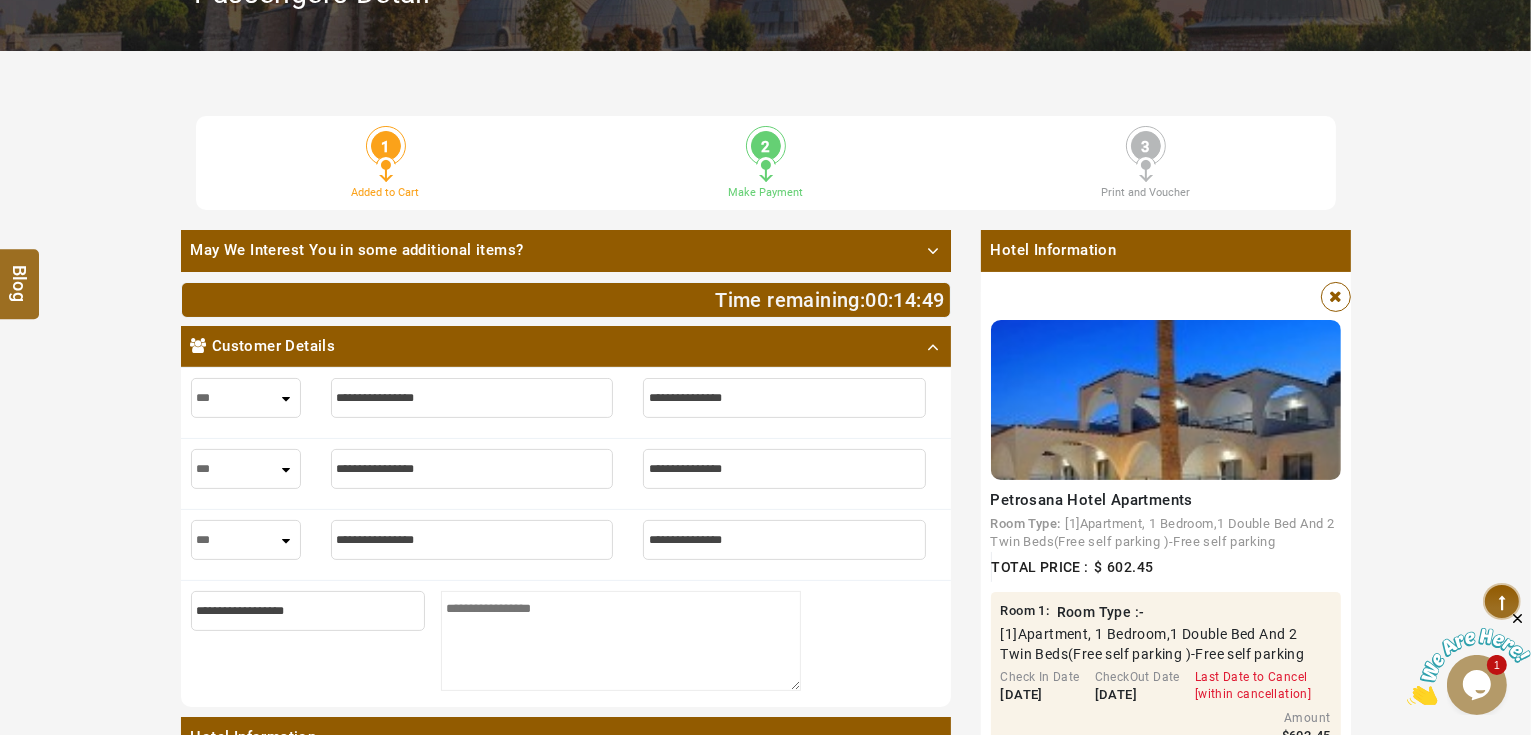 type on "*" 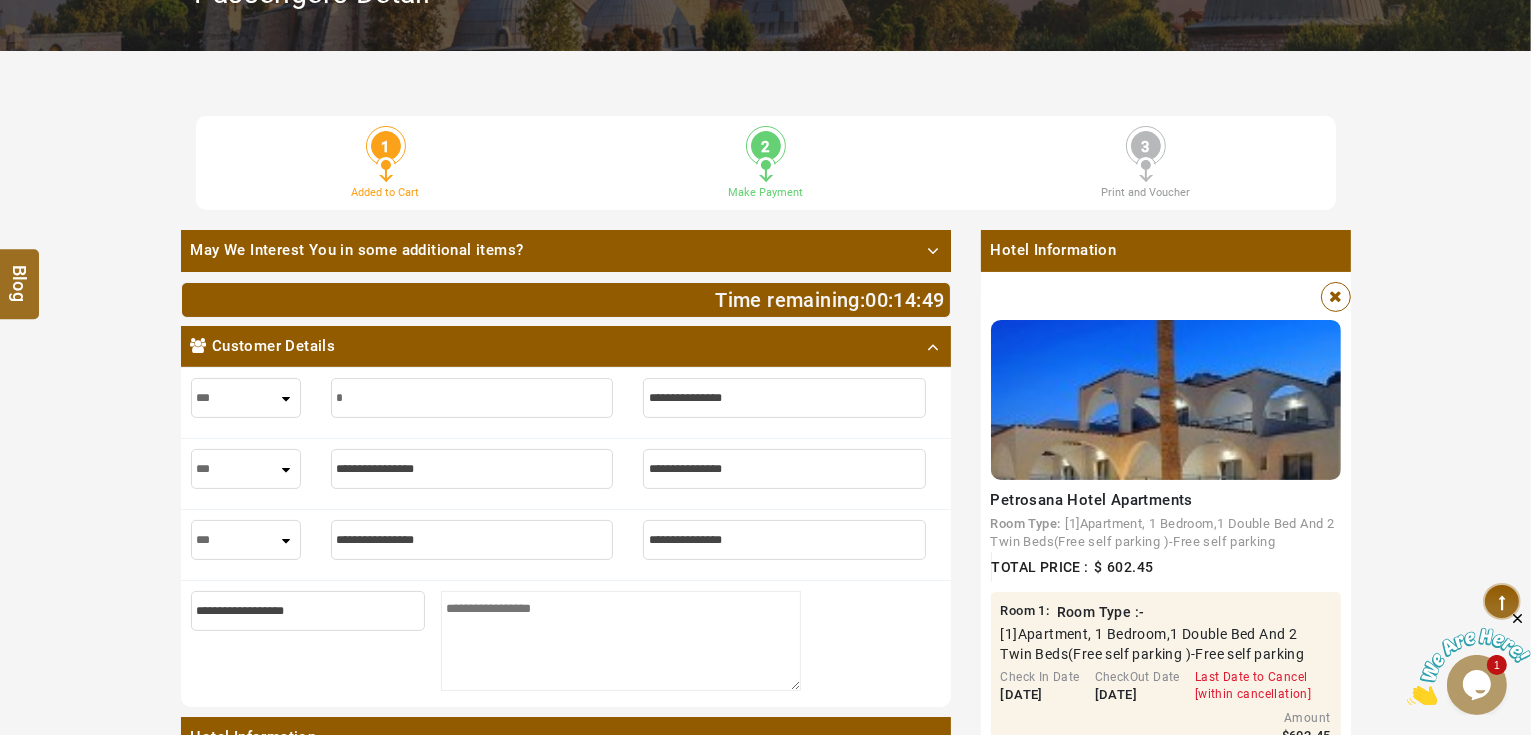 type on "*" 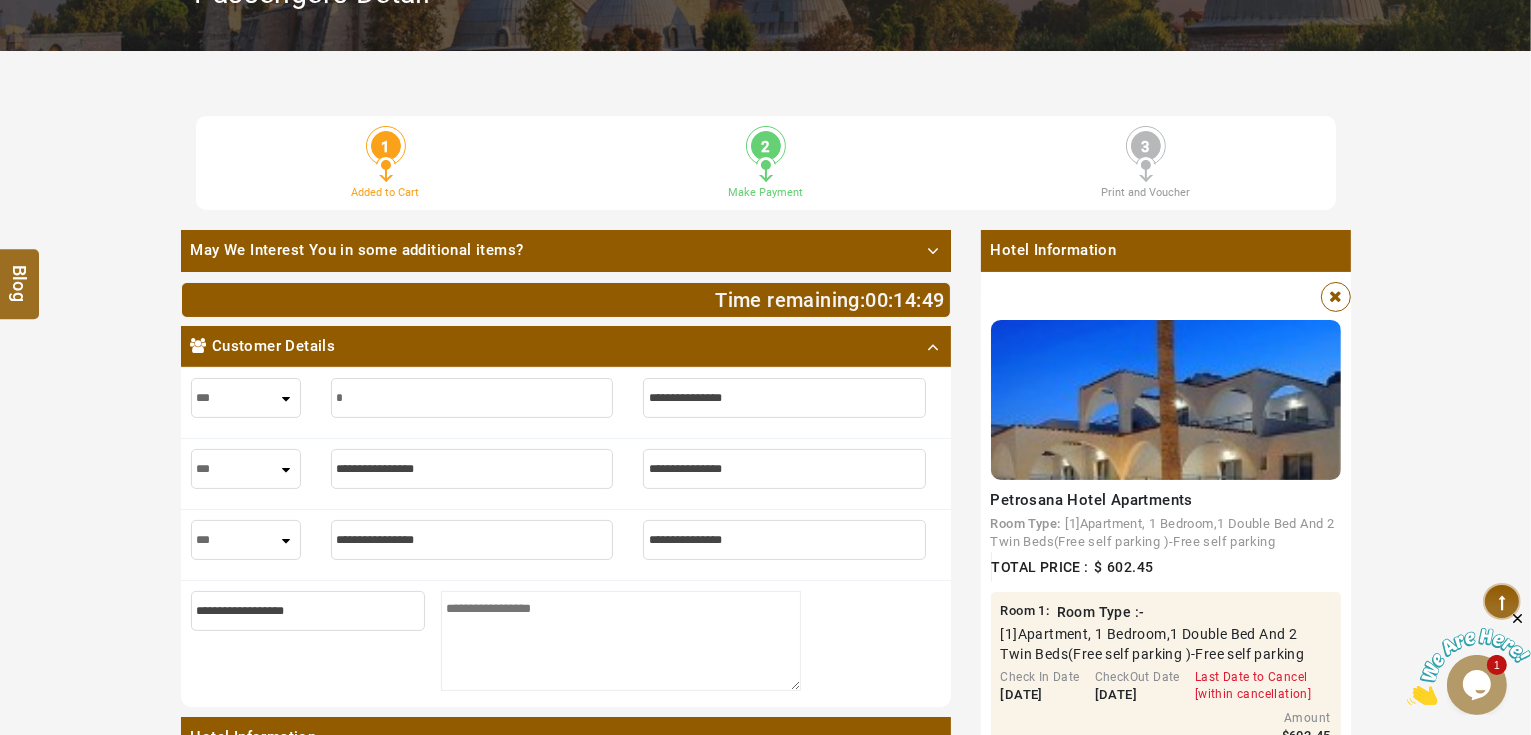 type on "**" 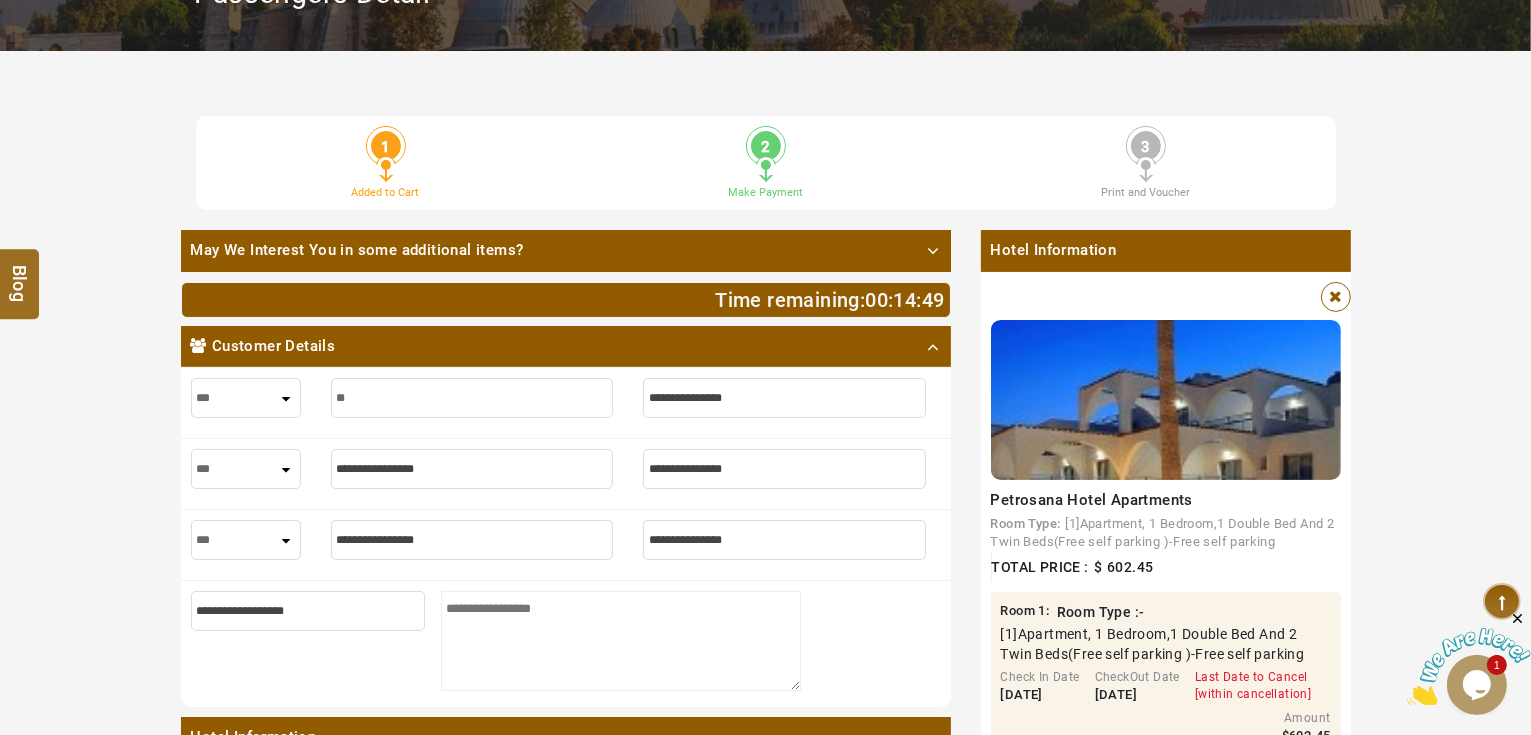 type on "**" 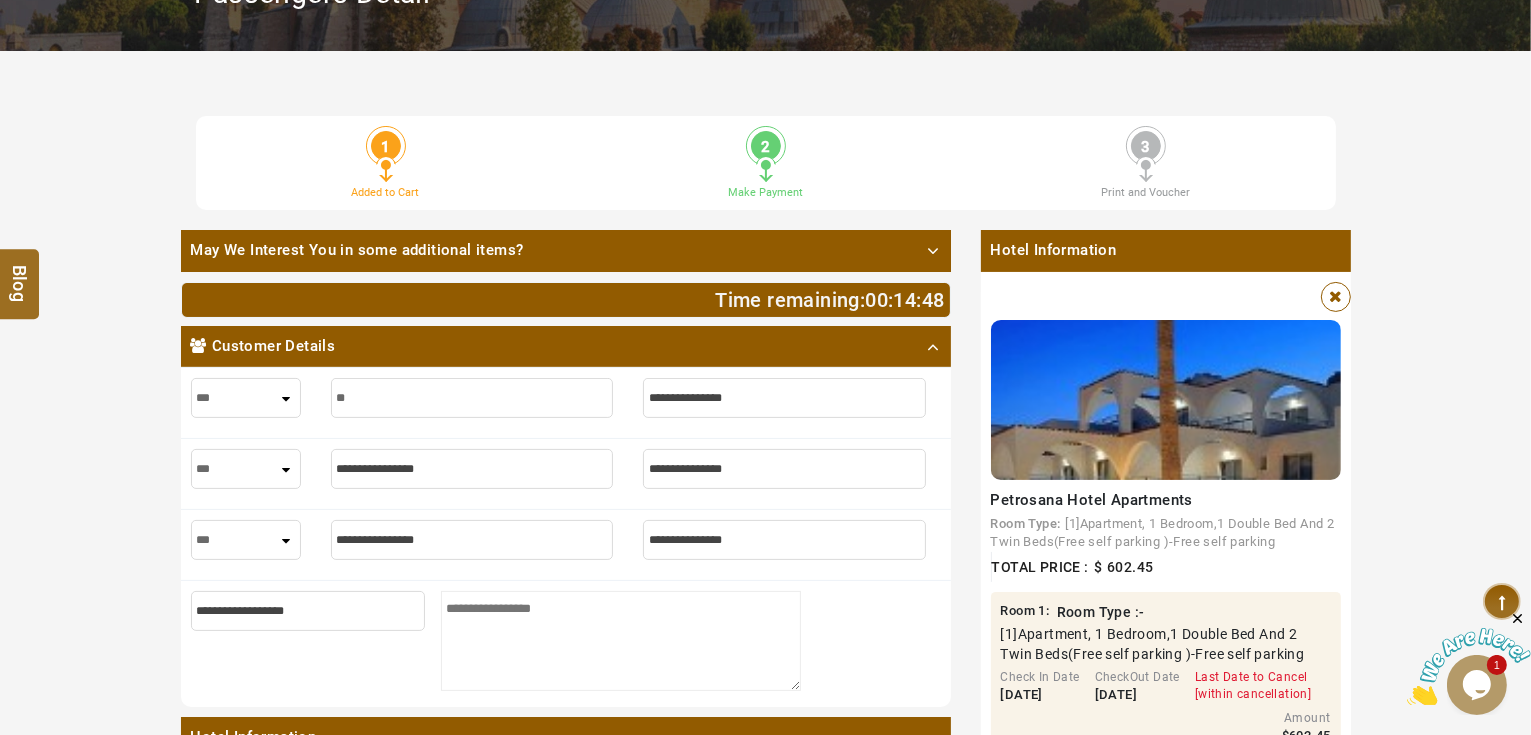 type on "***" 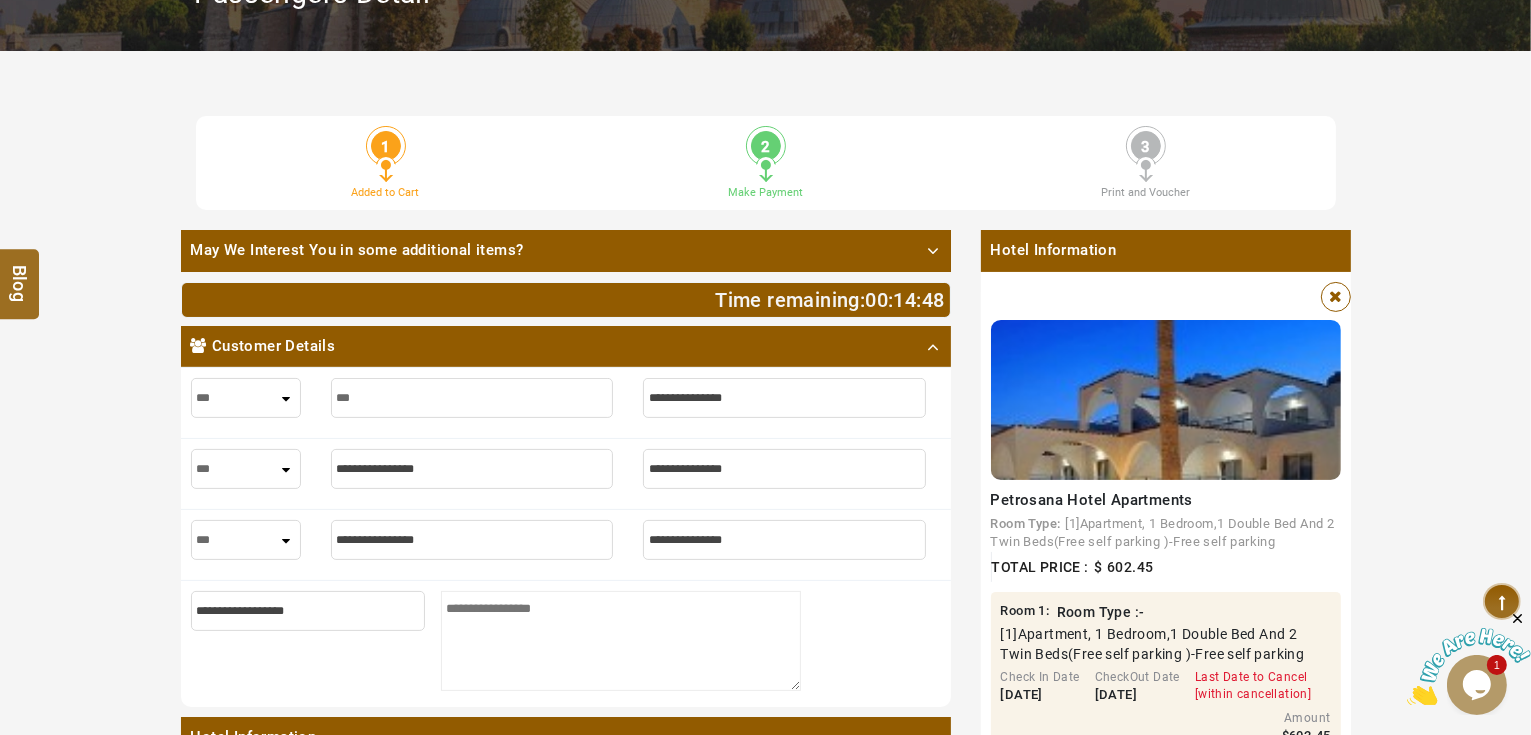 type on "***" 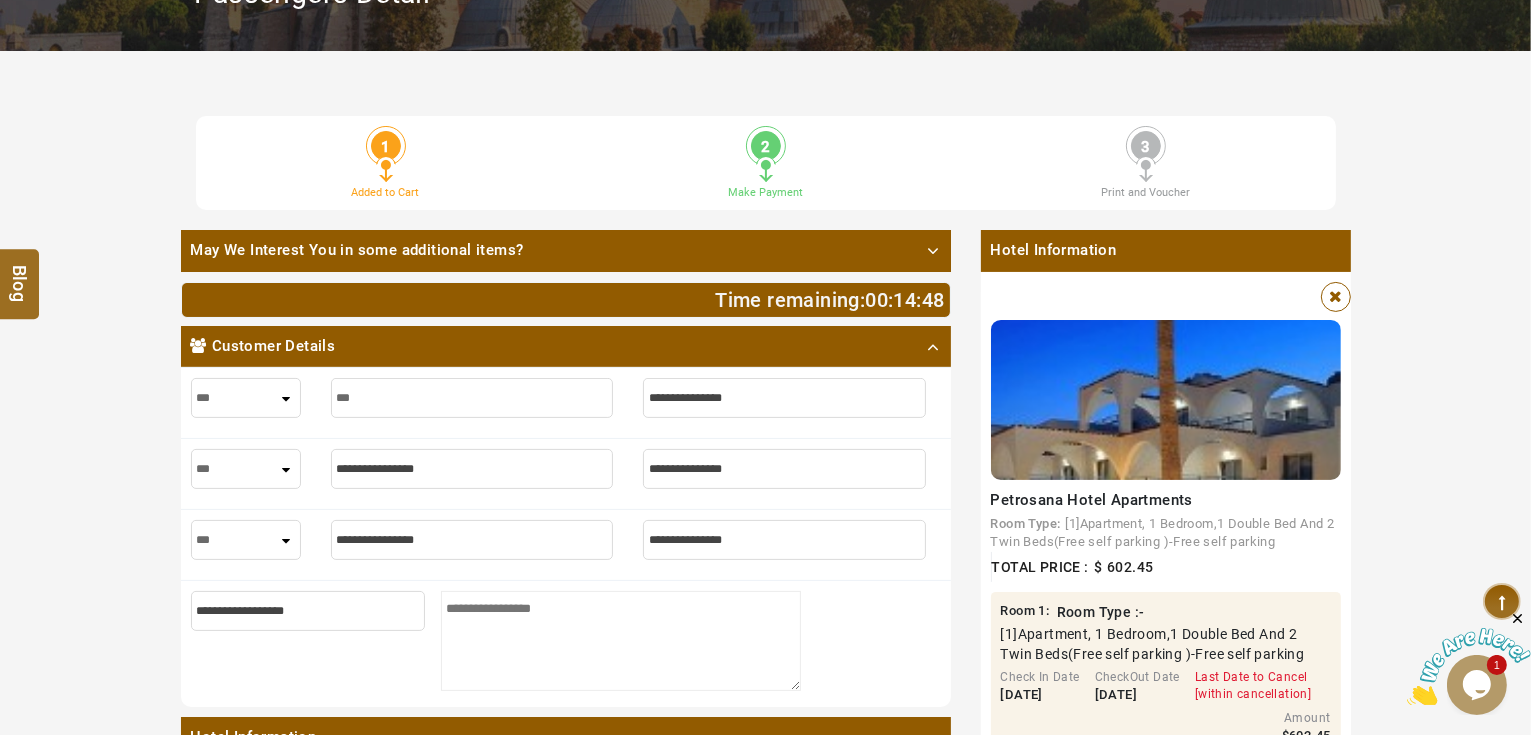 type on "****" 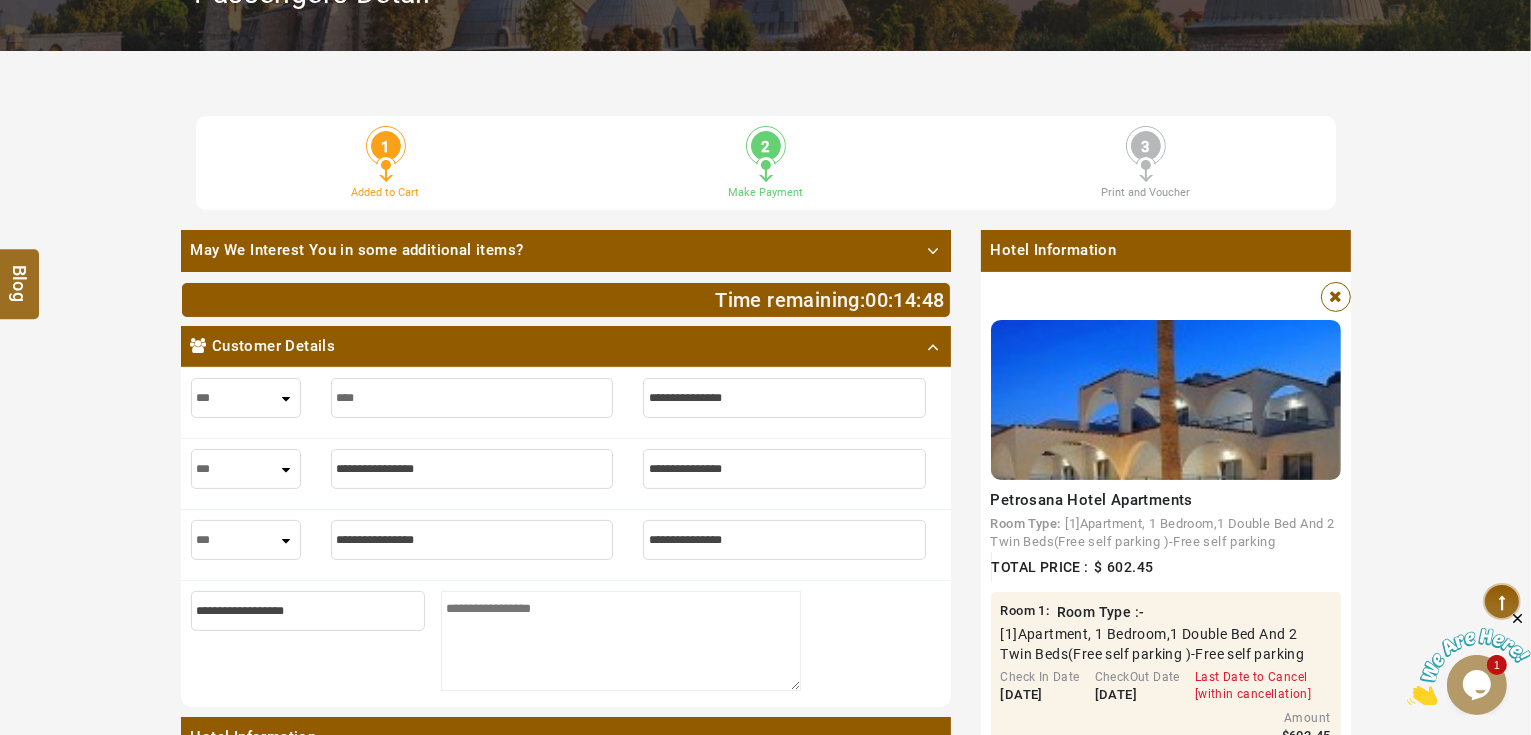 type on "****" 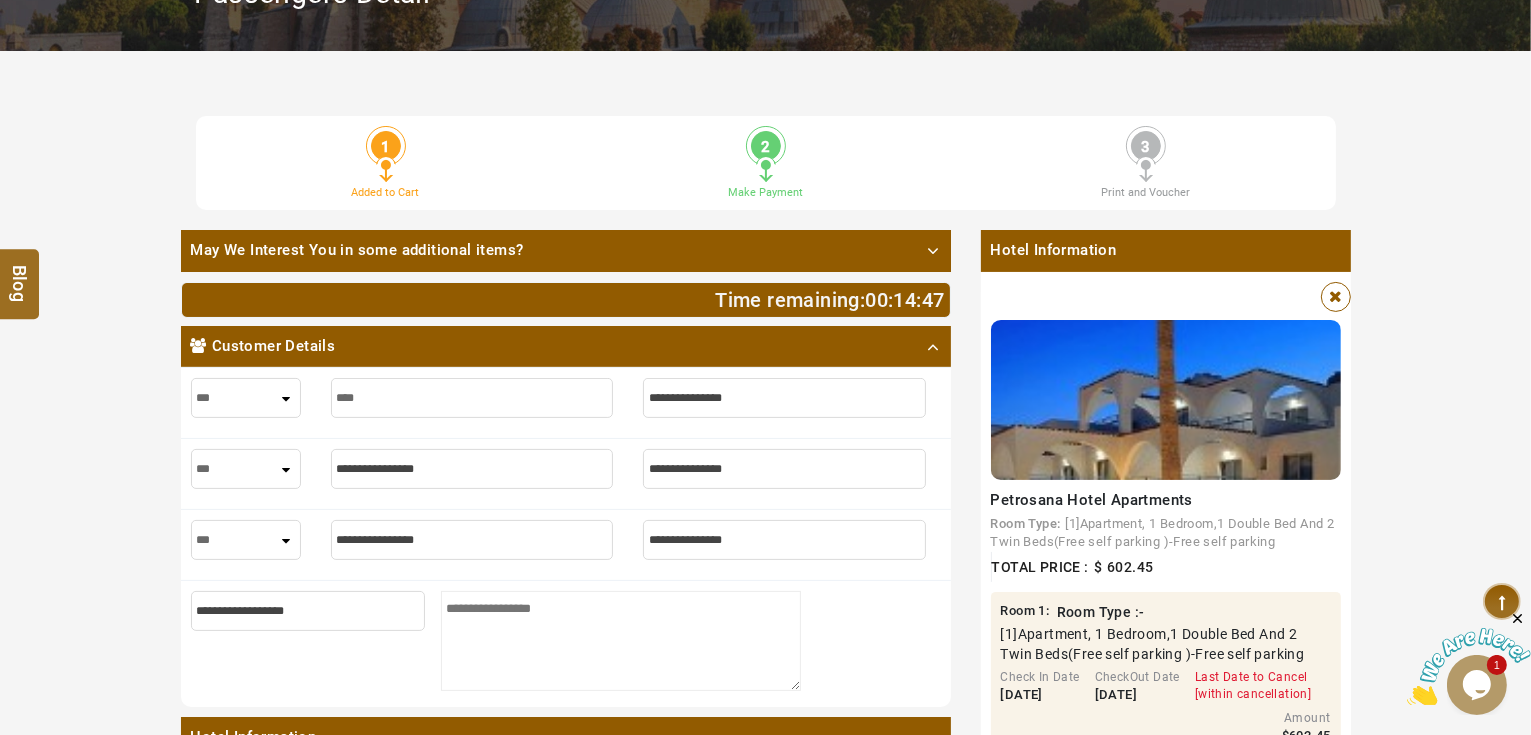 type on "*****" 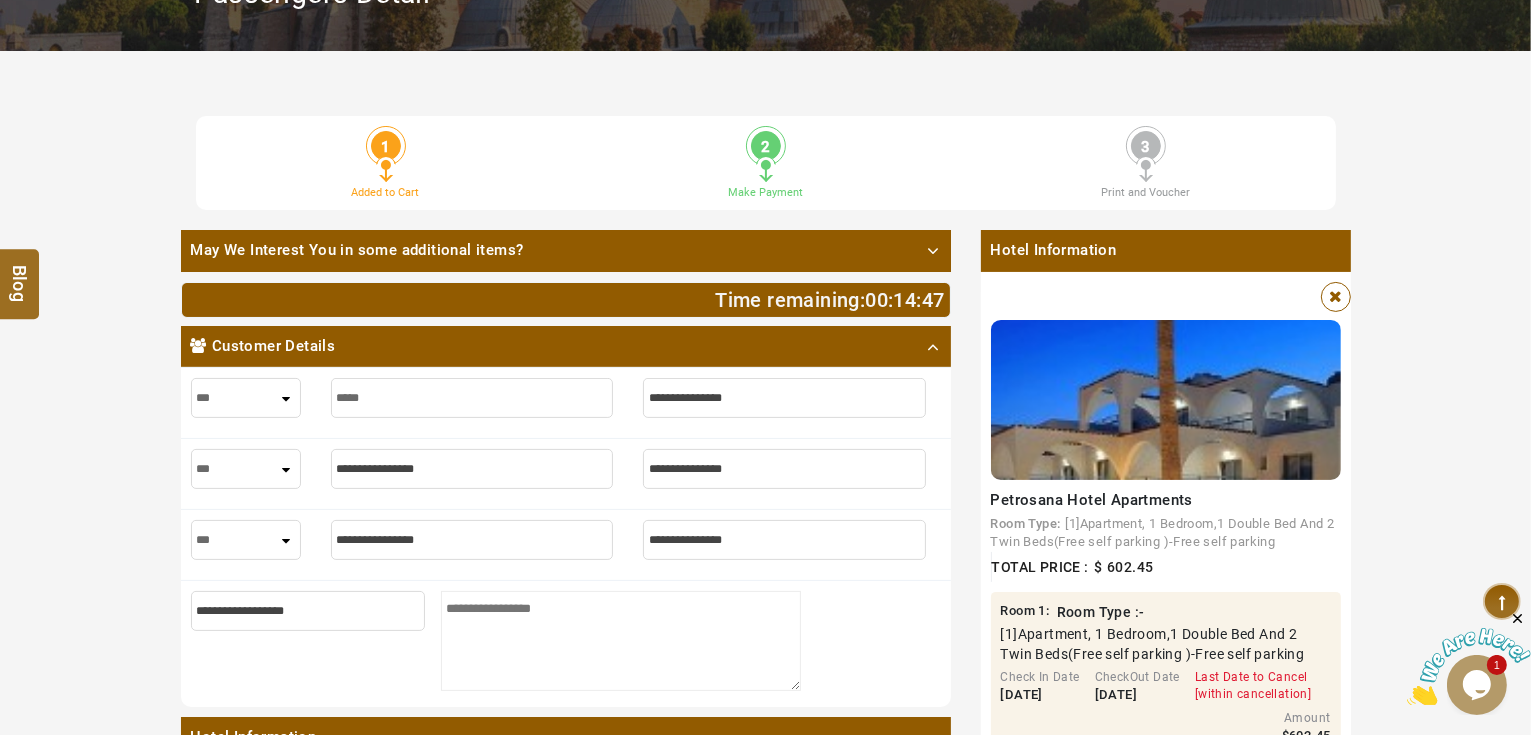 type on "*****" 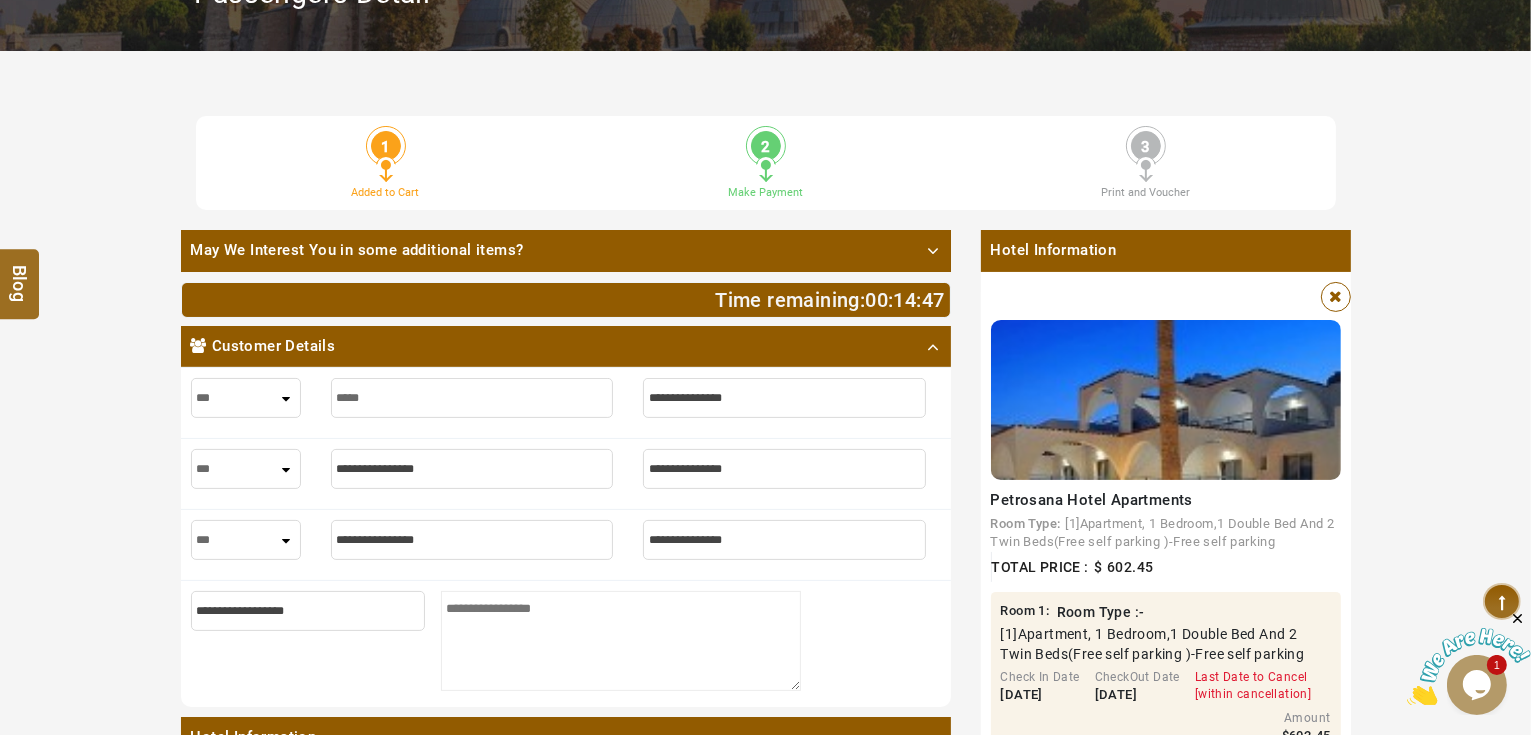 type on "******" 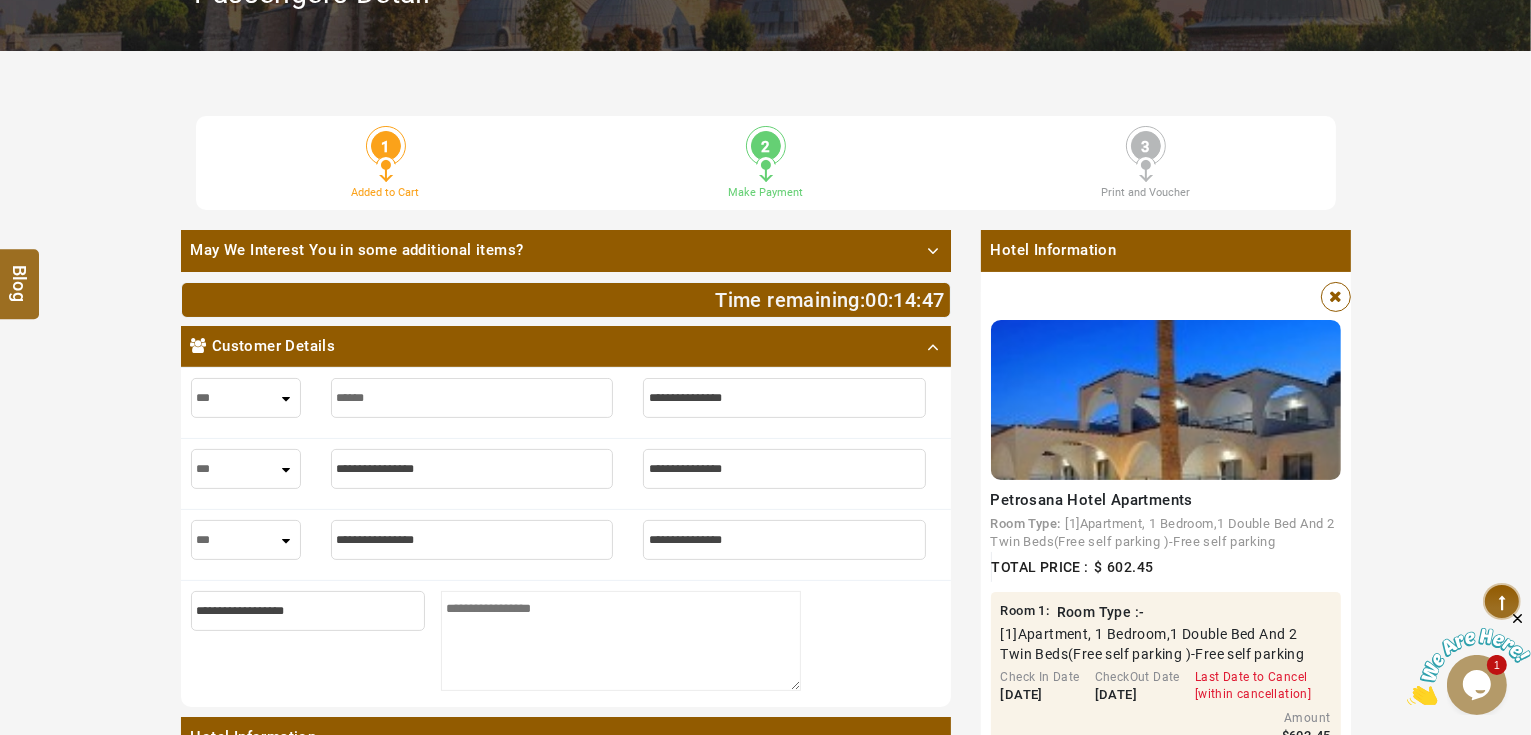 type on "******" 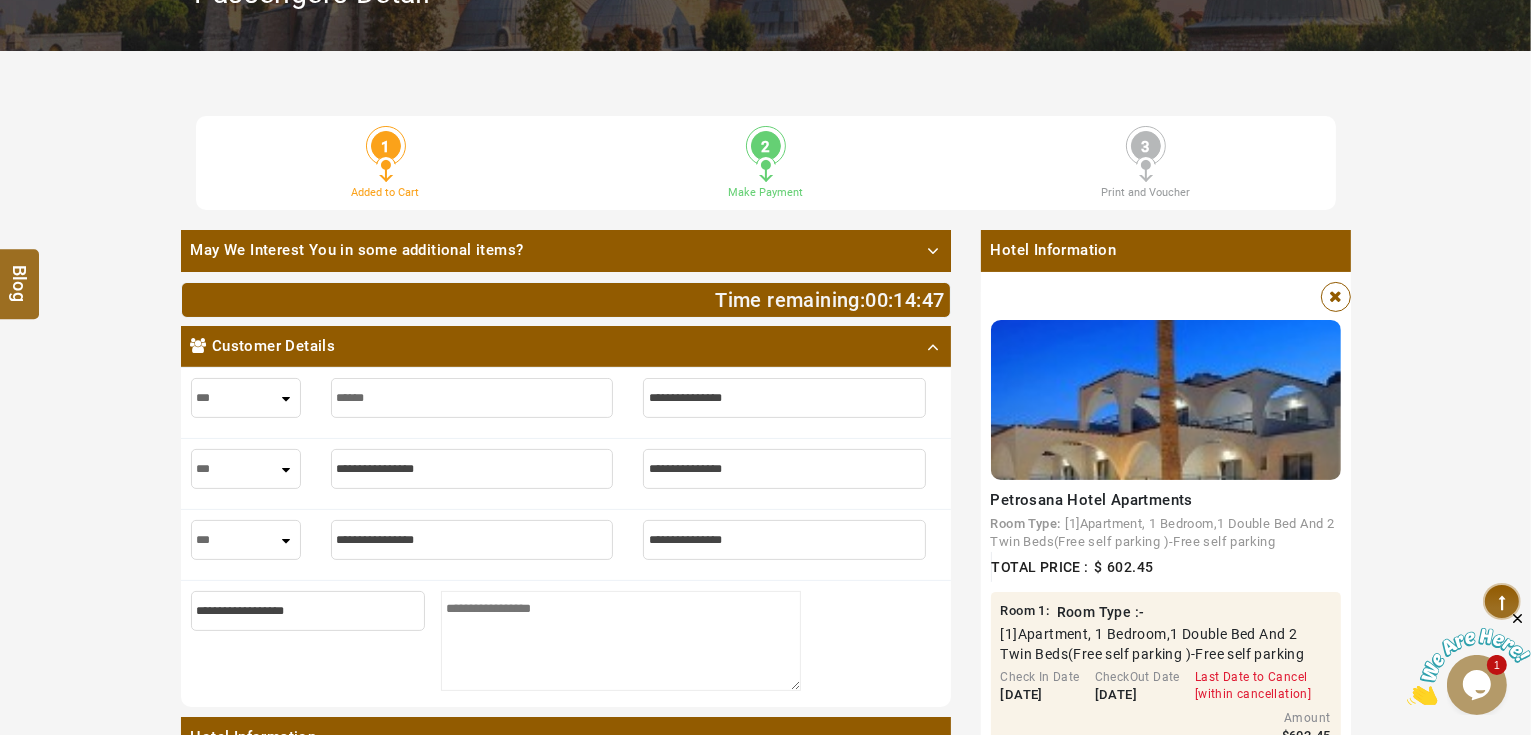 type on "*******" 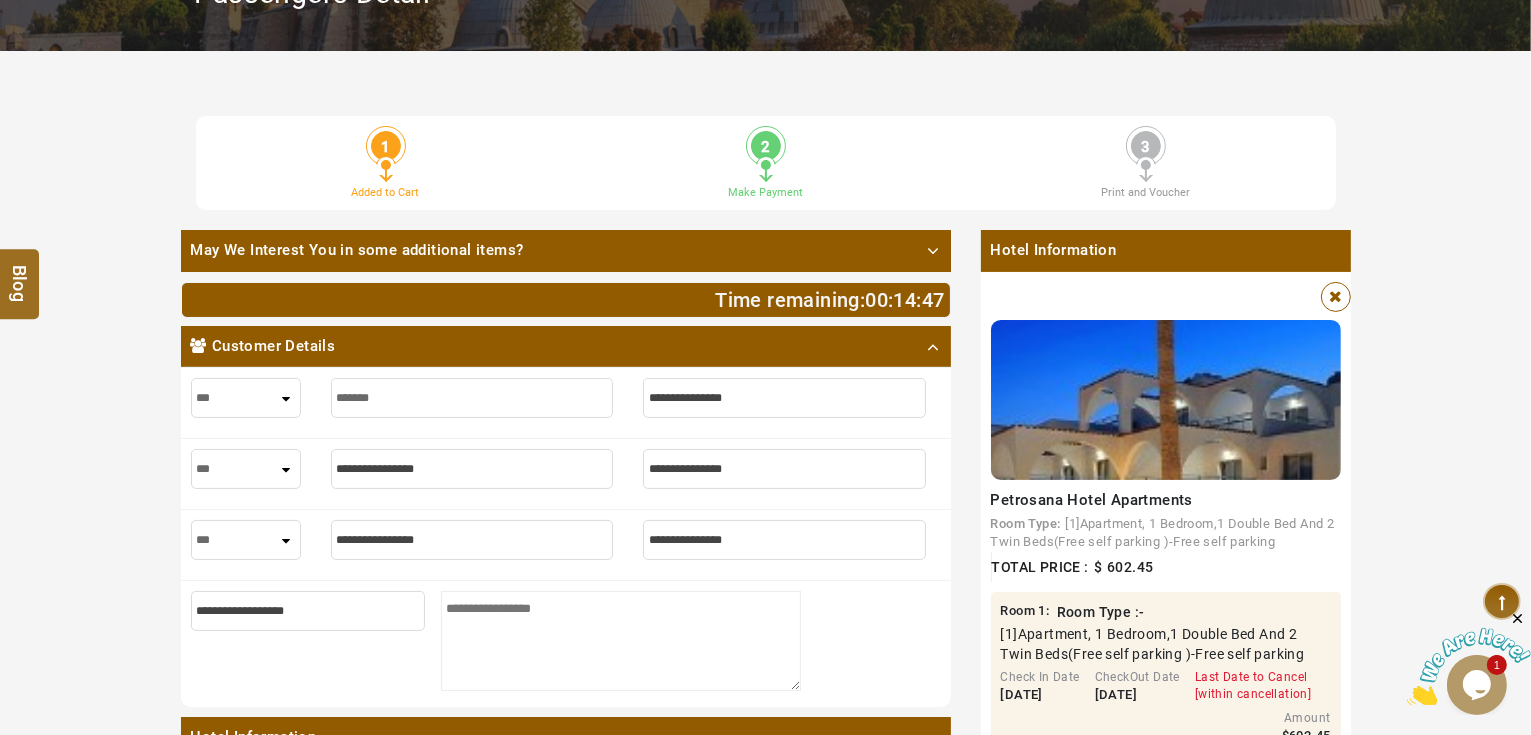 type on "*******" 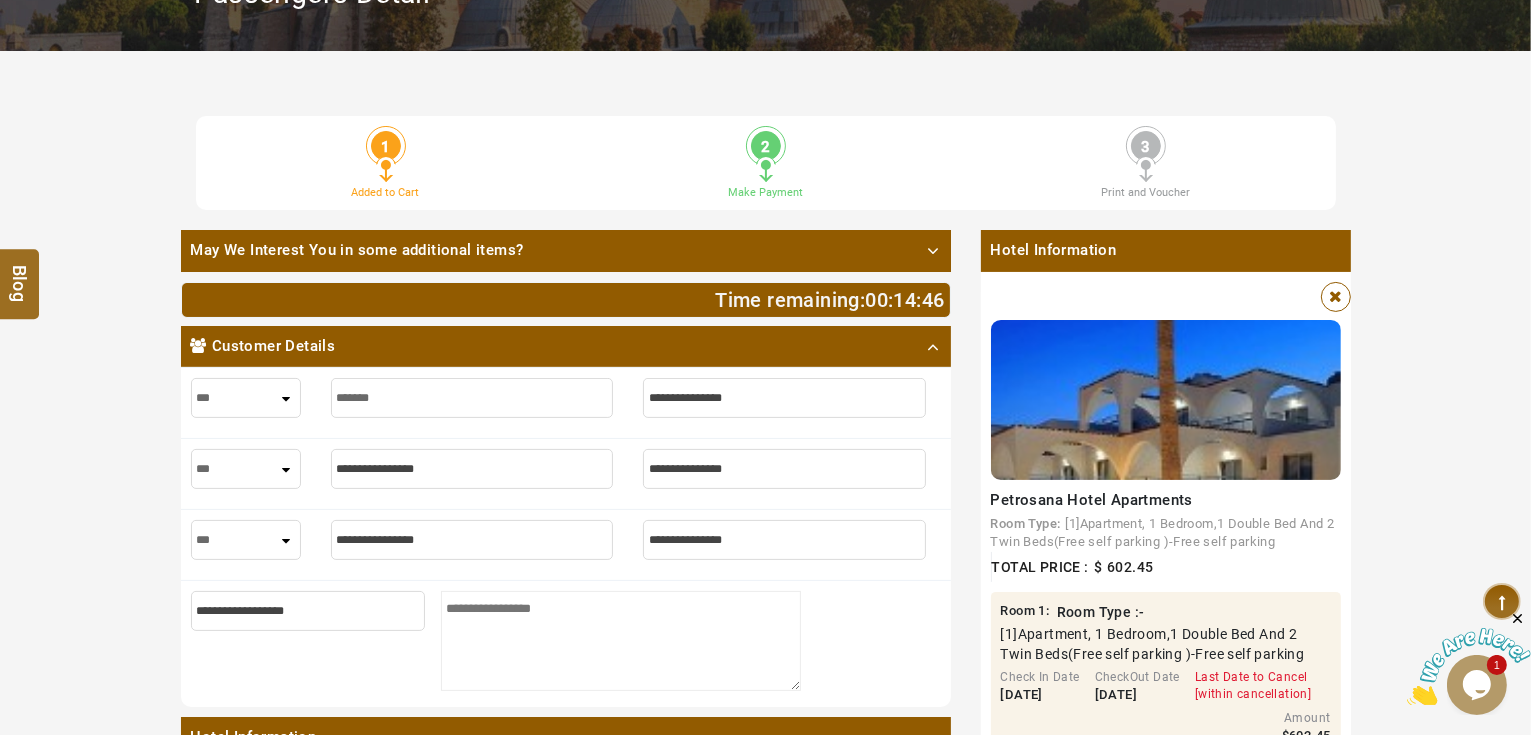 type on "*******" 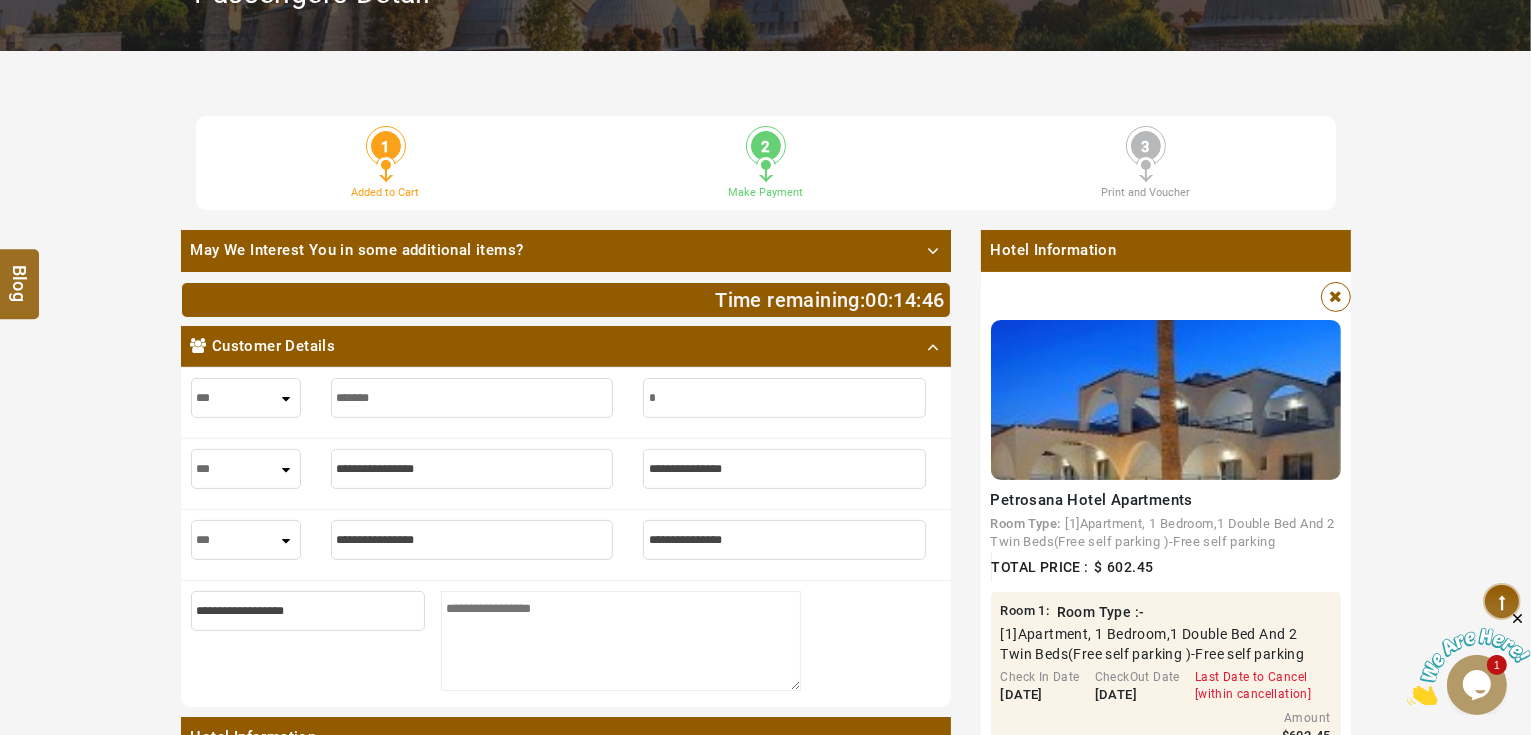 type on "*" 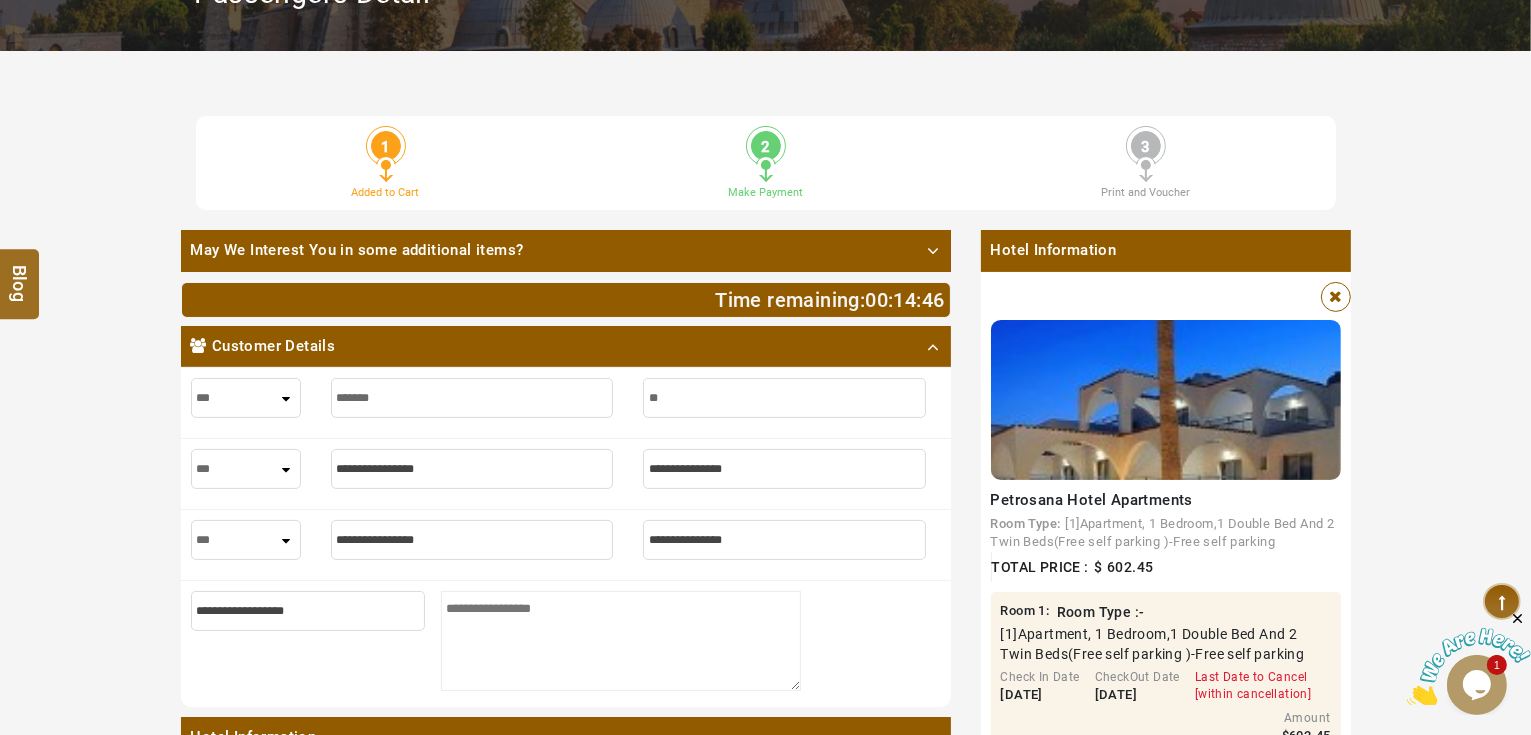 type on "**" 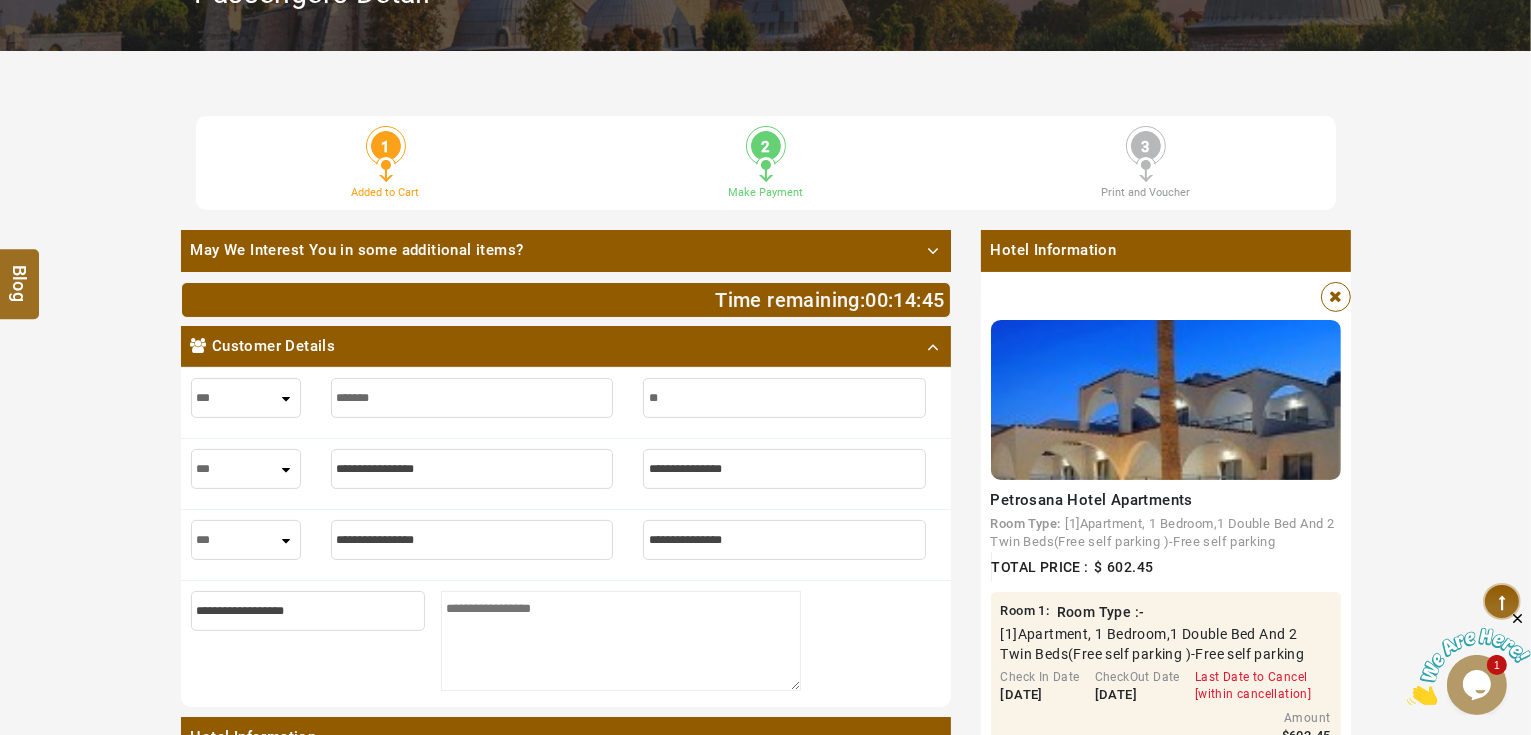 type on "***" 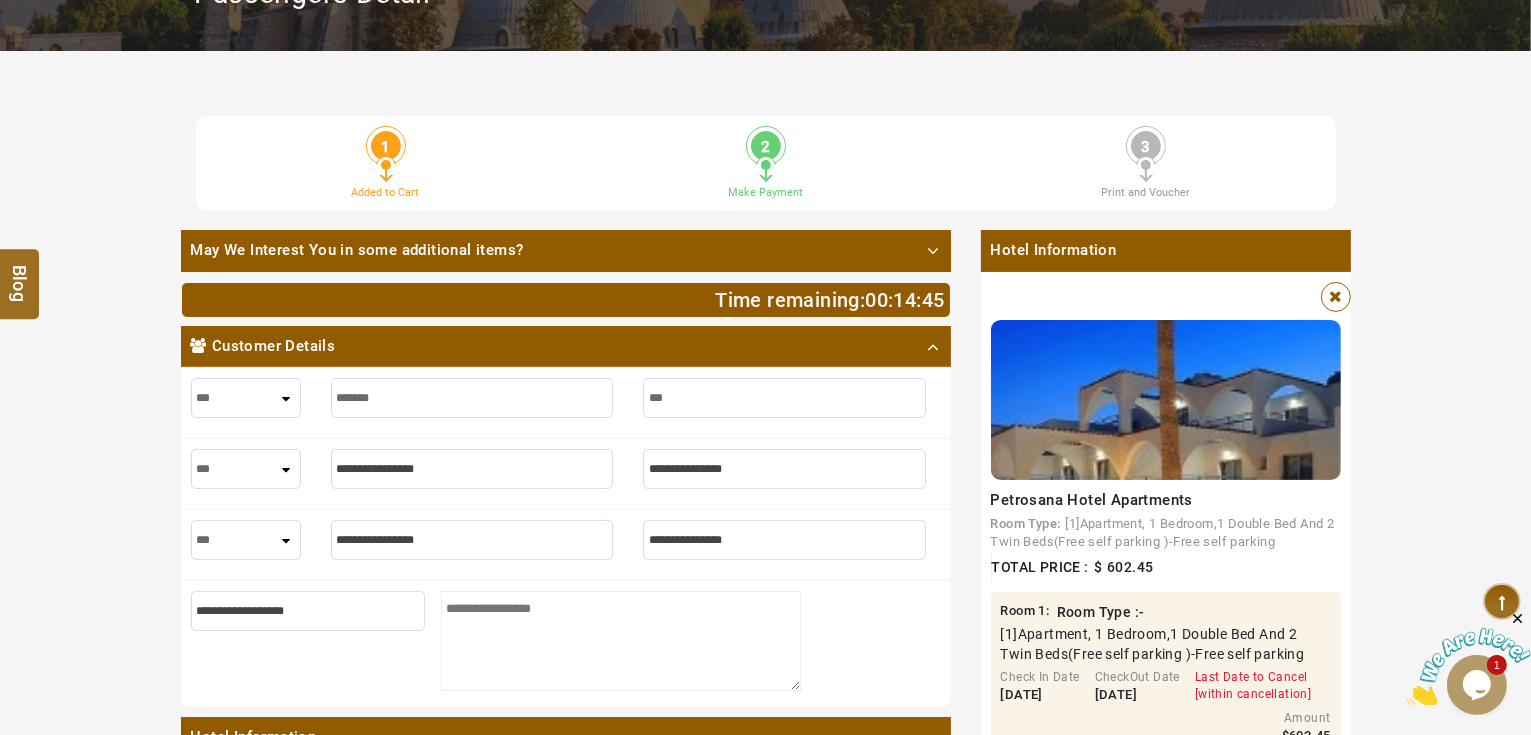 type on "***" 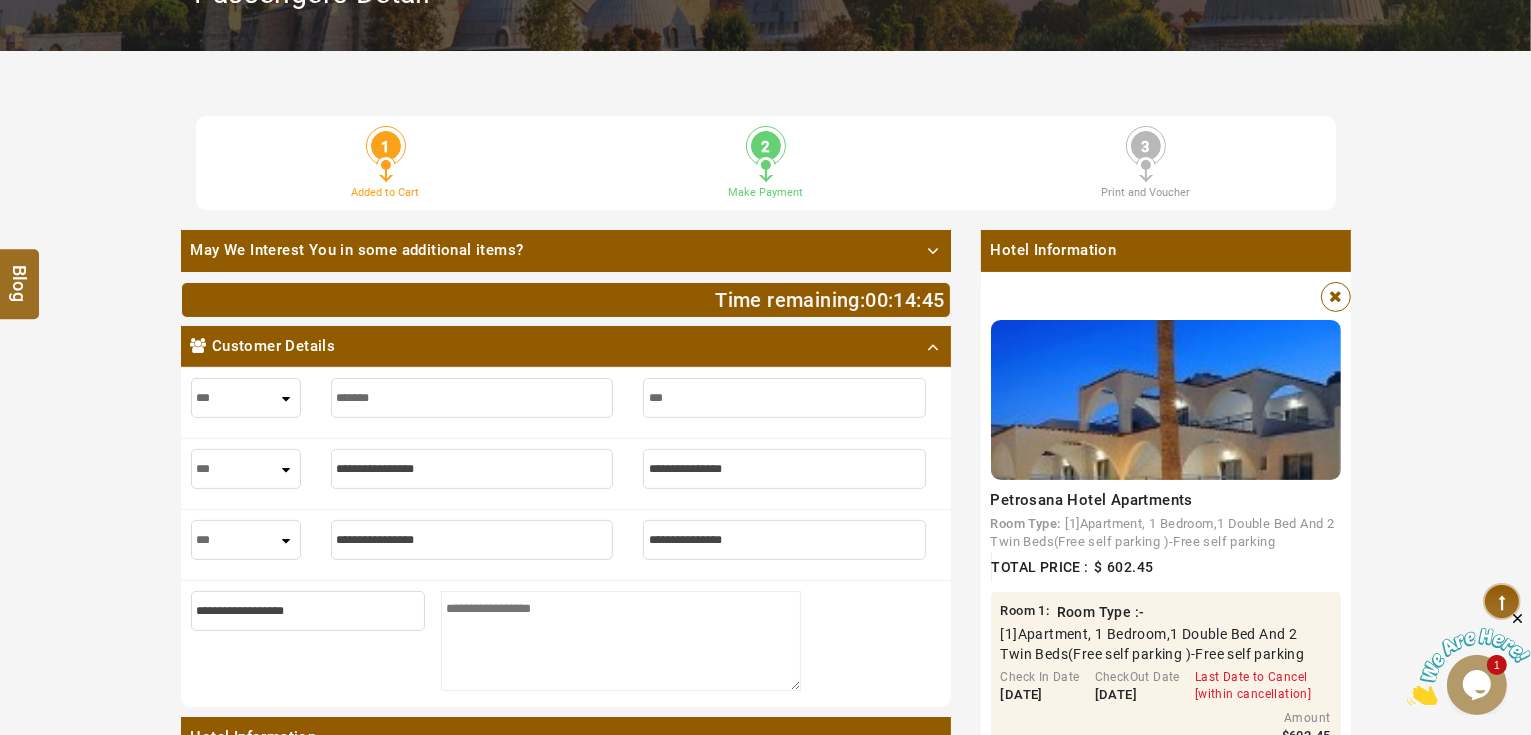type on "****" 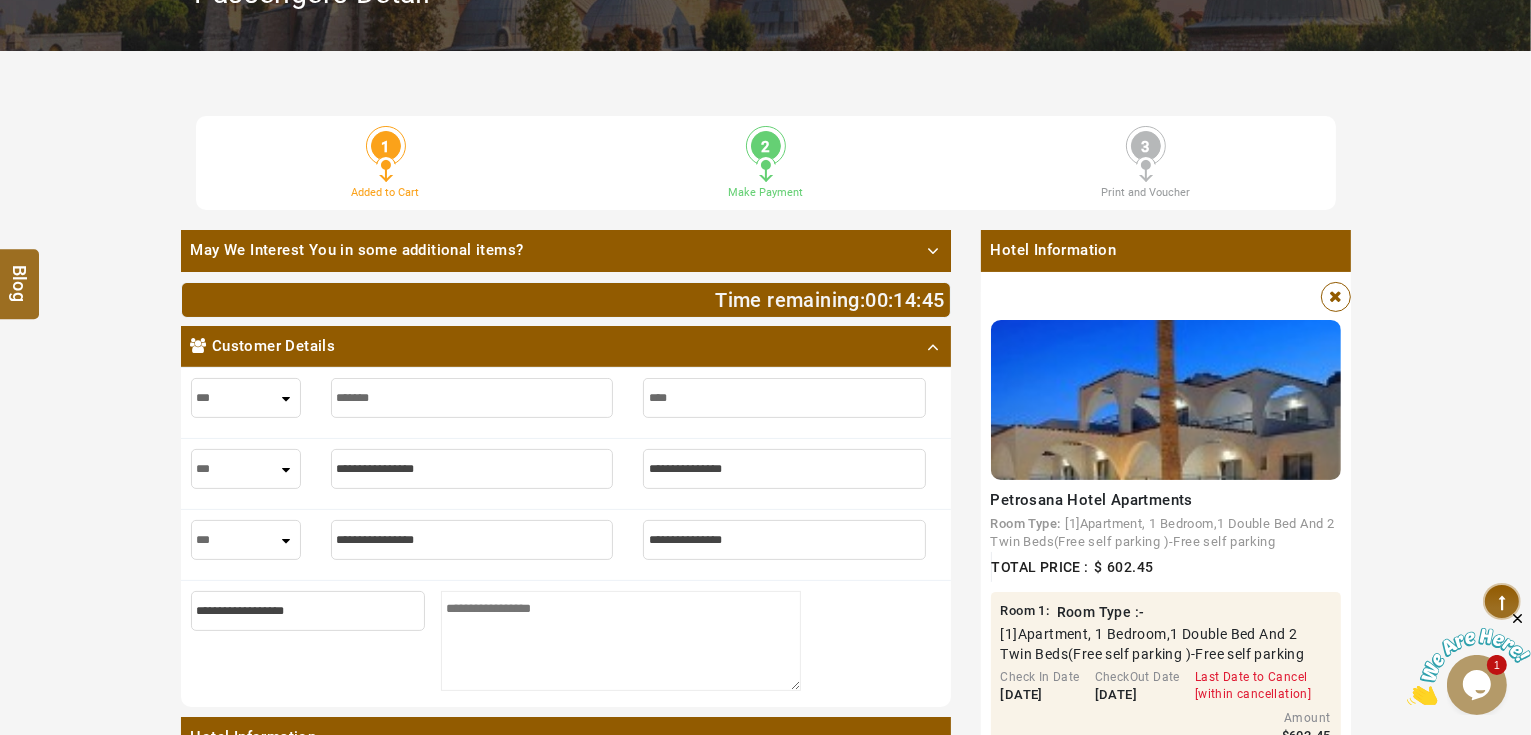 type on "****" 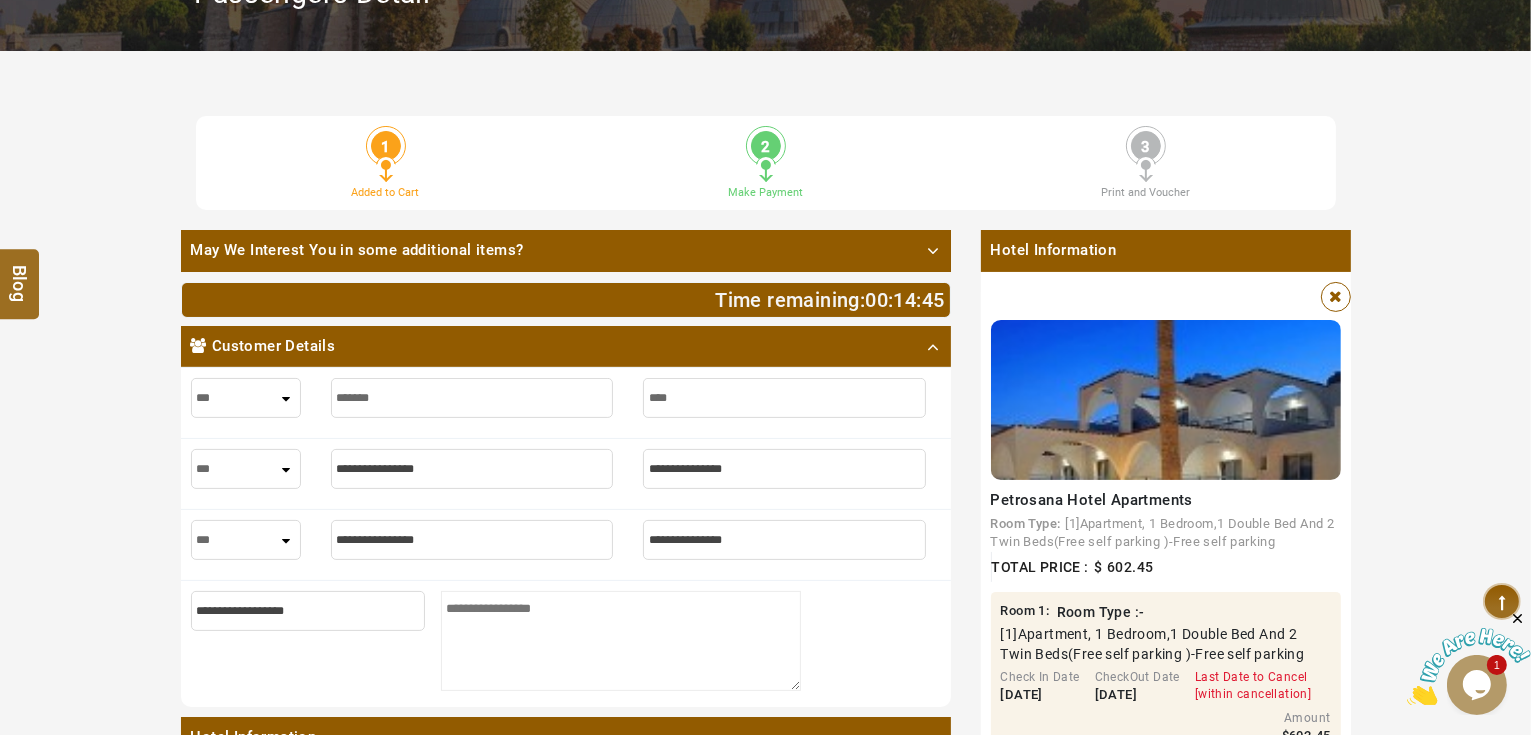 type on "*****" 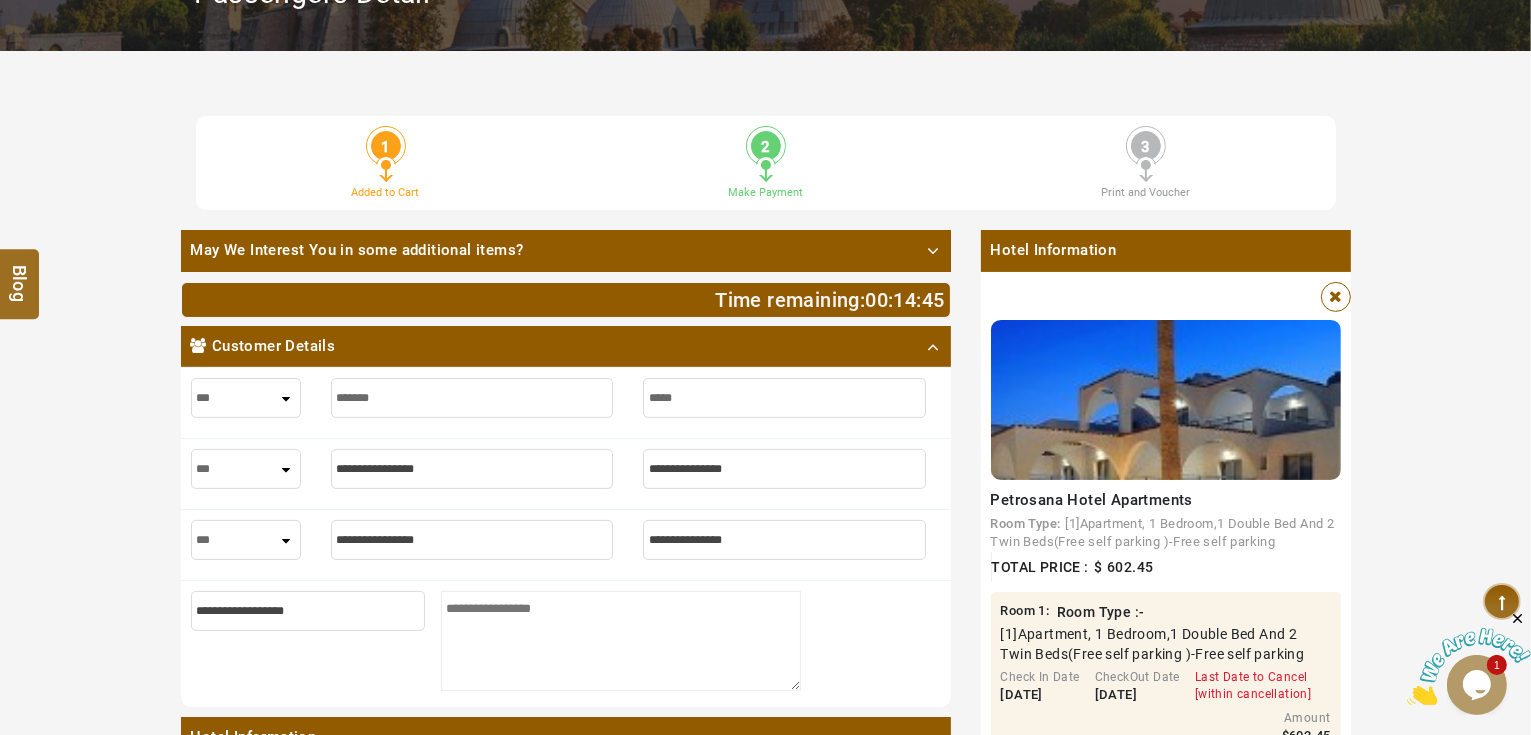 type on "*****" 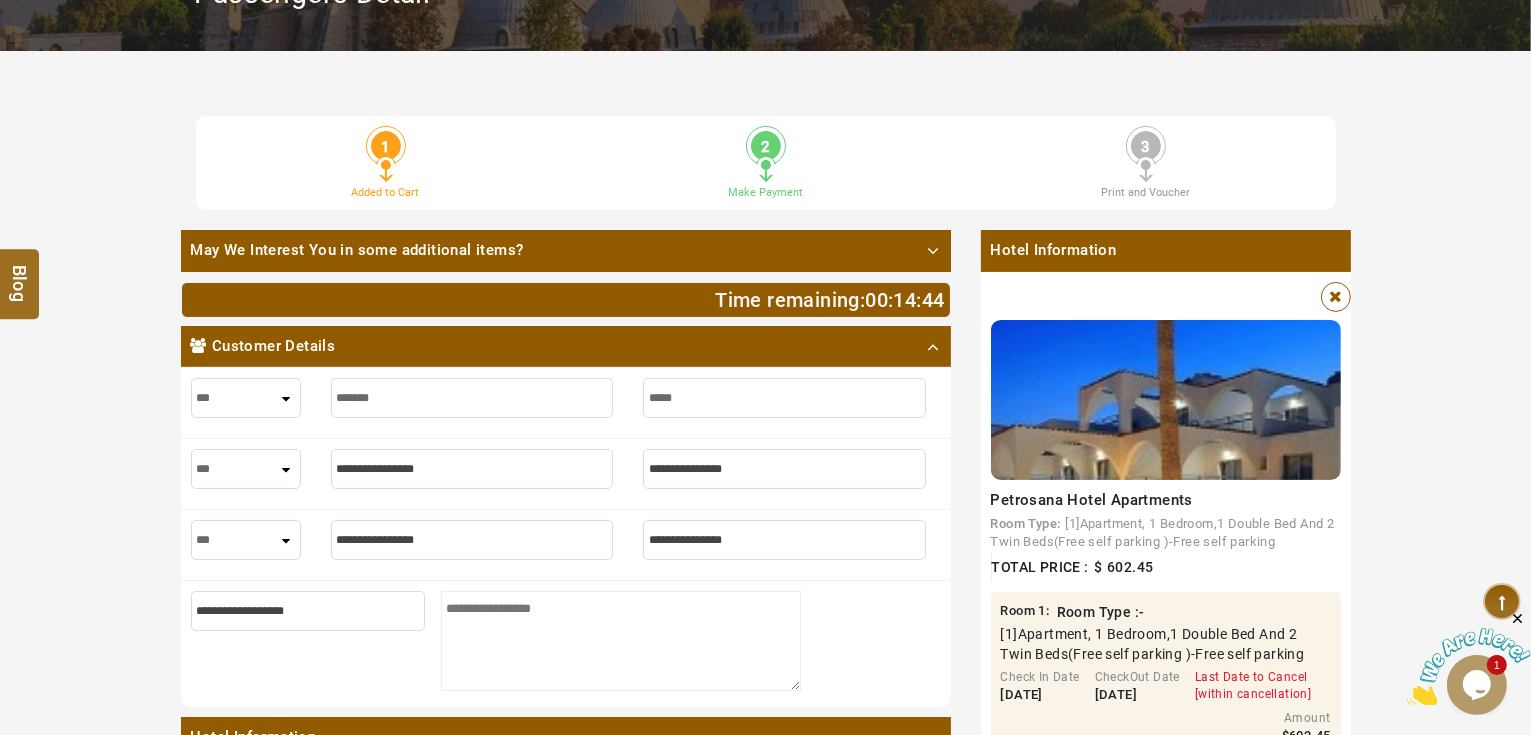 type on "******" 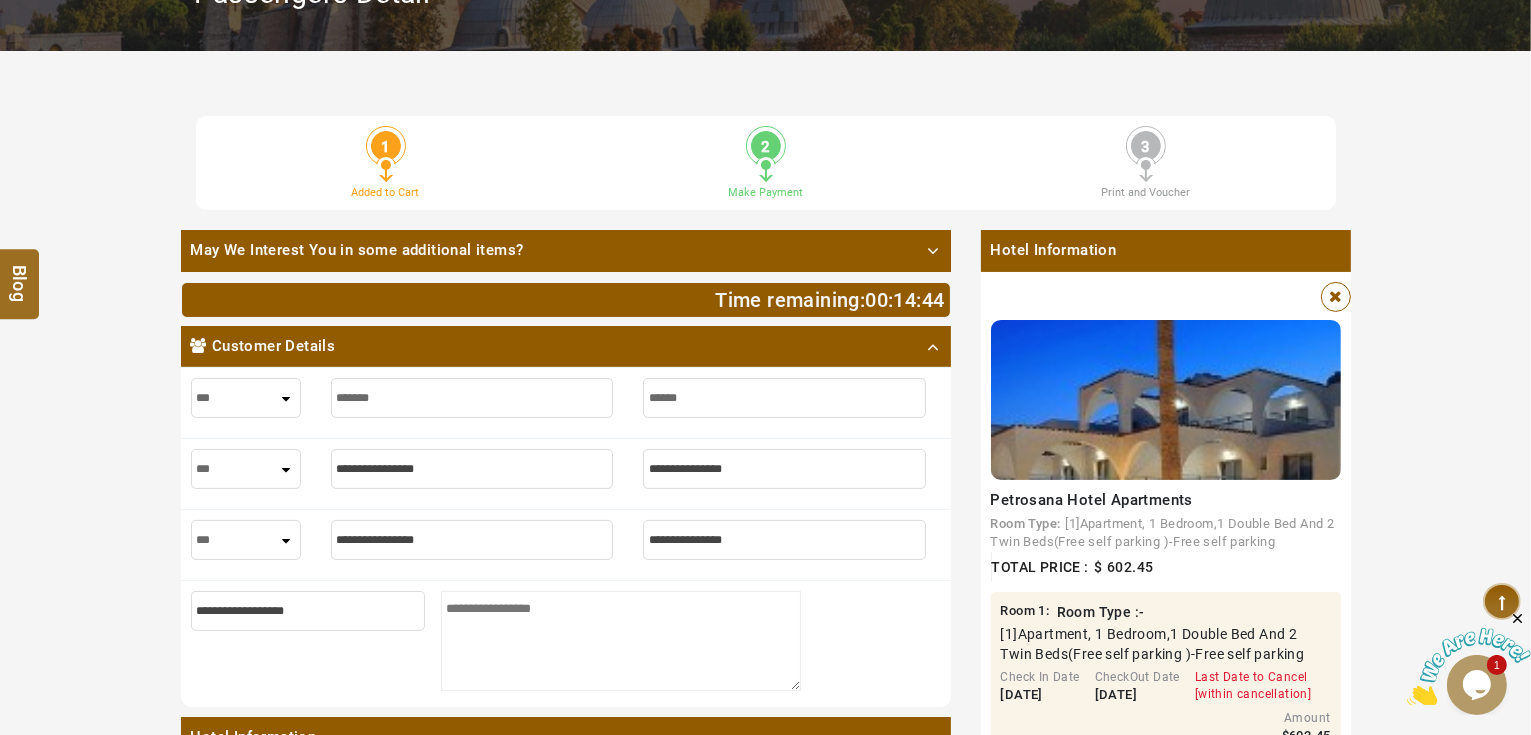 type on "******" 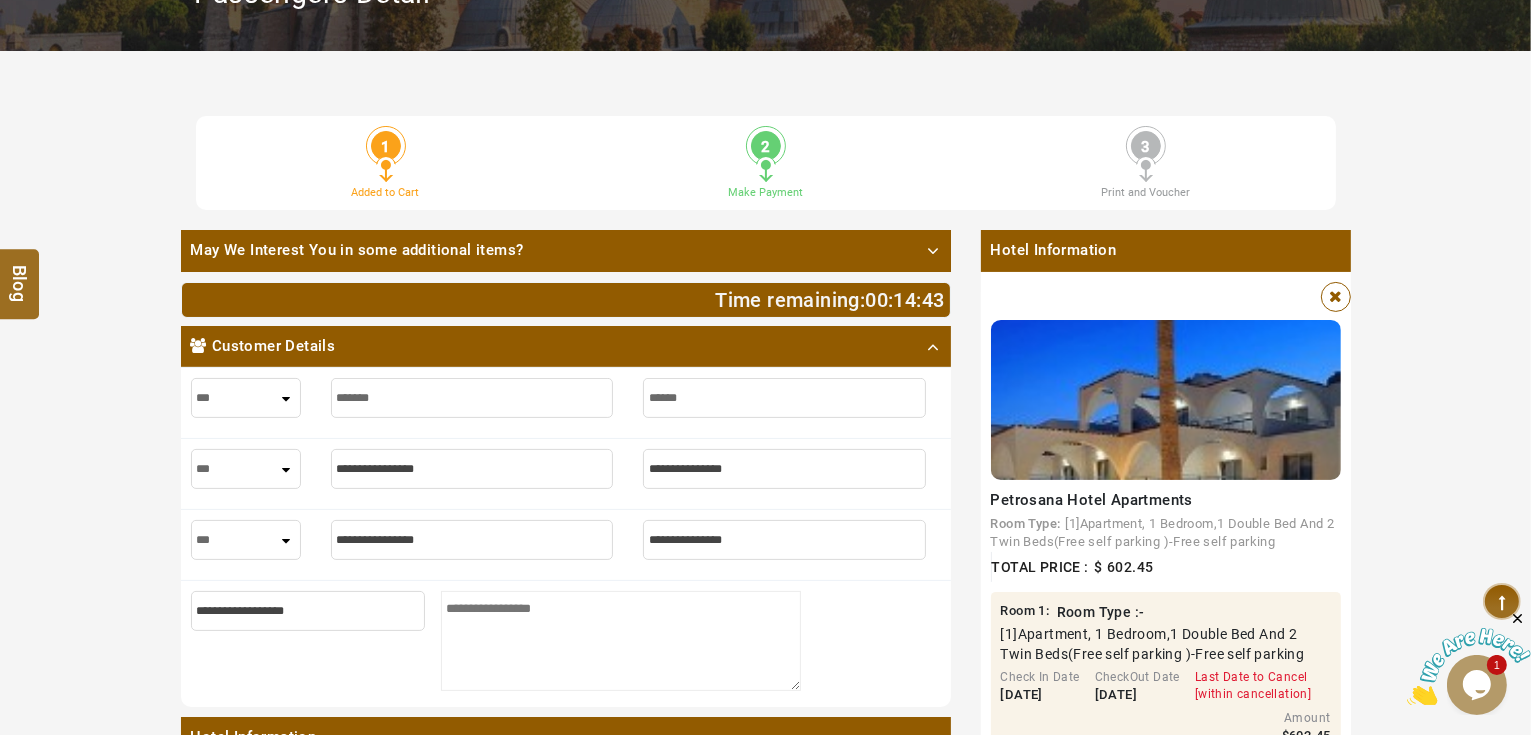 type on "******" 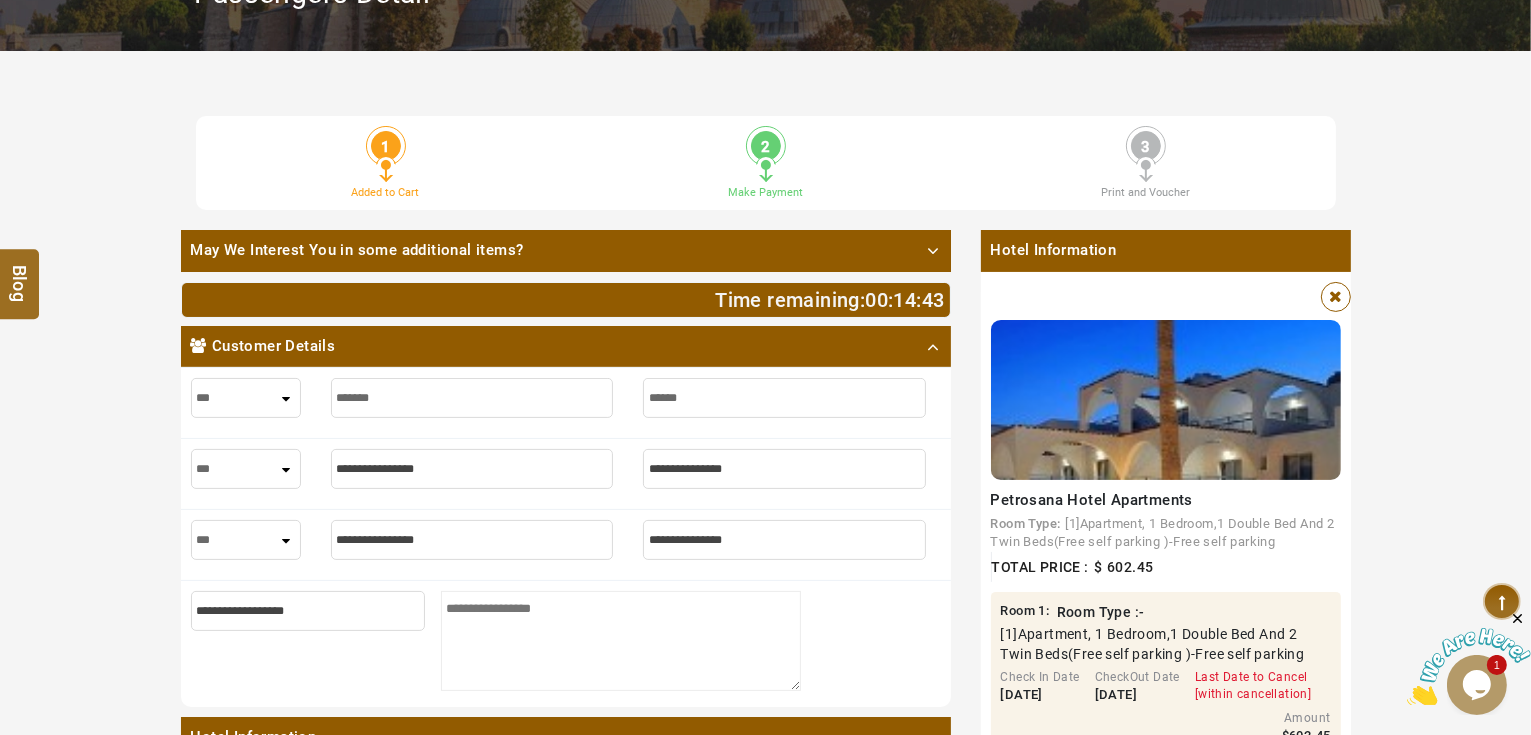 click at bounding box center [472, 469] 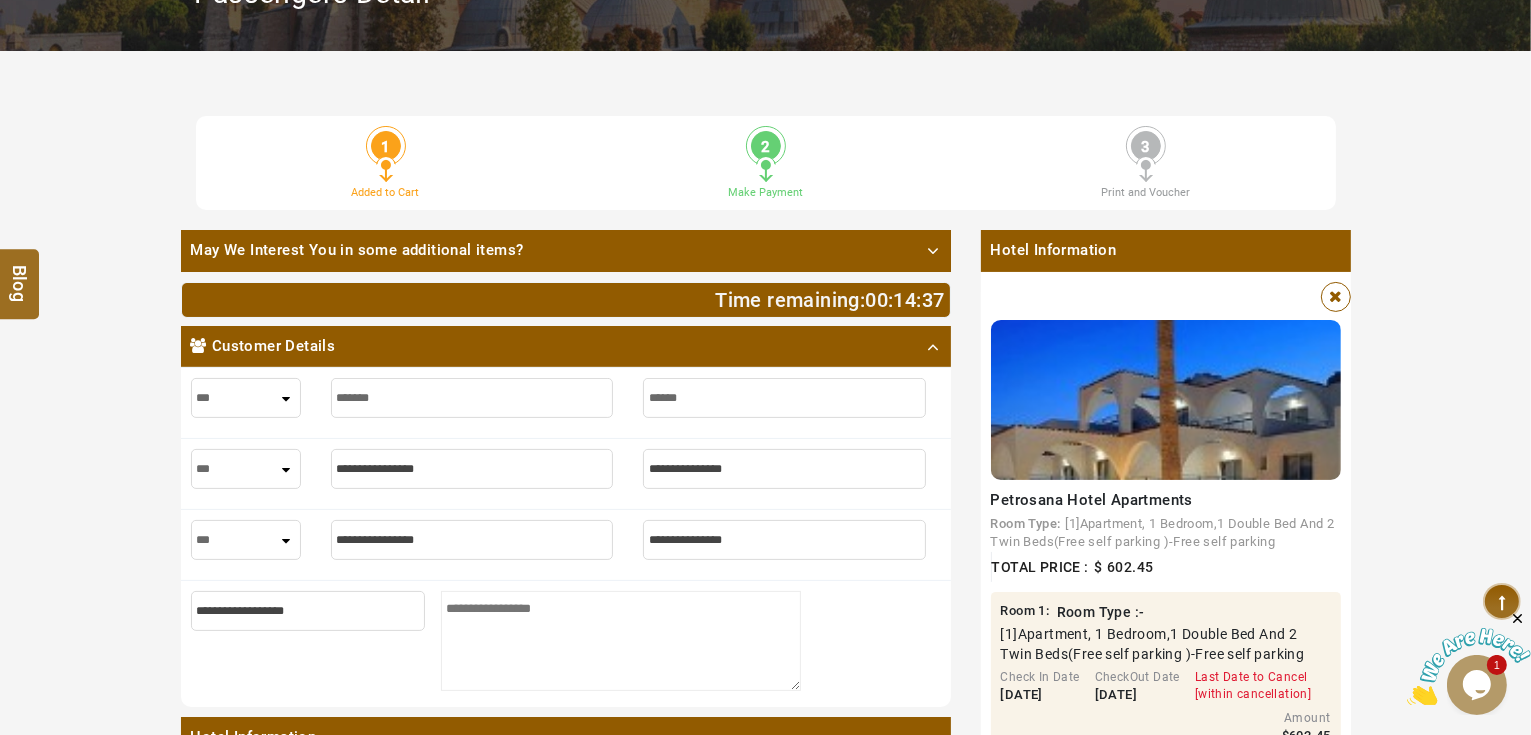 type on "*" 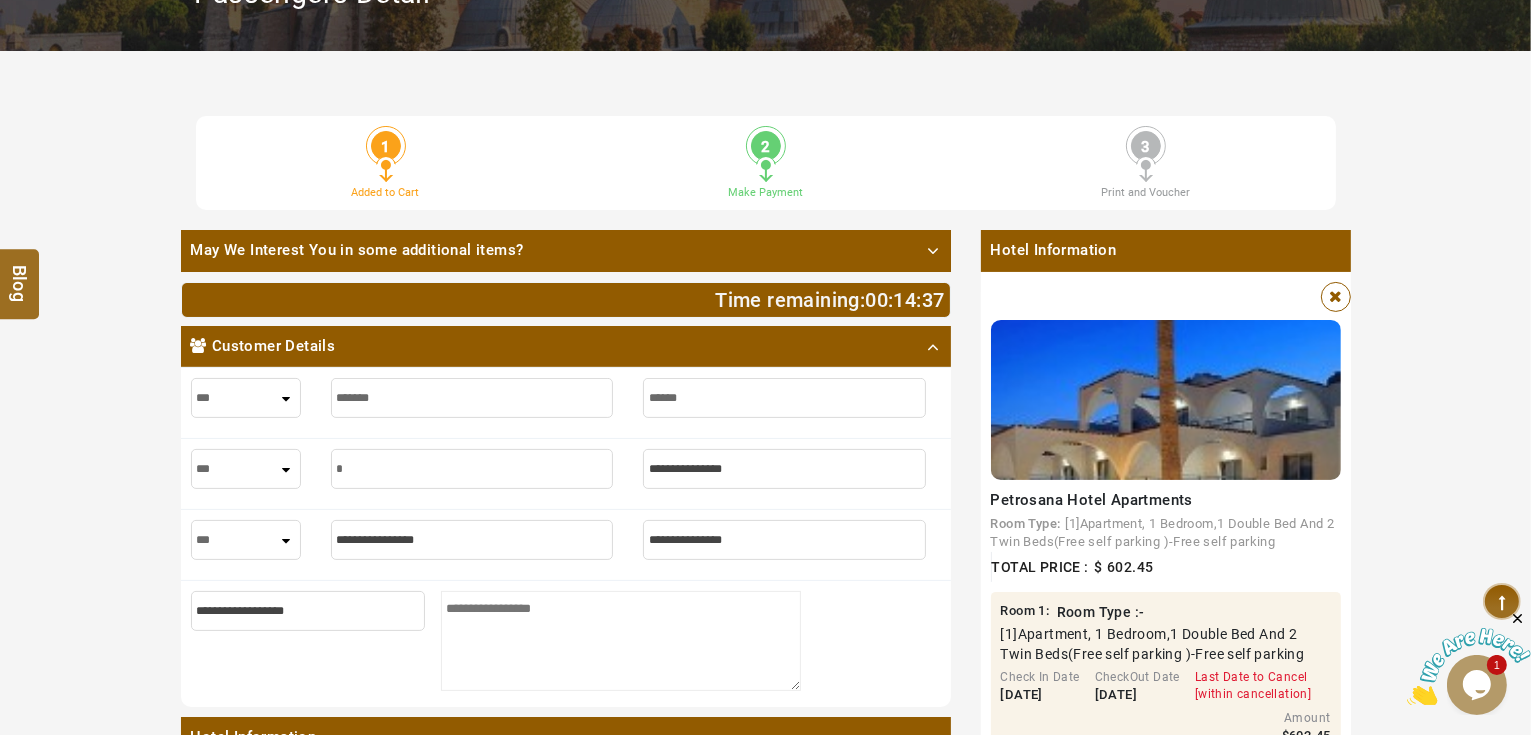 type on "*" 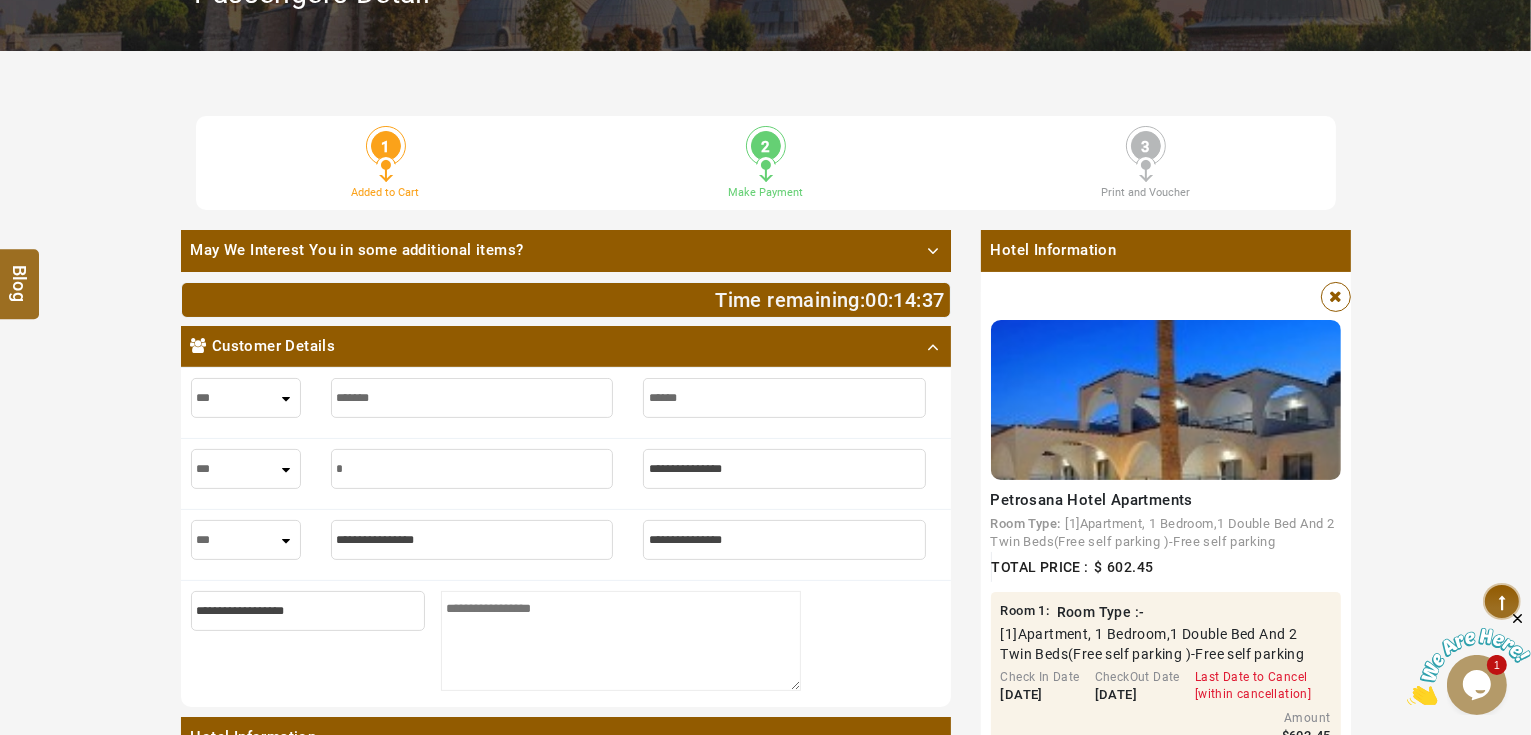 type on "**" 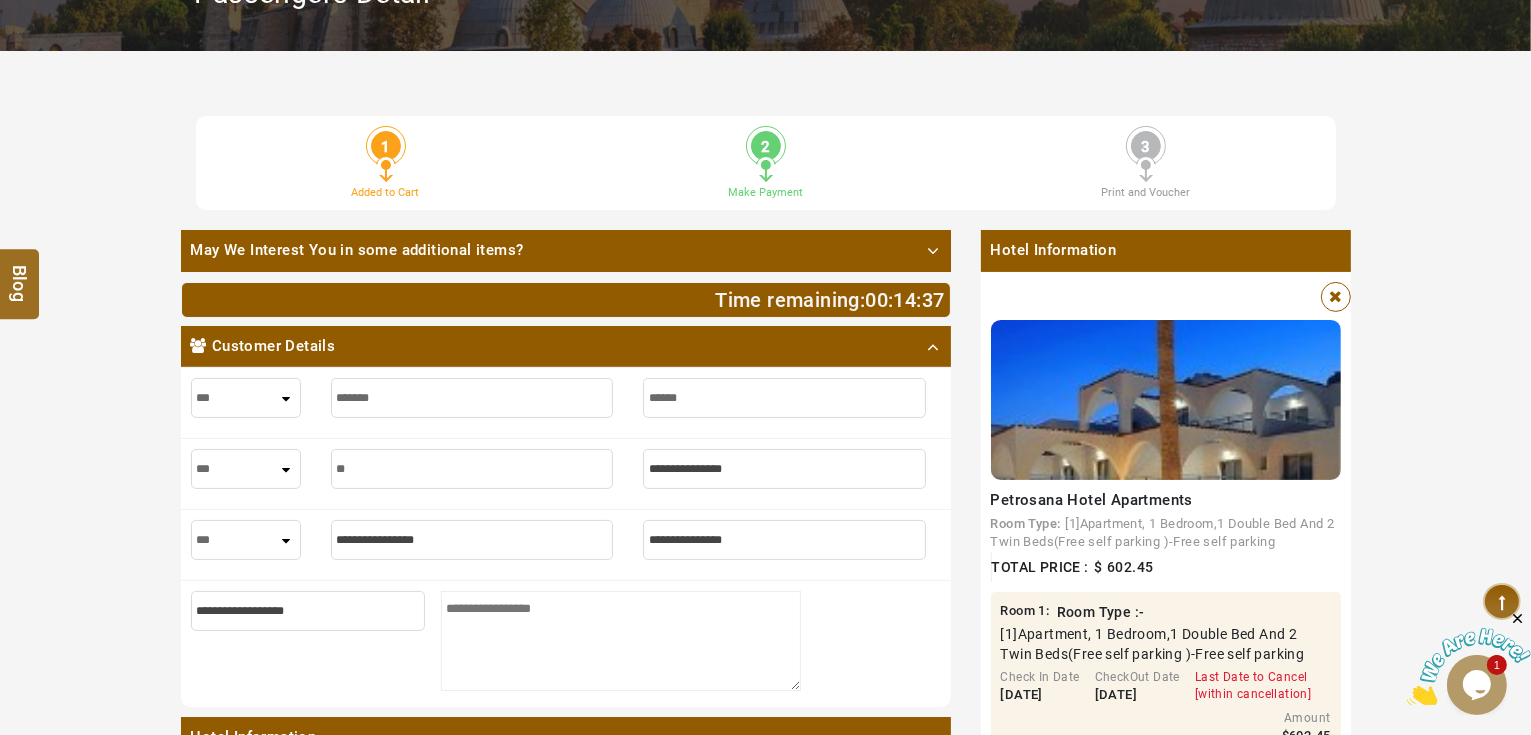 type on "**" 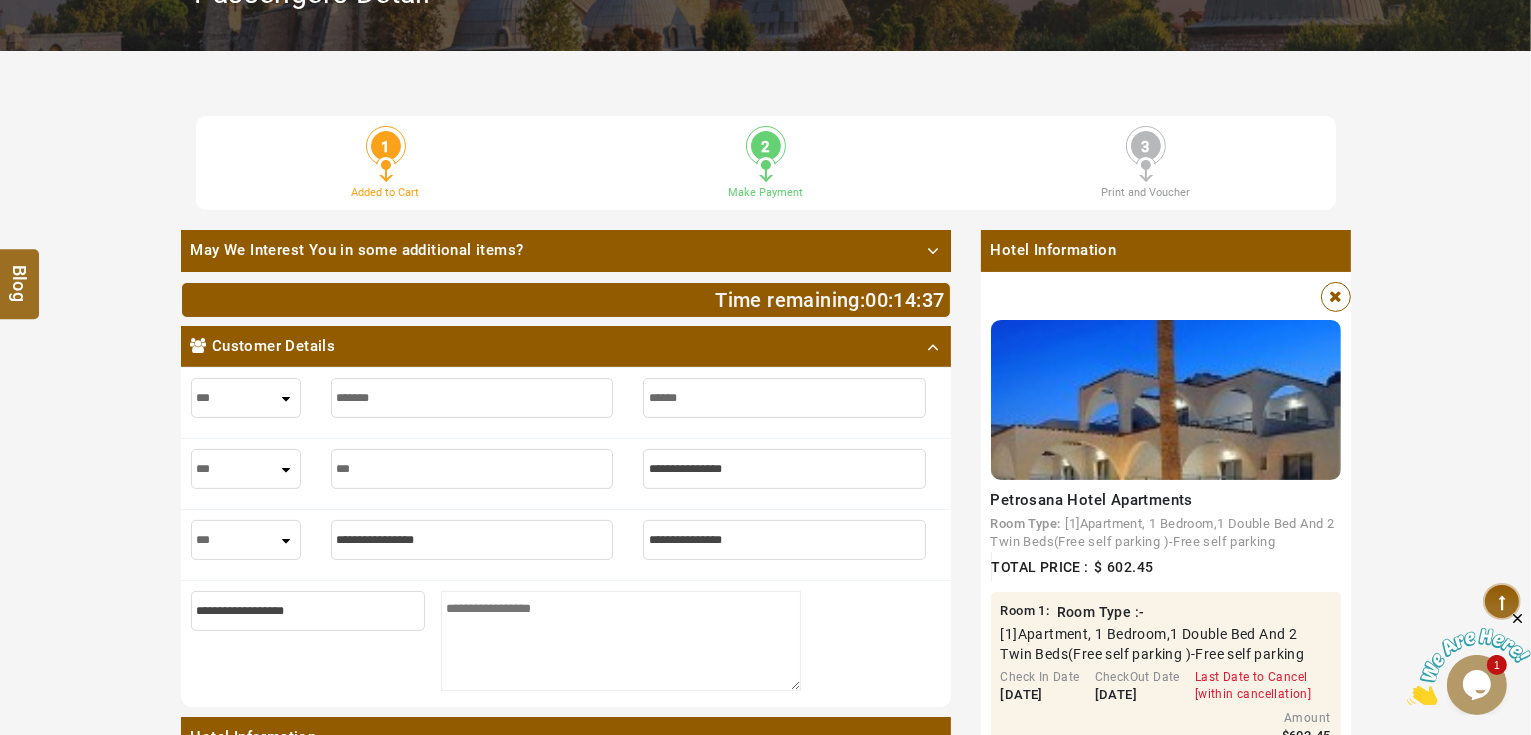type on "****" 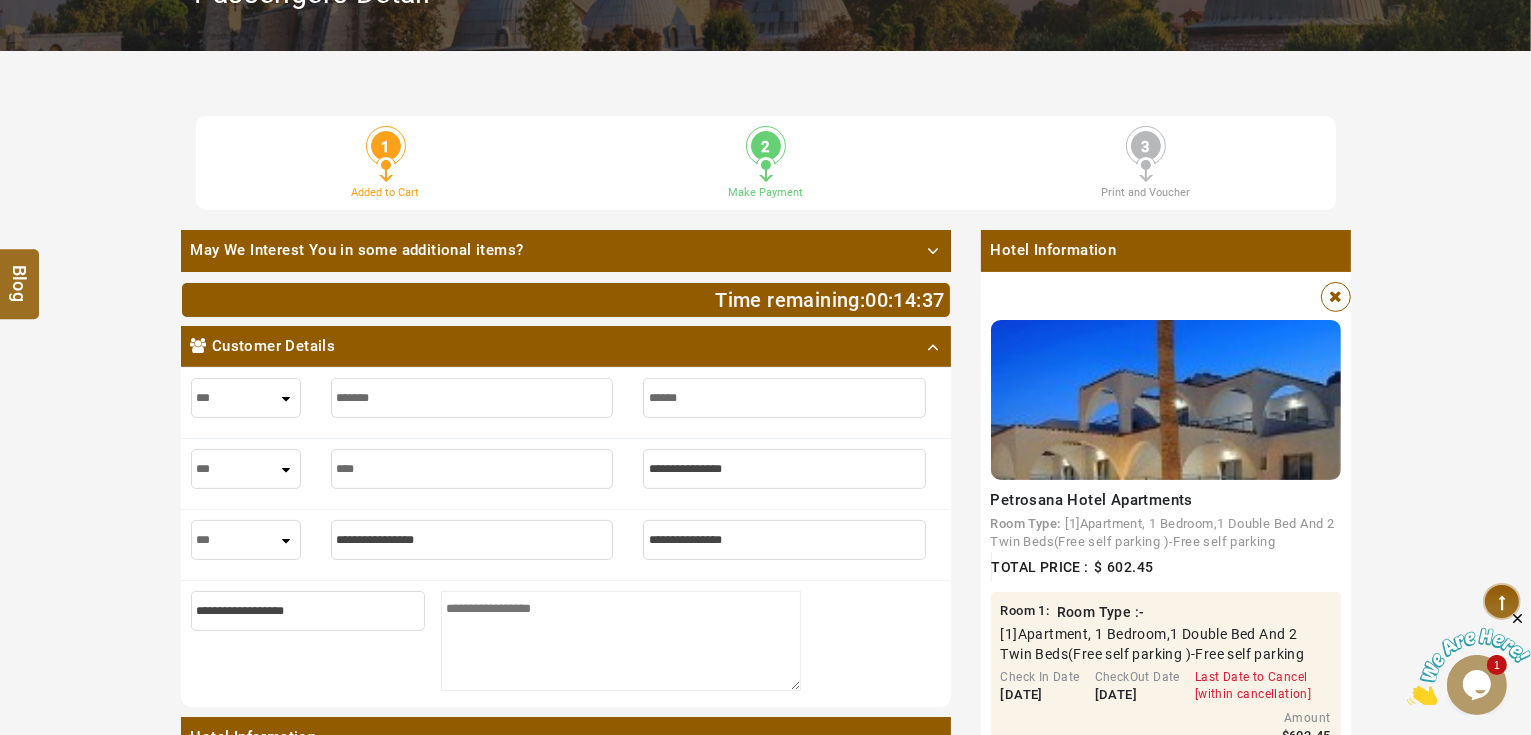 type on "****" 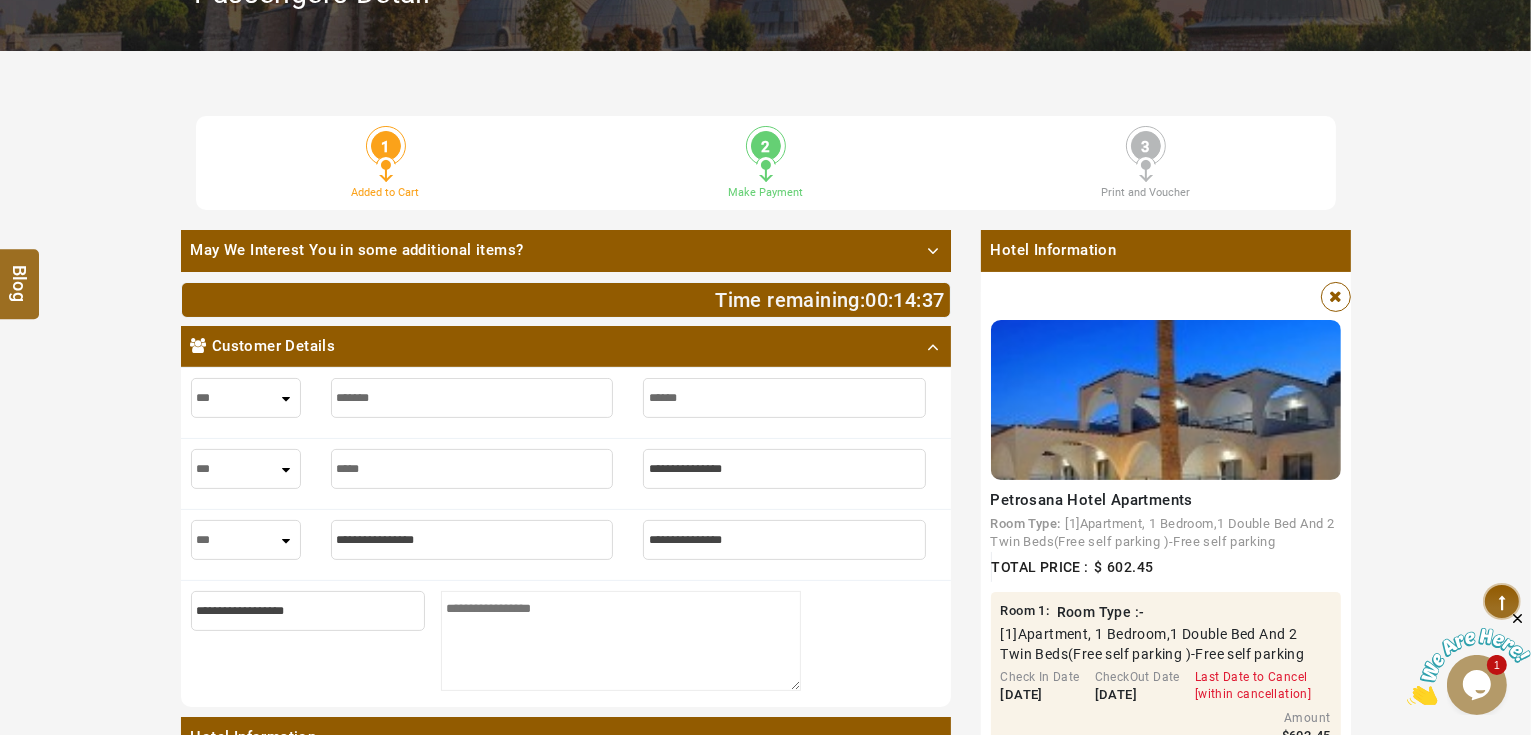 type on "*****" 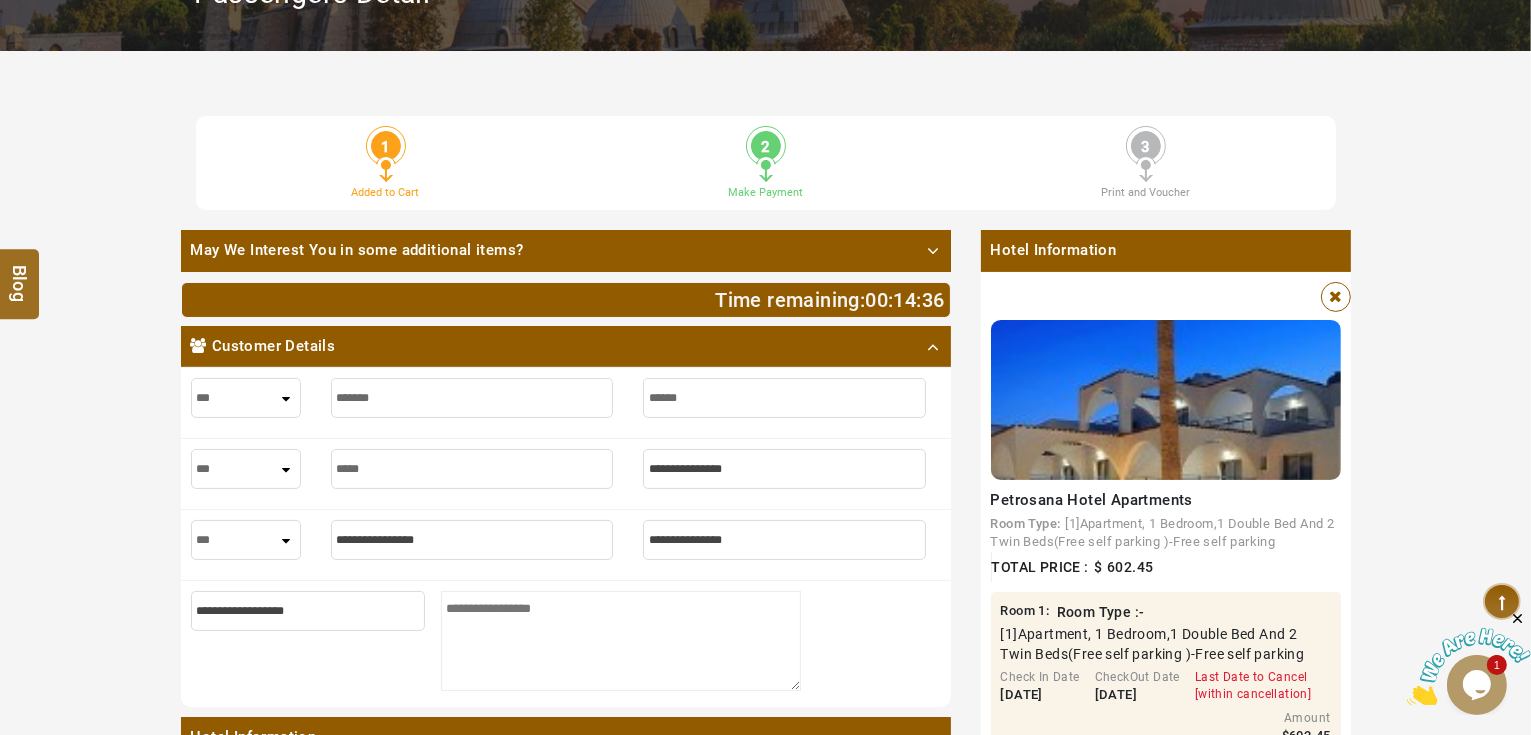 type on "******" 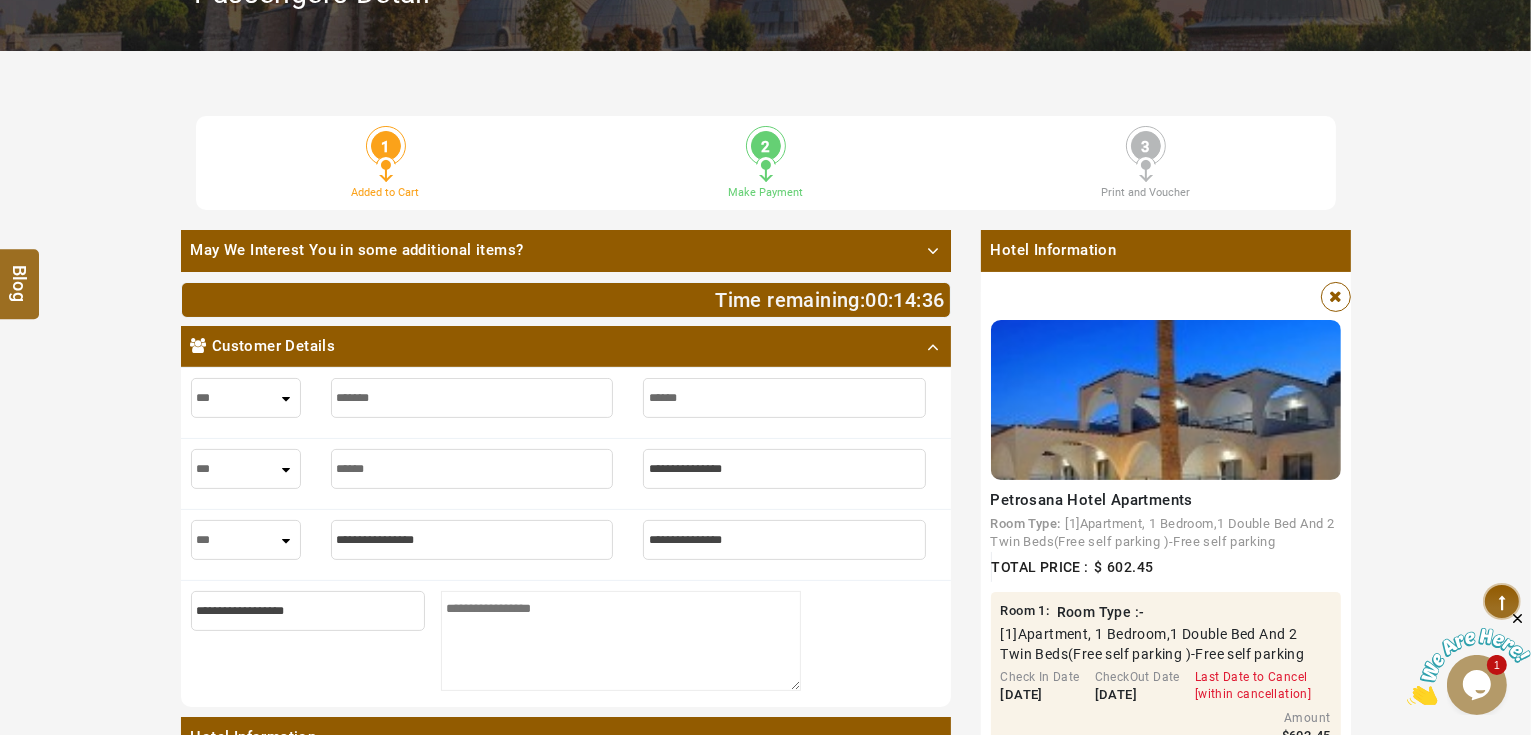 type on "******" 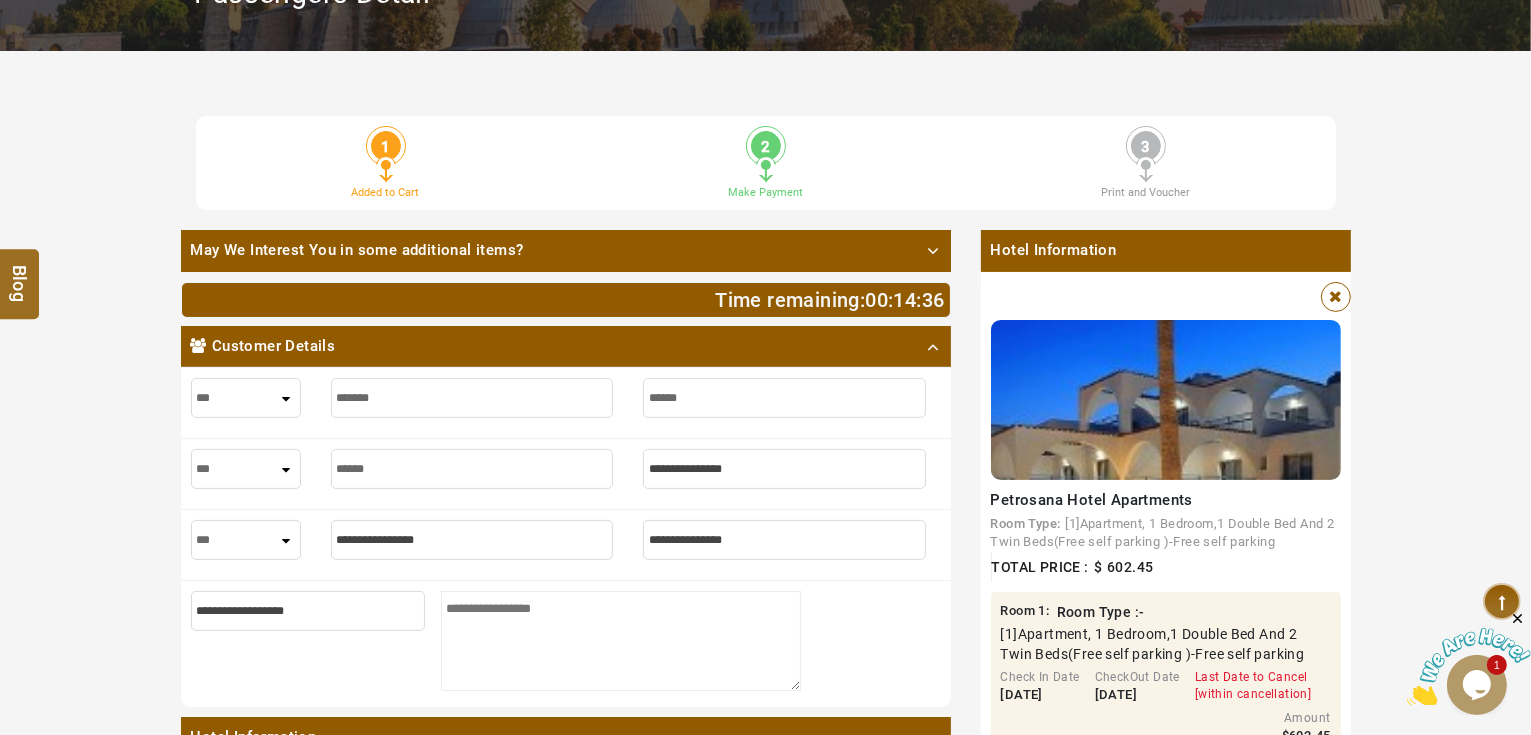 type on "*******" 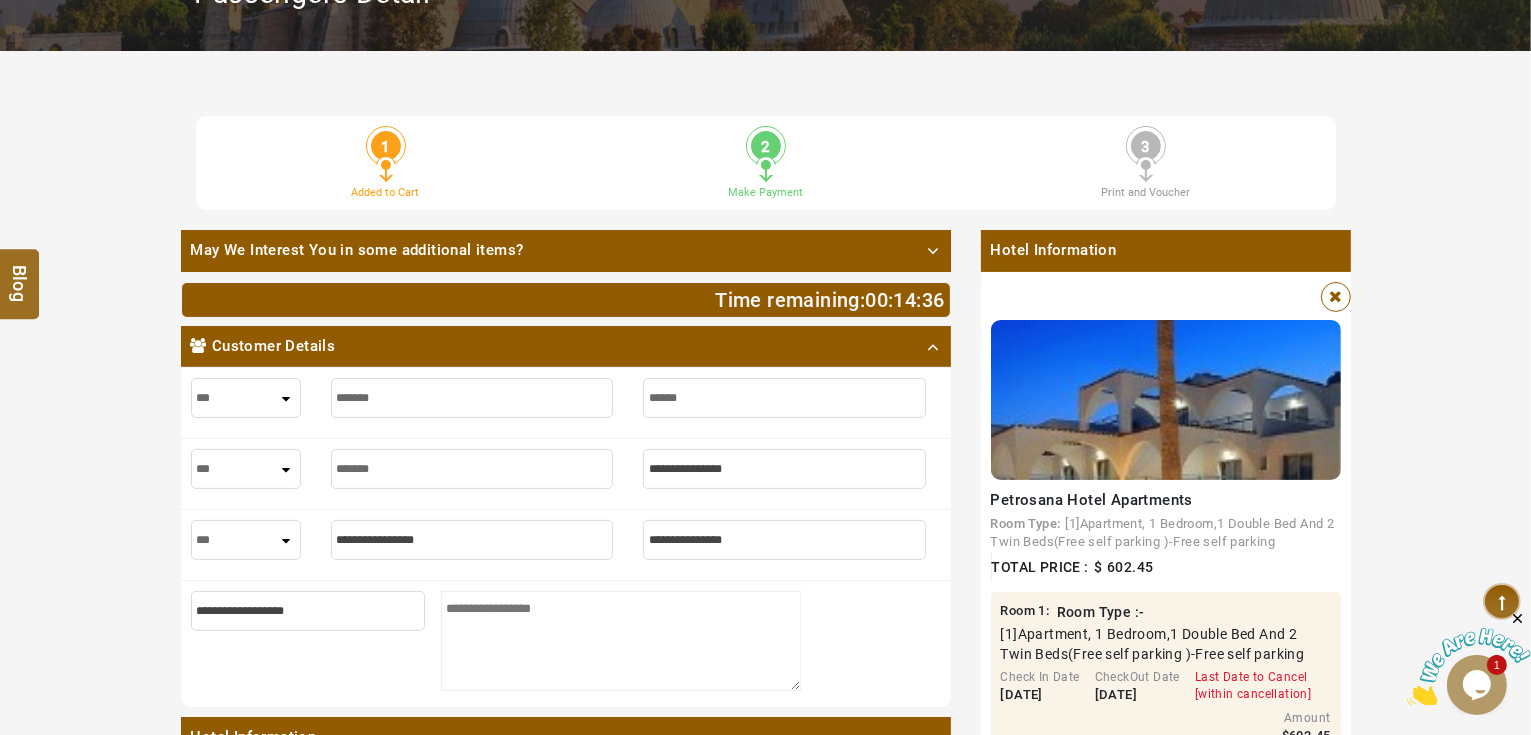type on "*******" 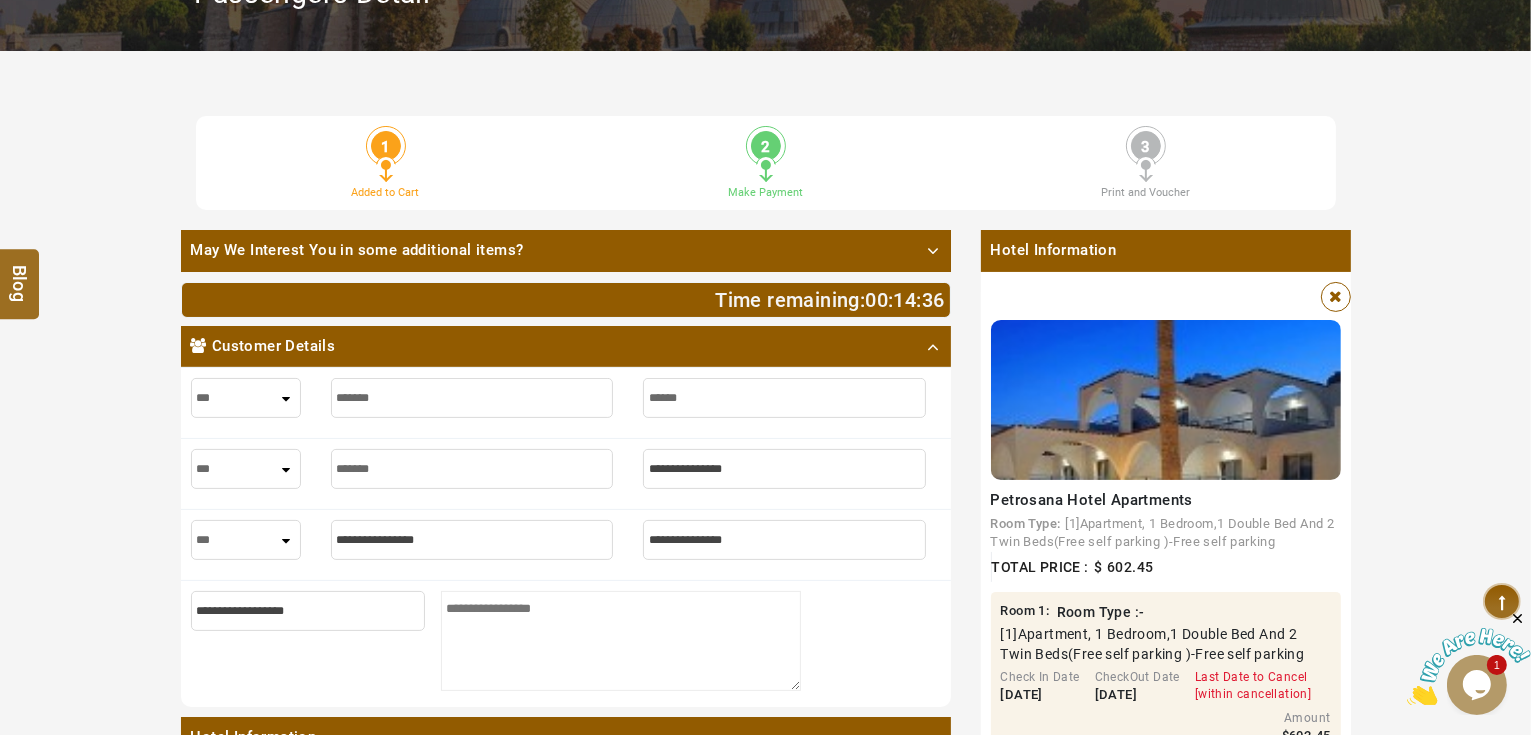type on "*******" 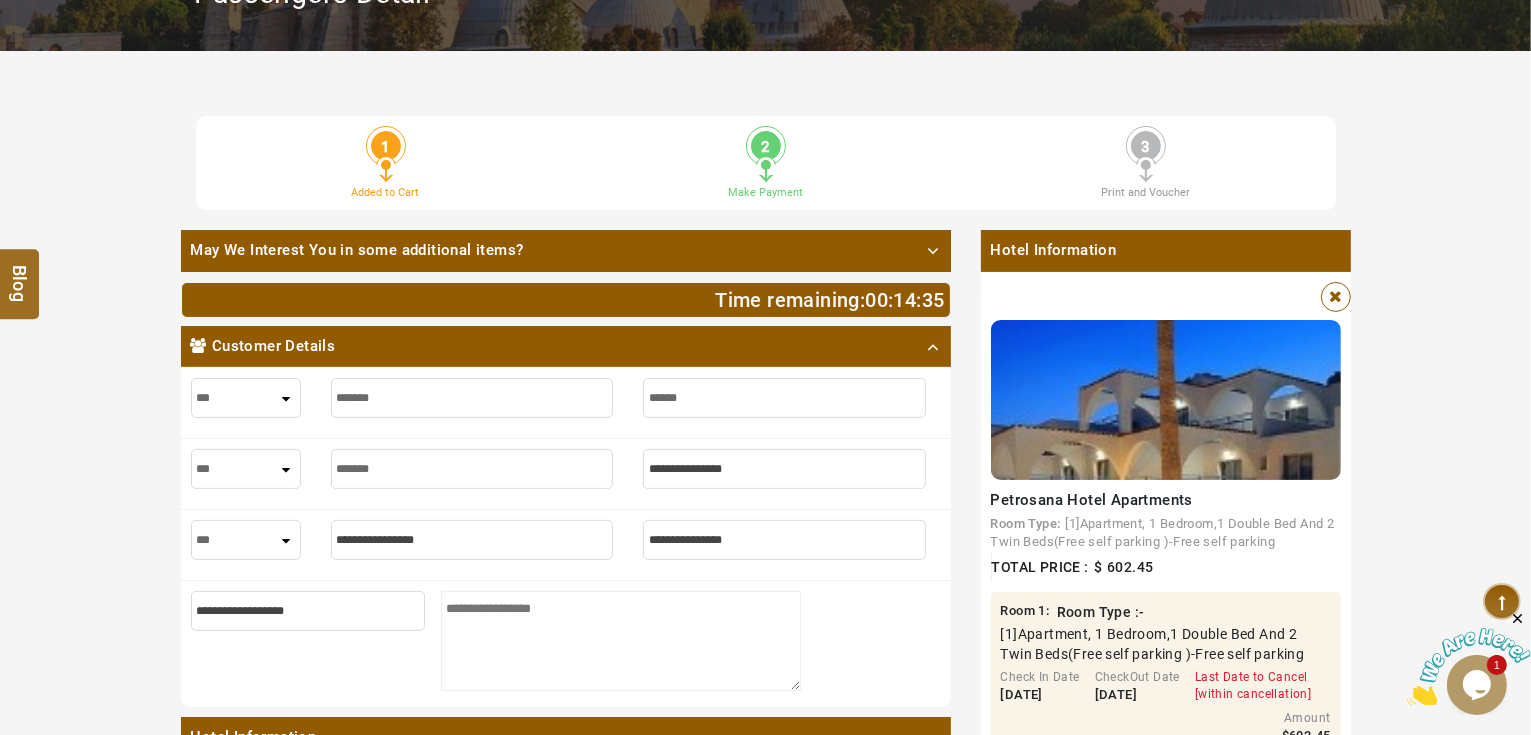 type on "*" 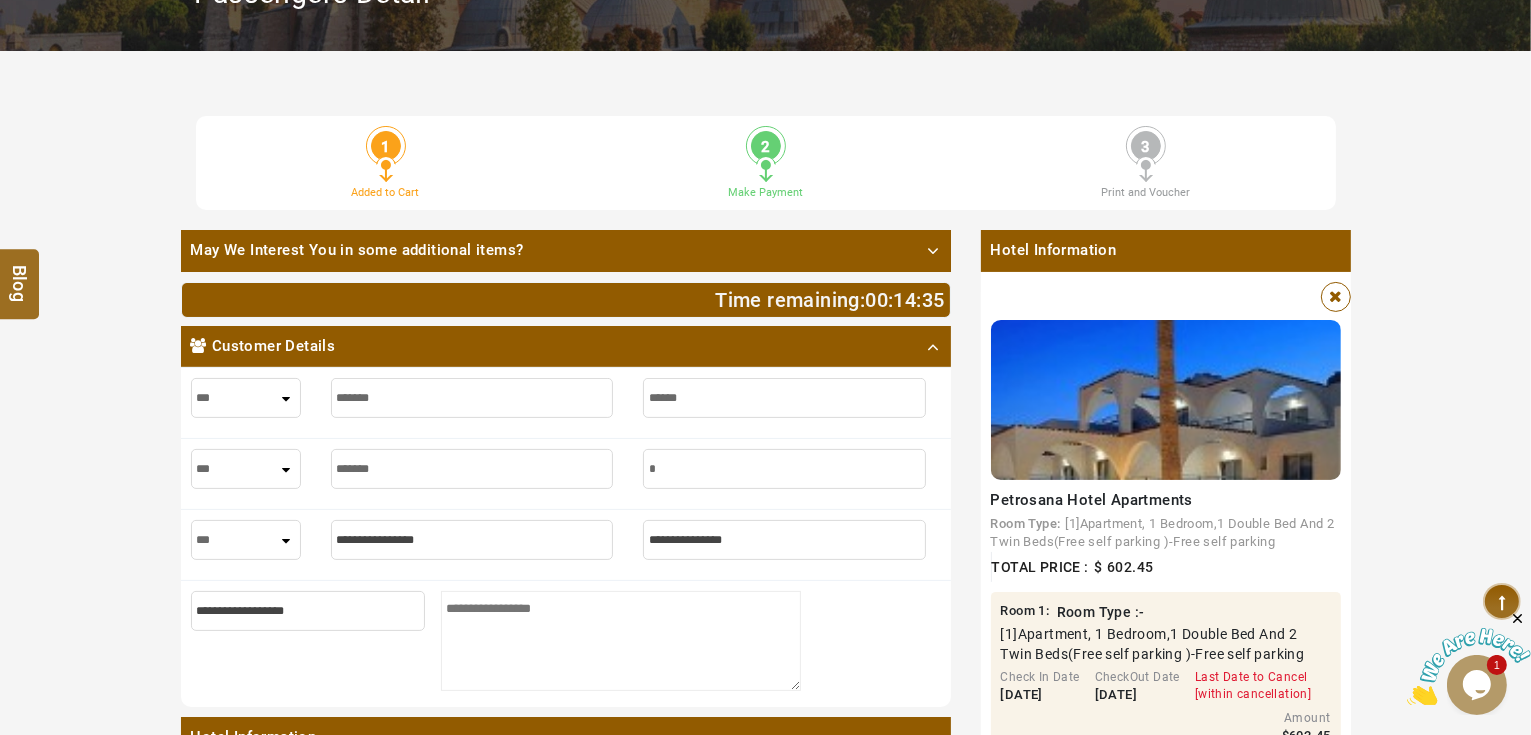 type on "*" 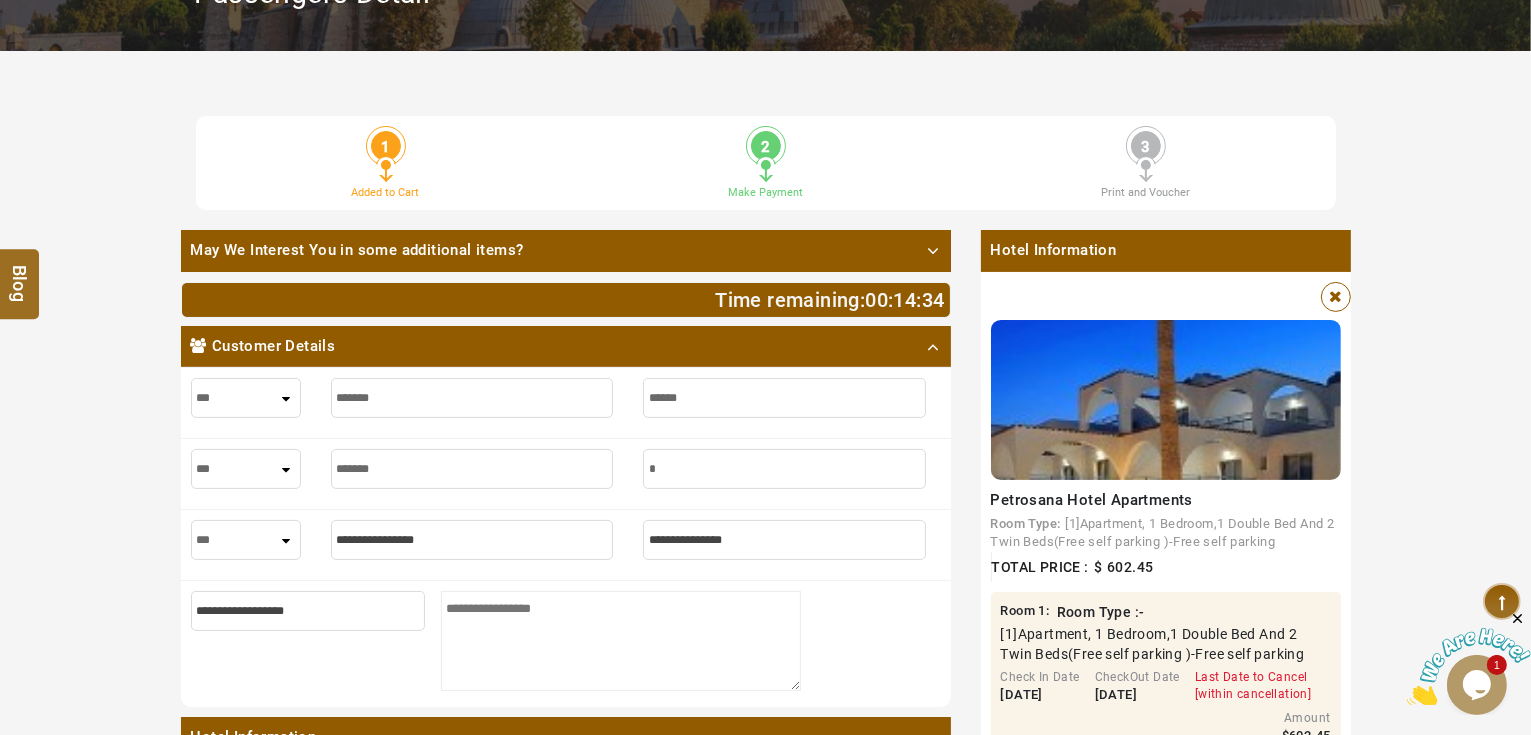 type on "**" 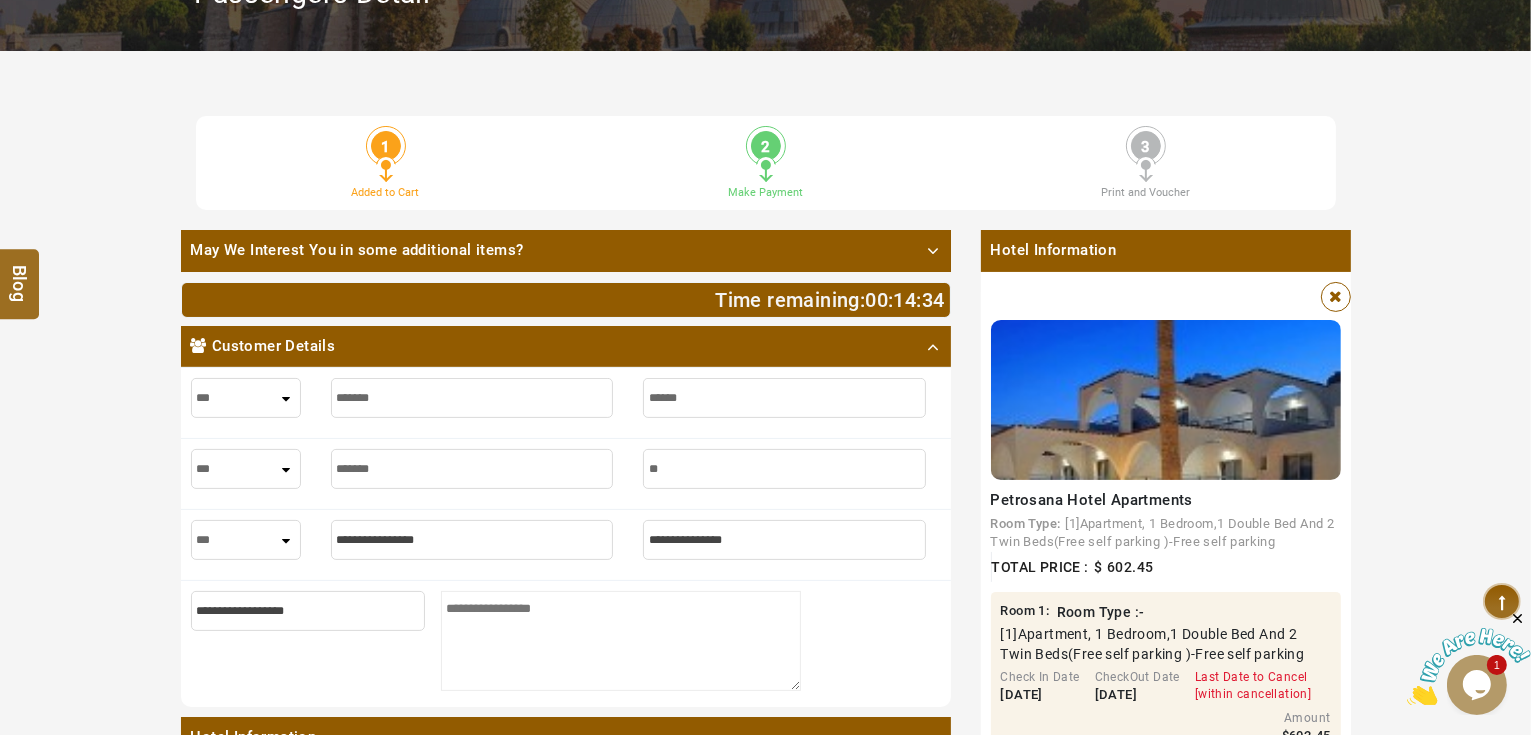 type on "**" 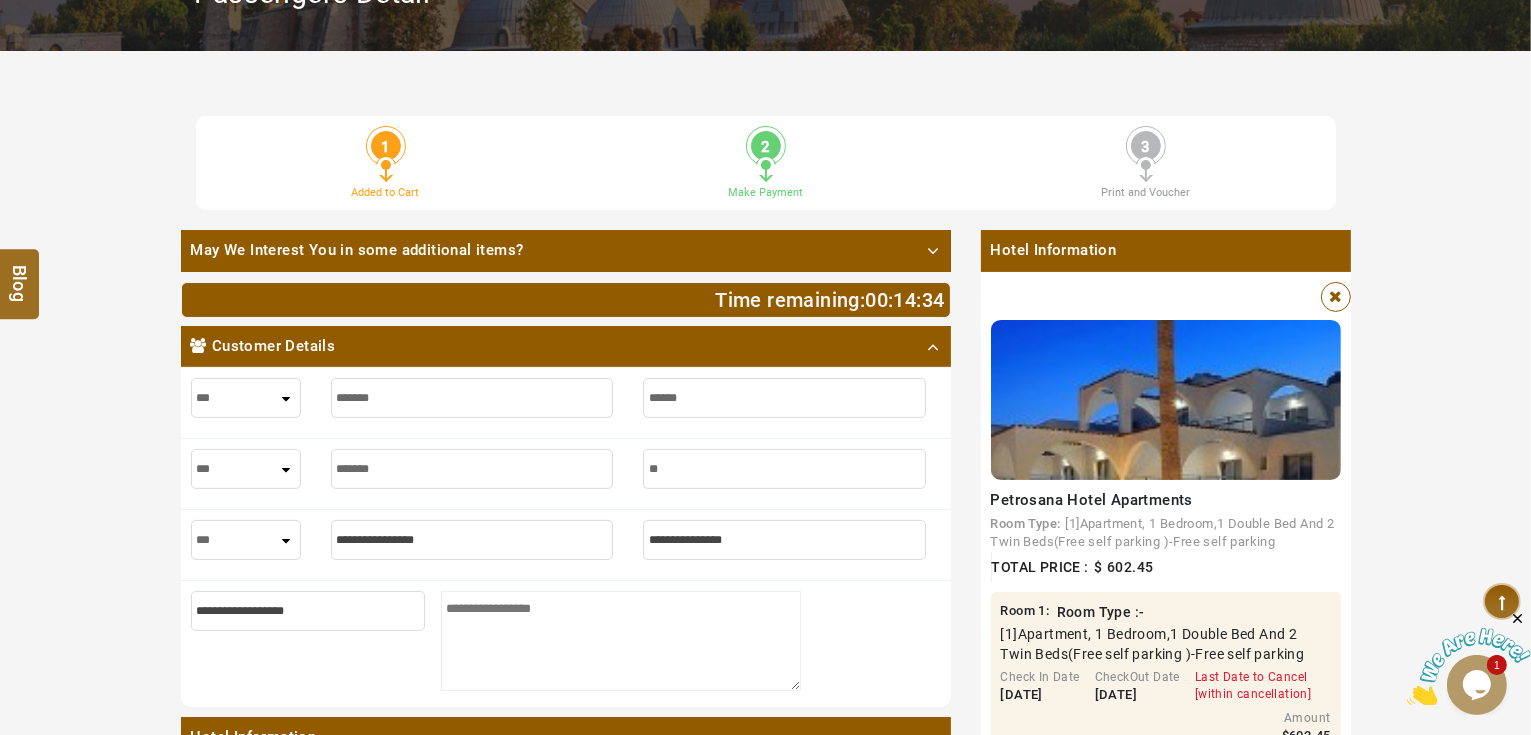 type on "***" 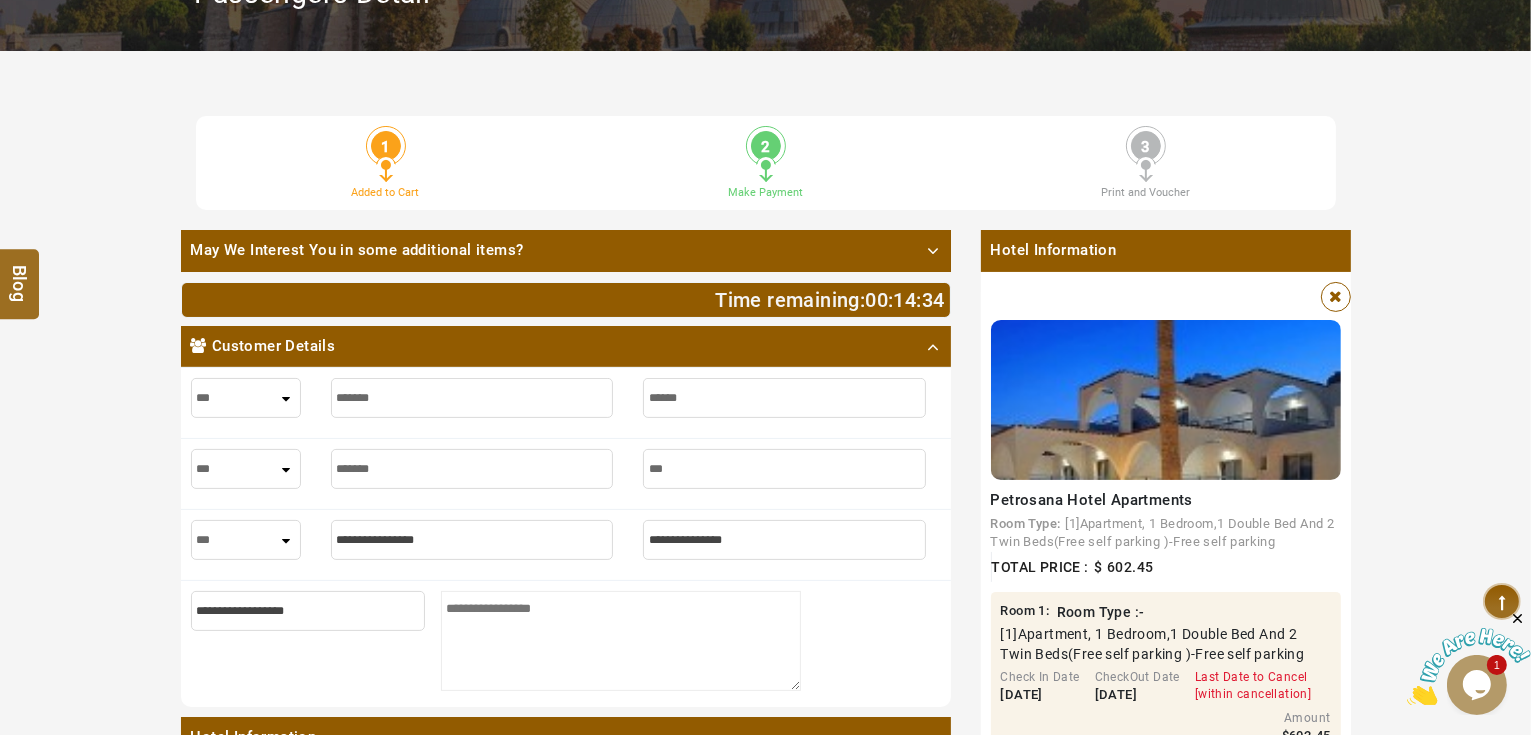 type on "***" 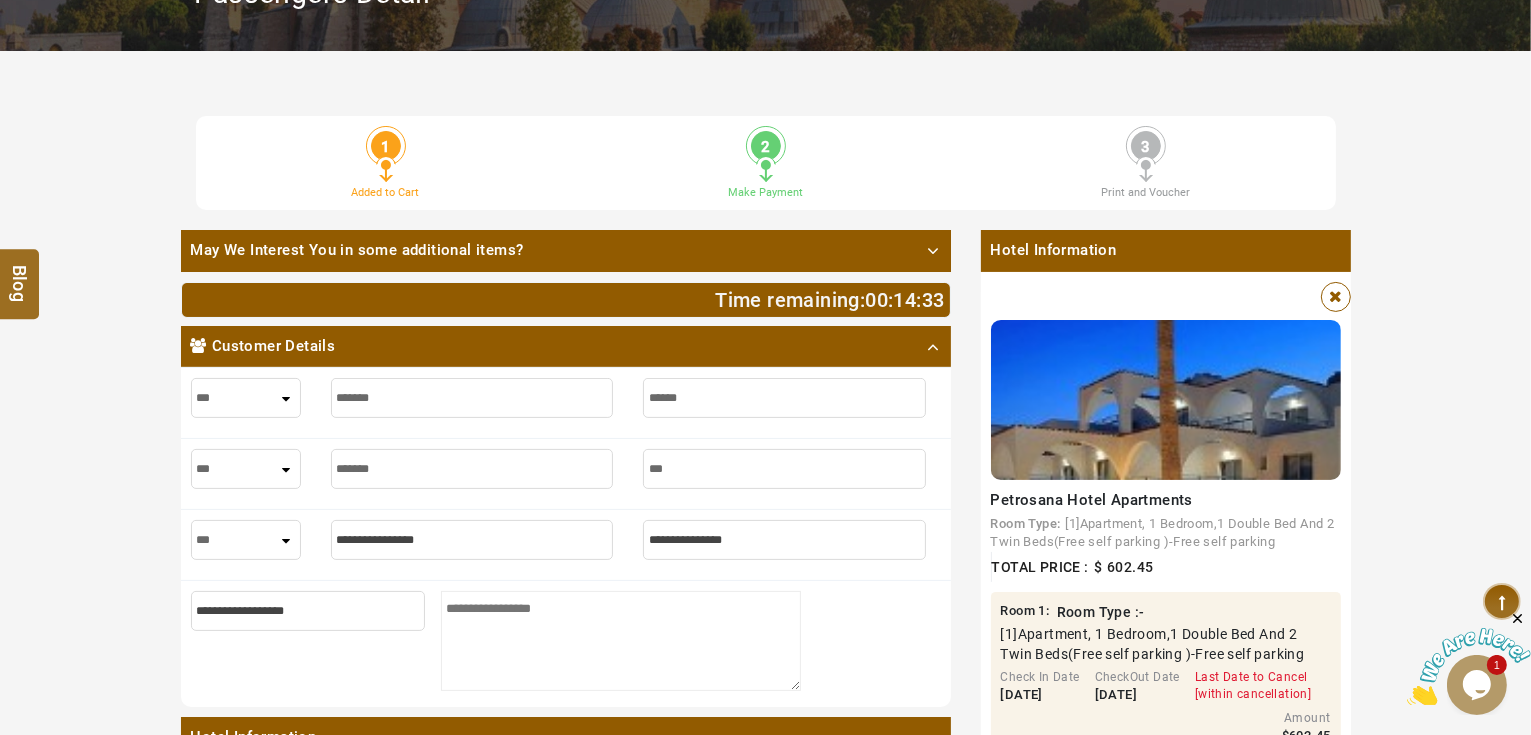 type on "****" 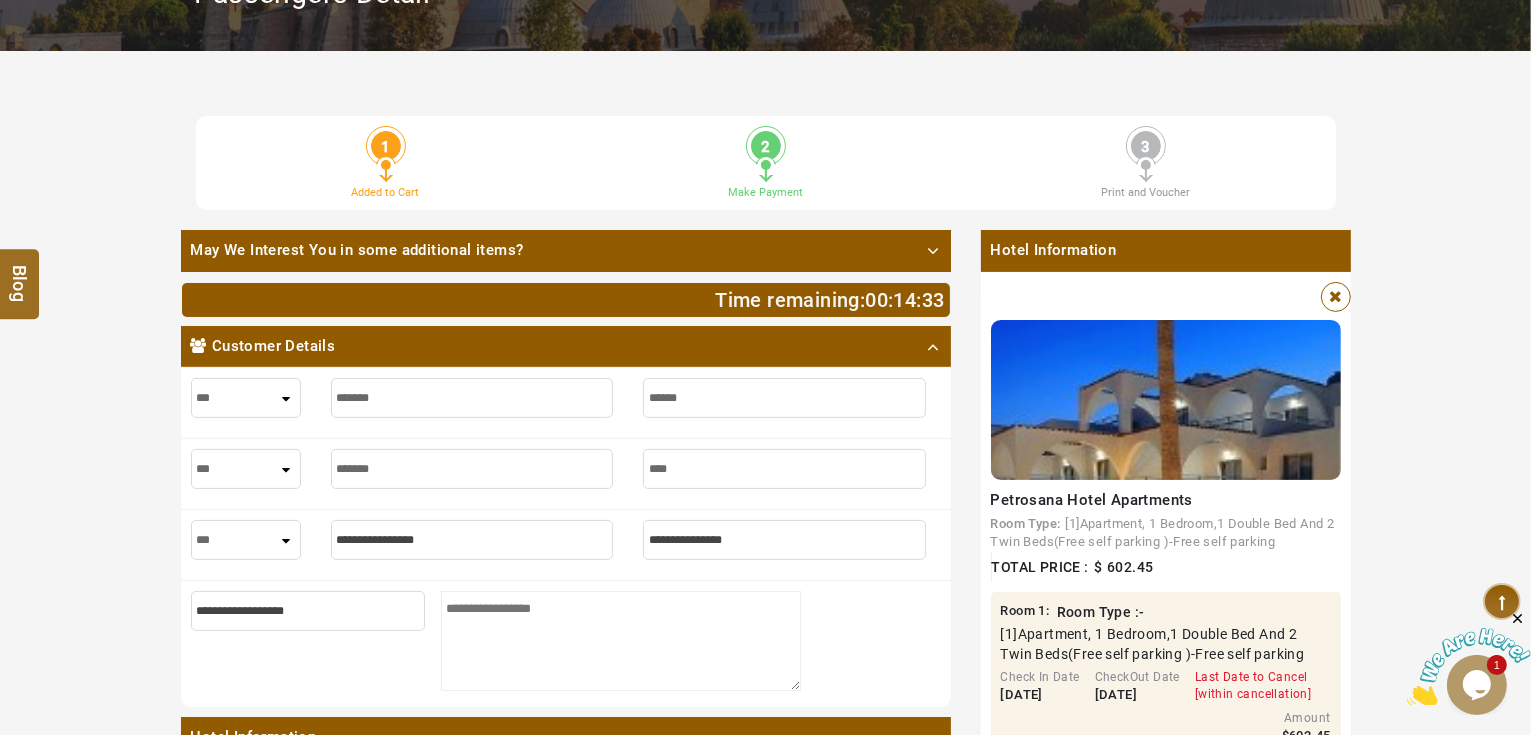 type on "****" 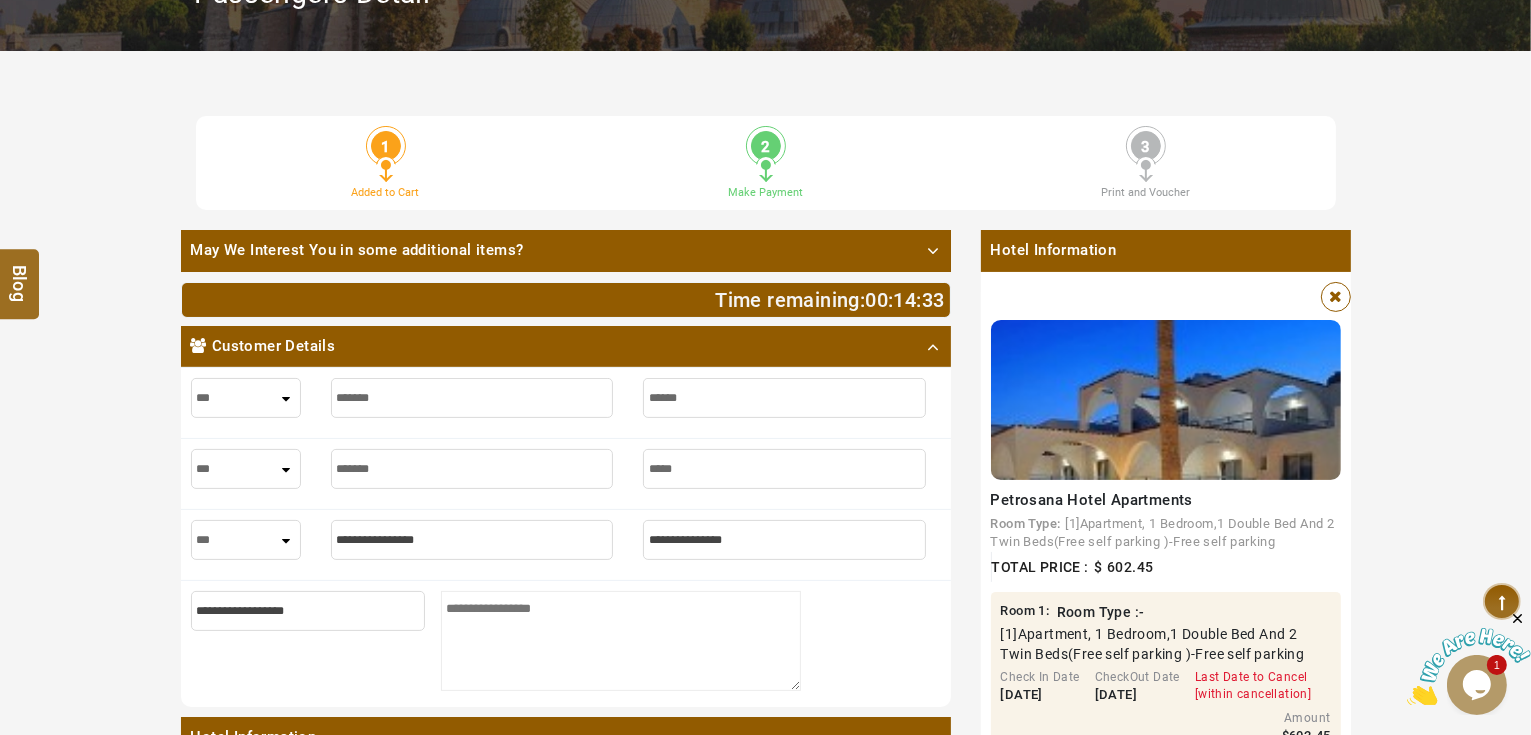 type on "*****" 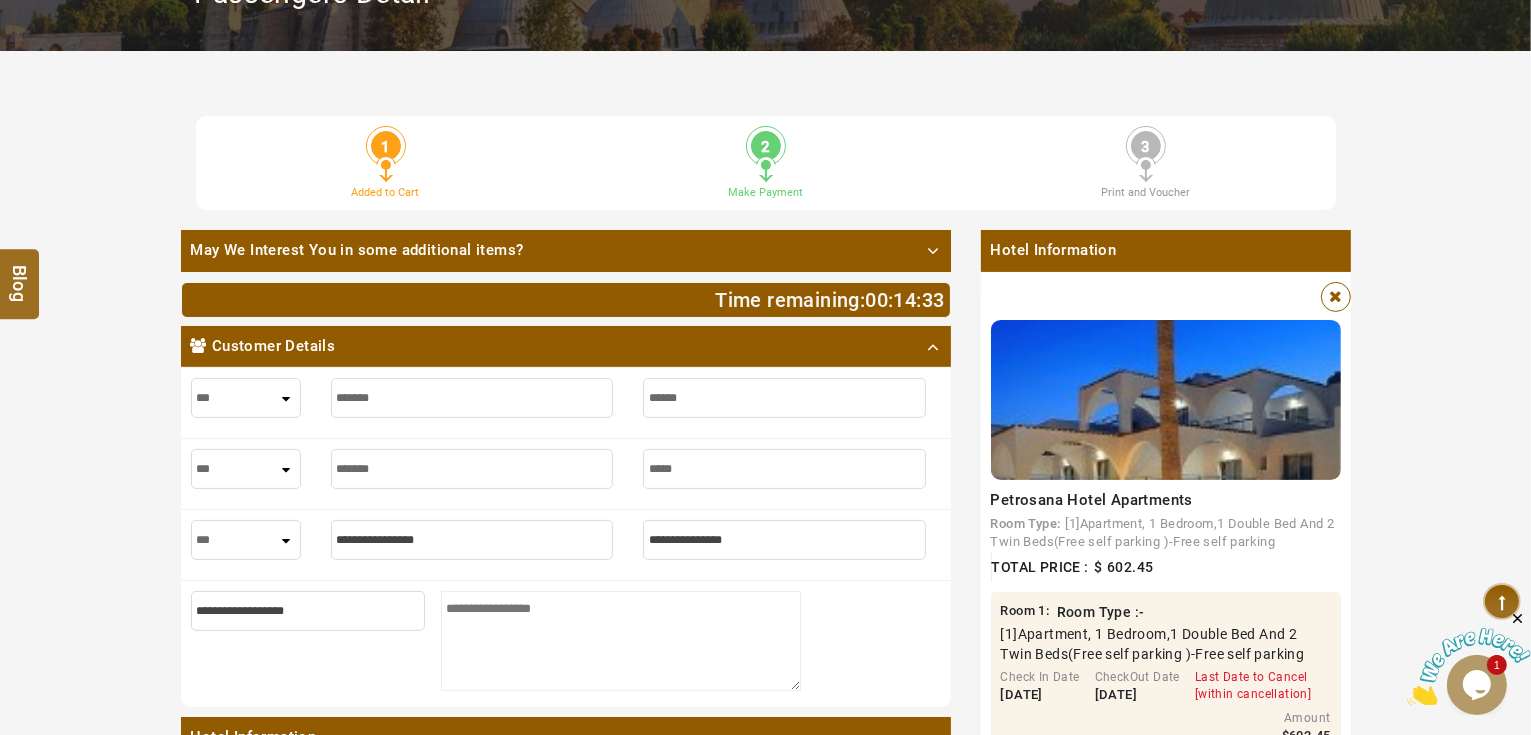type on "******" 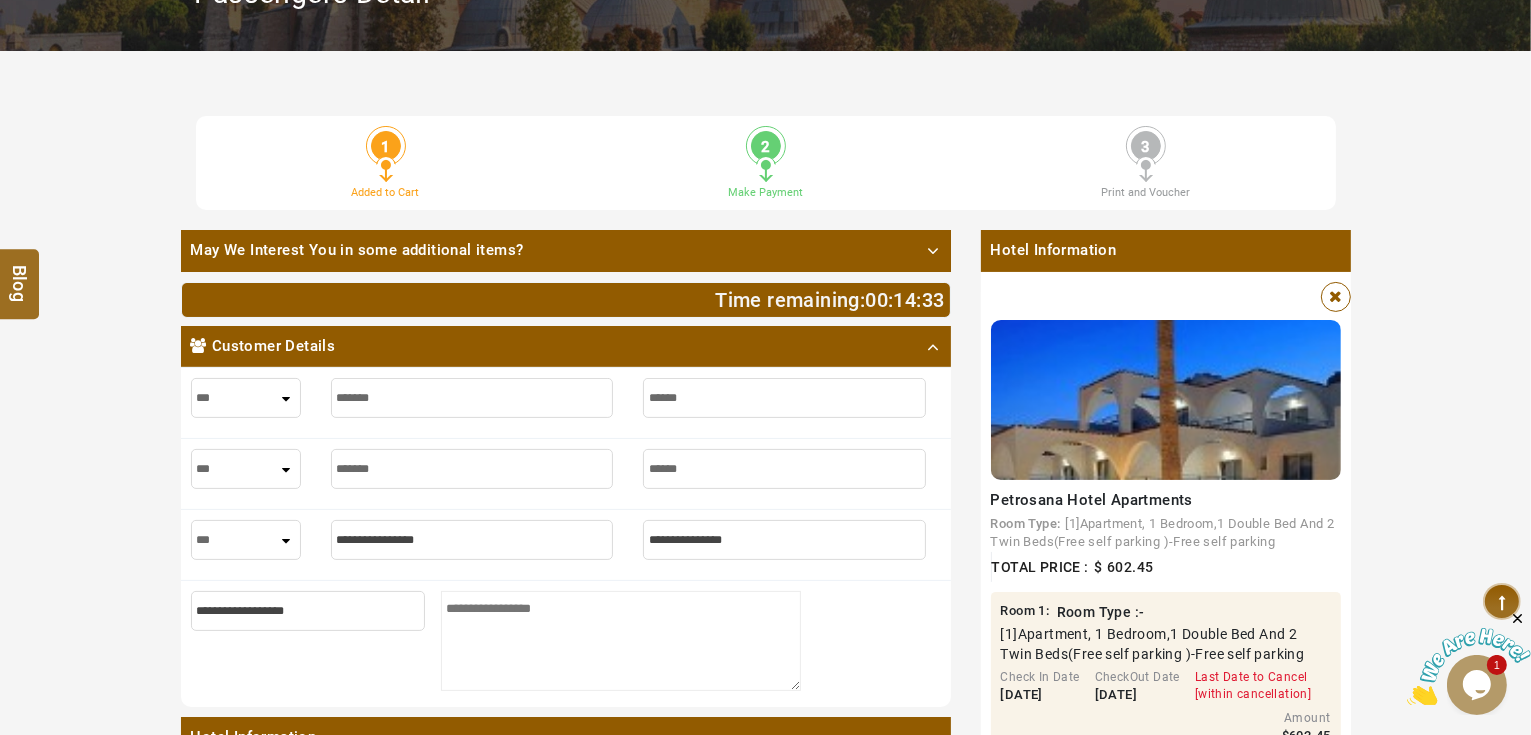 type on "******" 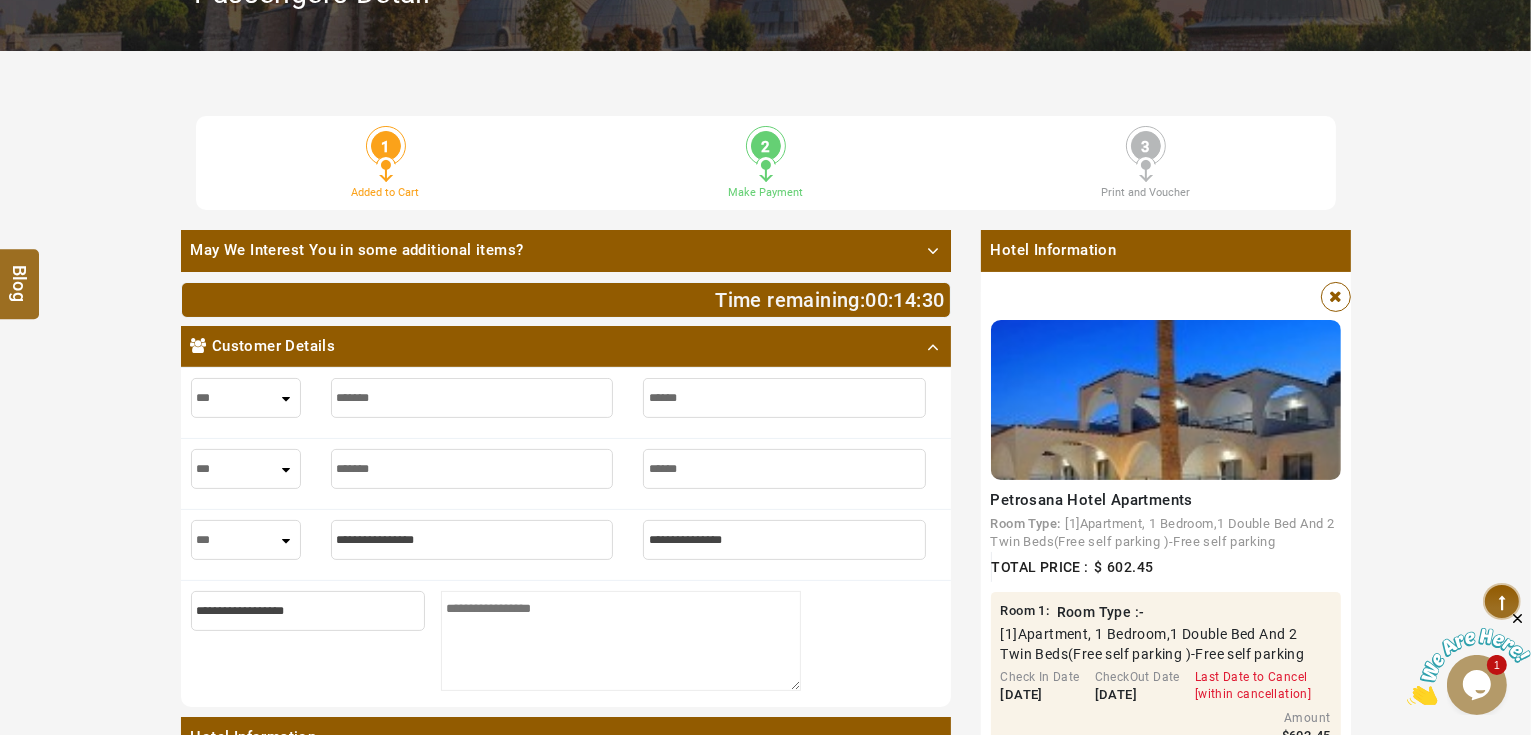 type on "******" 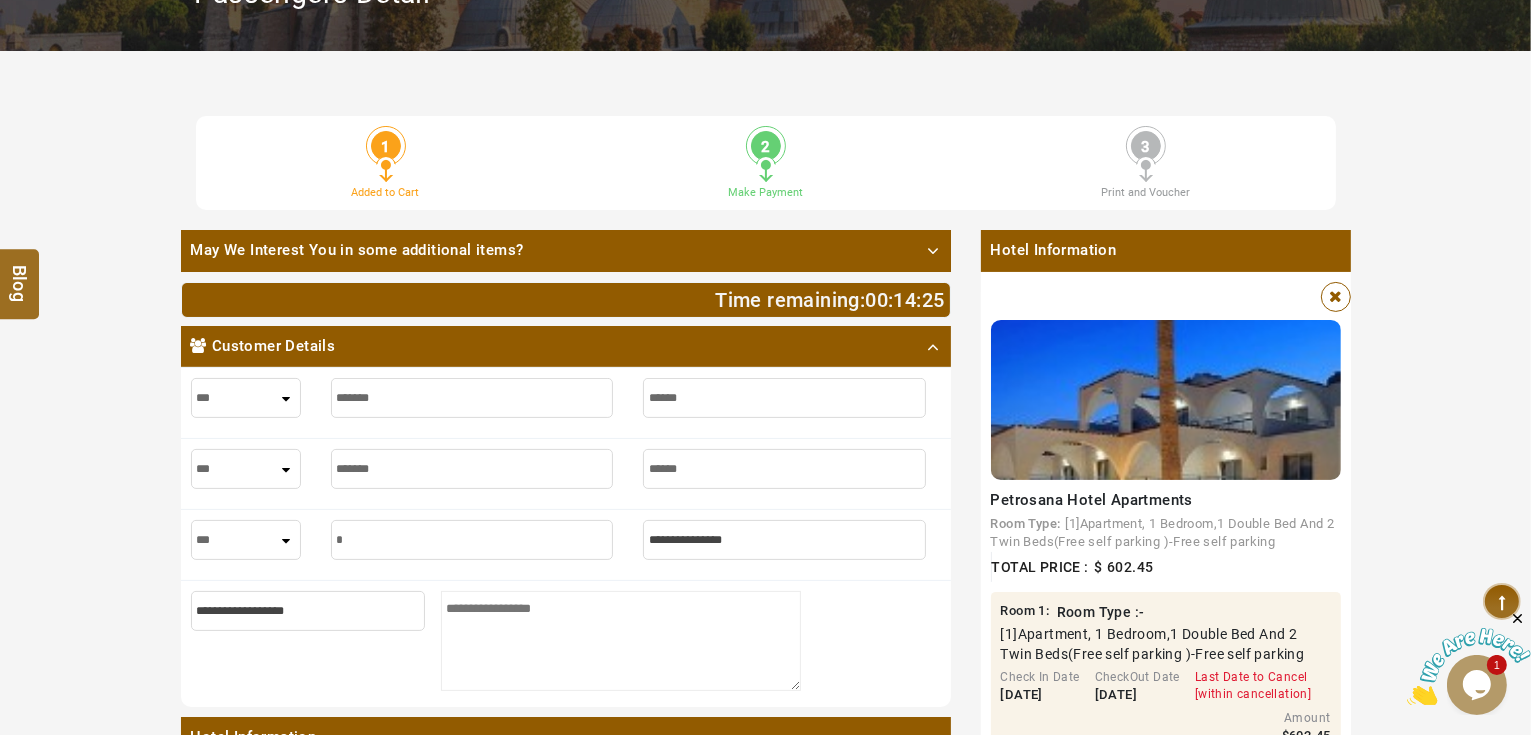 type on "**" 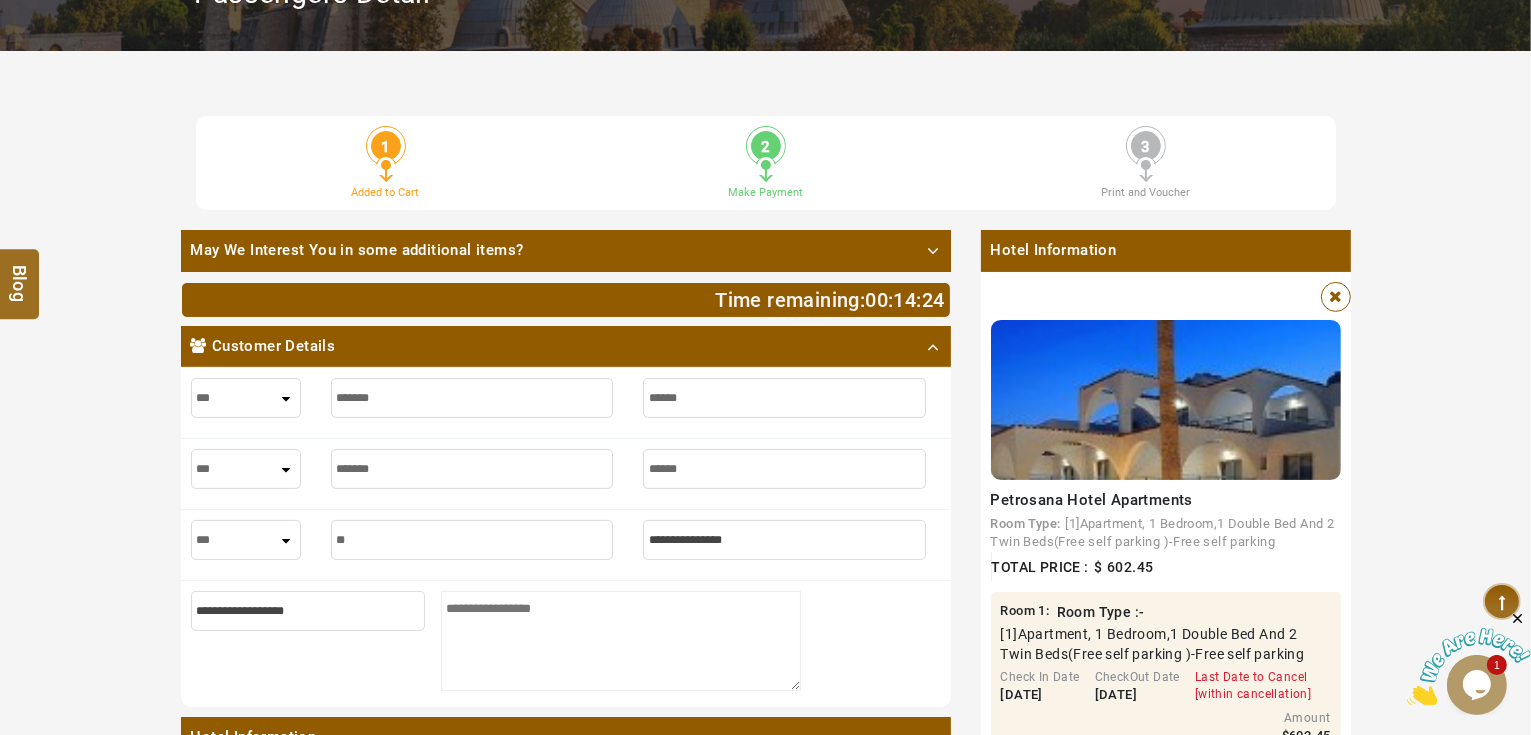 type on "**" 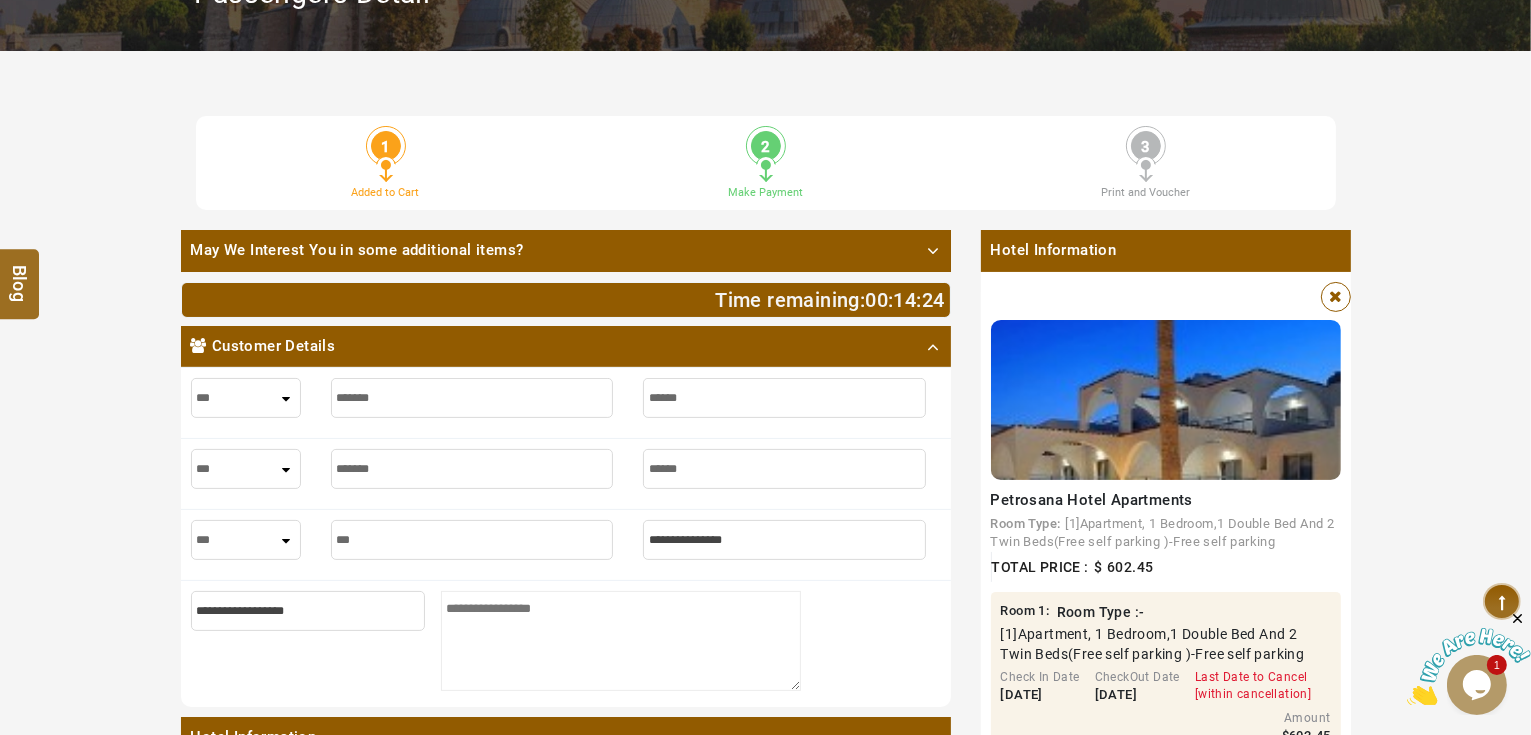 type on "****" 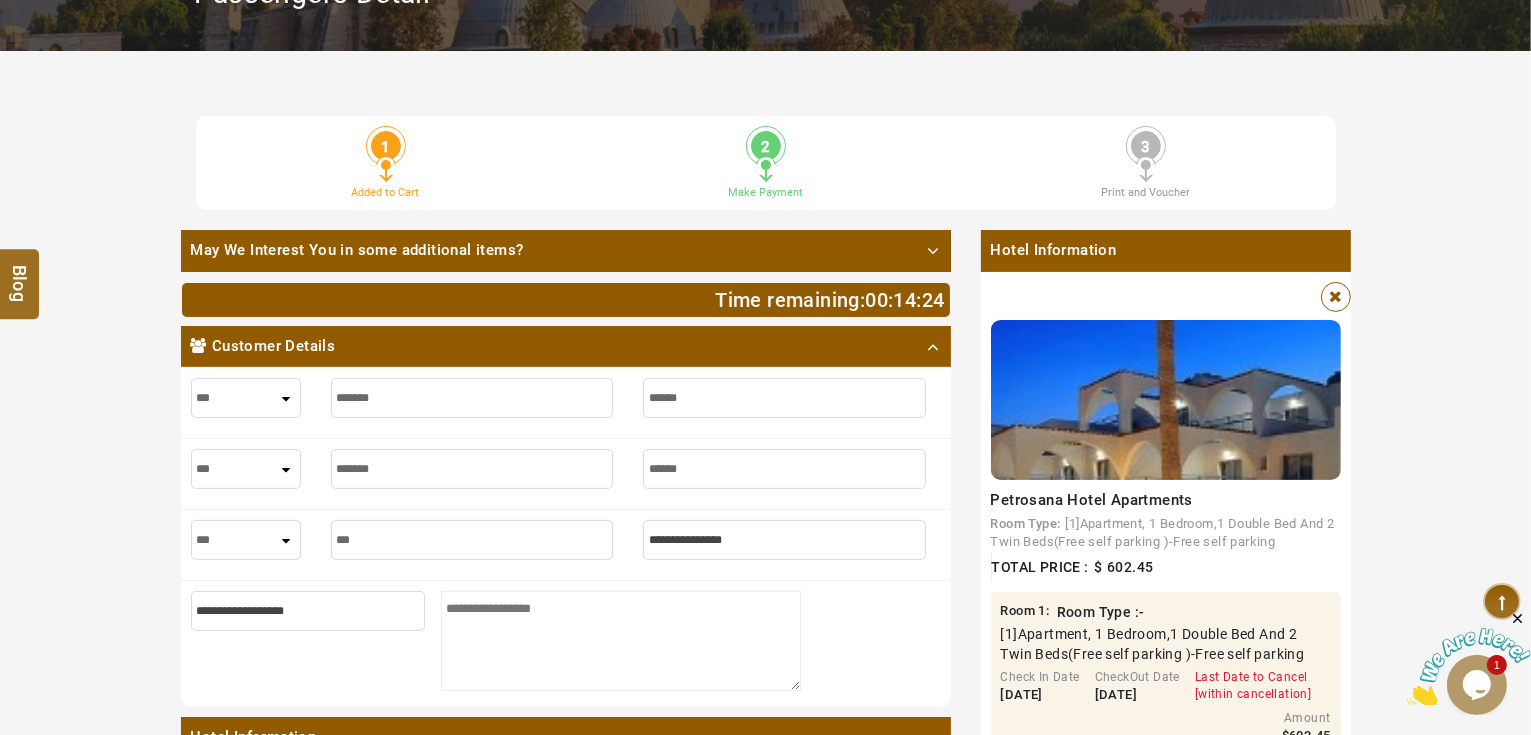 type on "***" 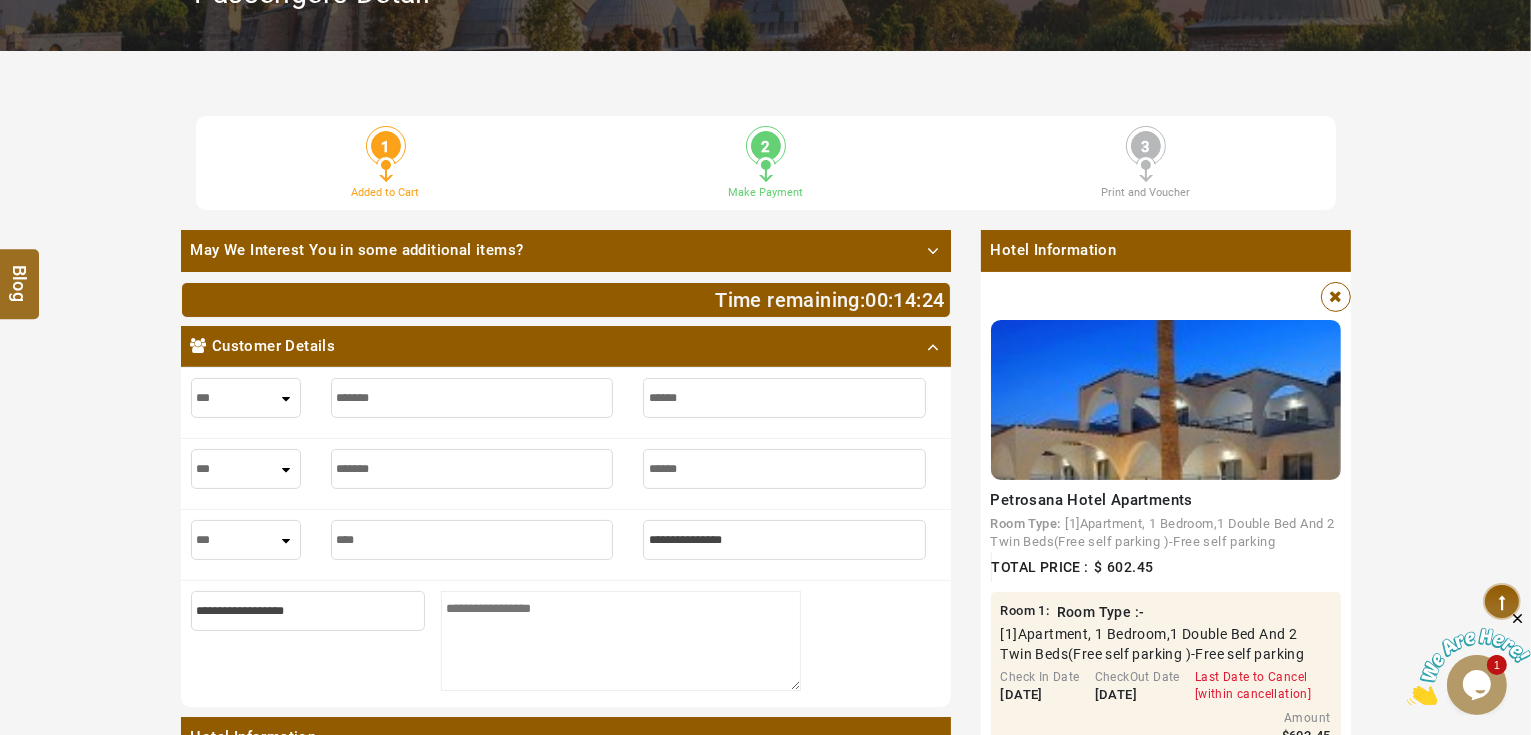type on "*****" 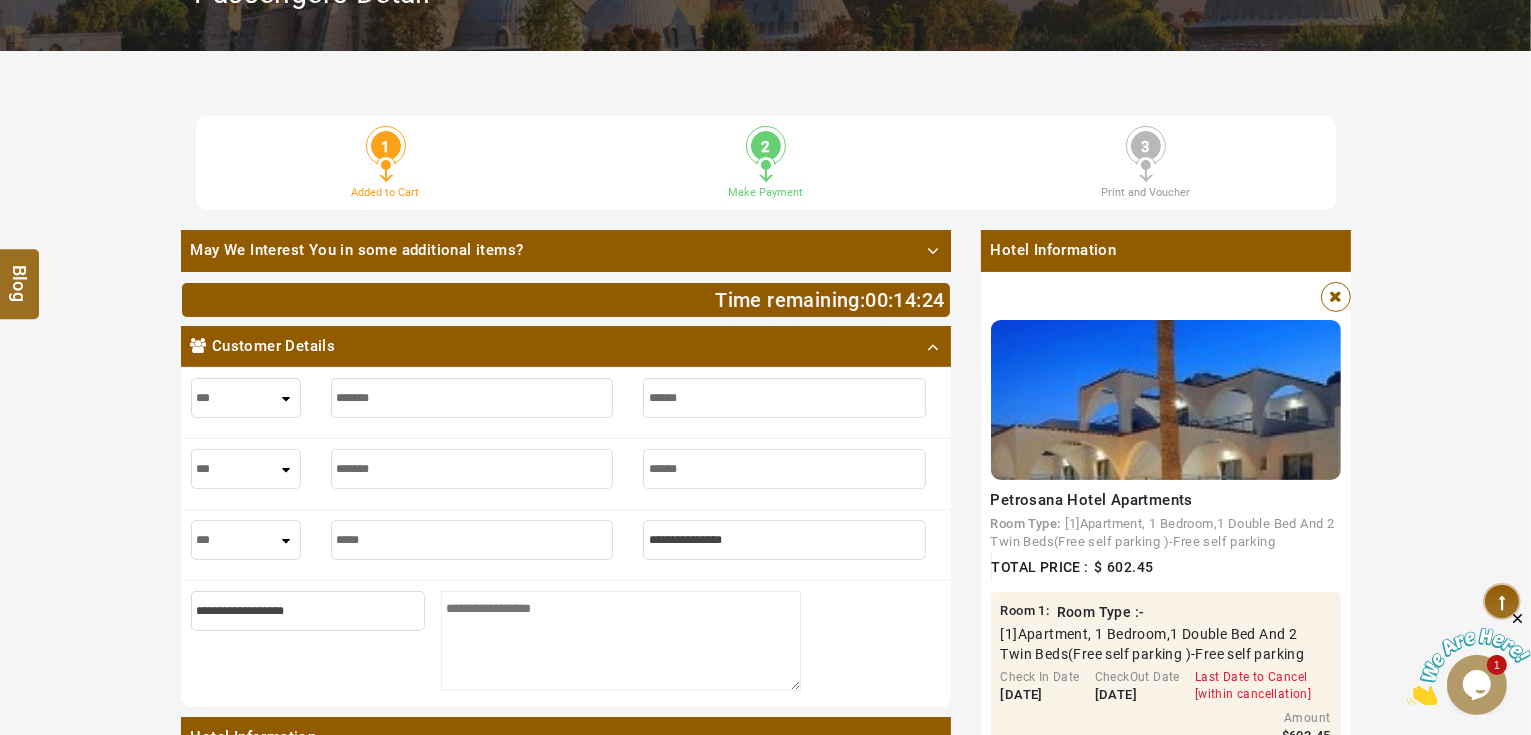 type on "*****" 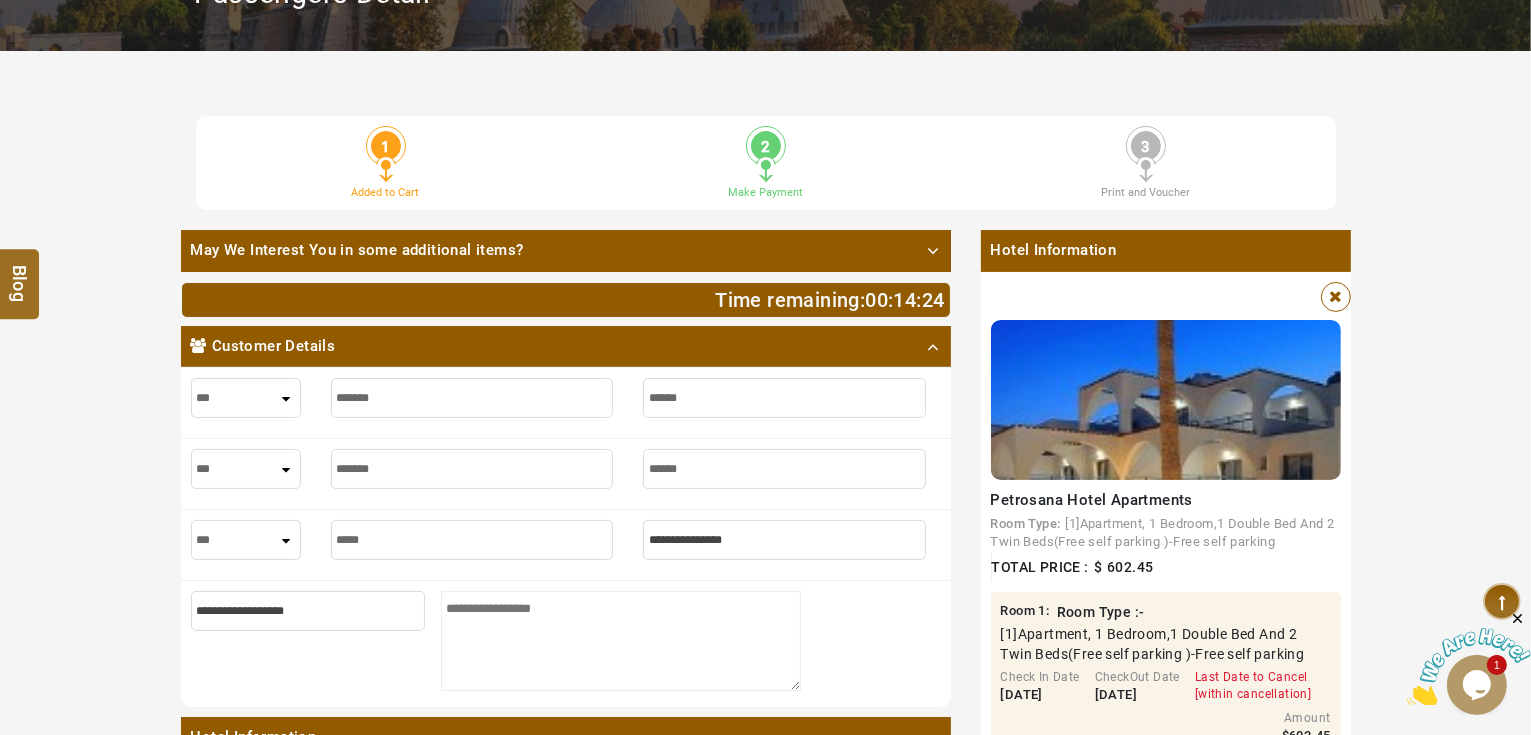 type on "******" 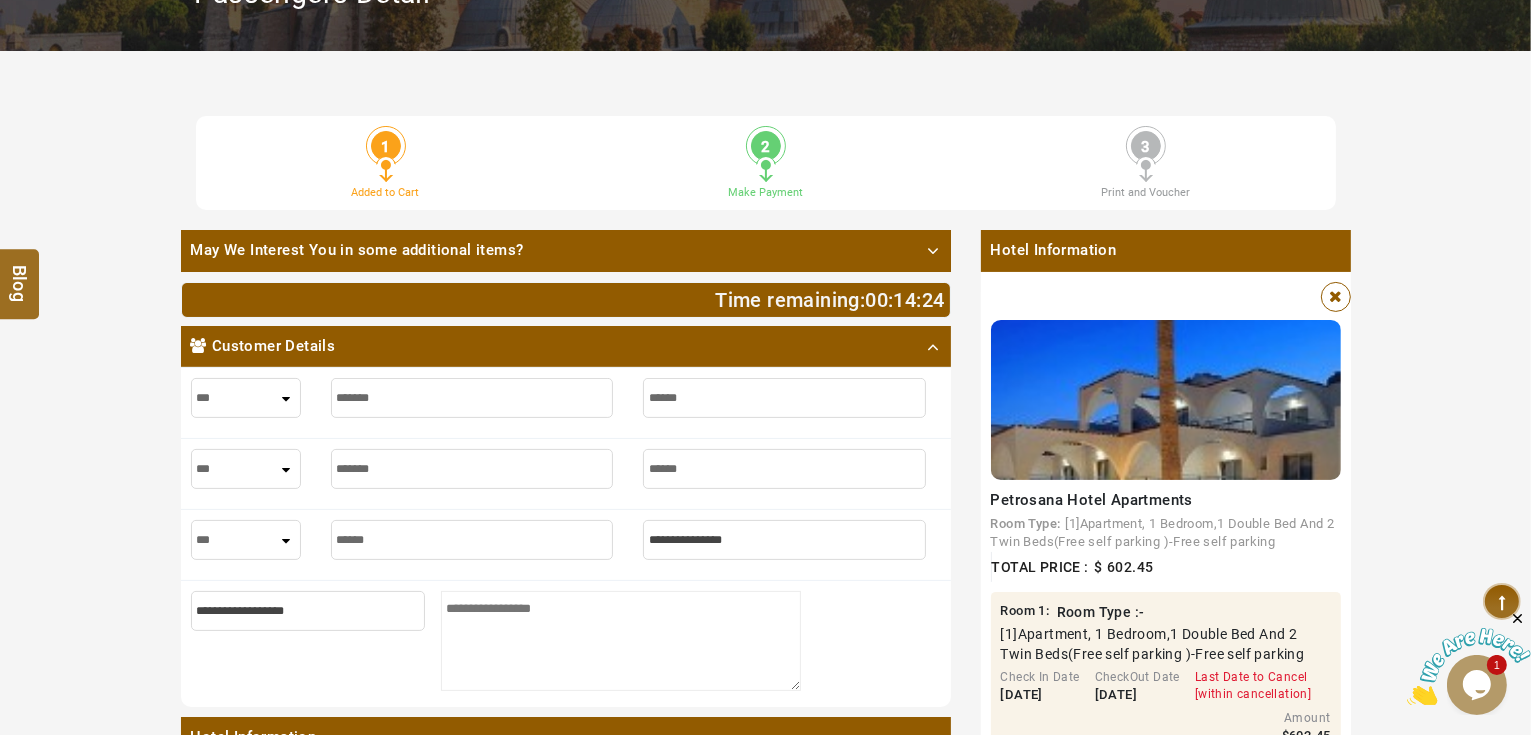 type on "******" 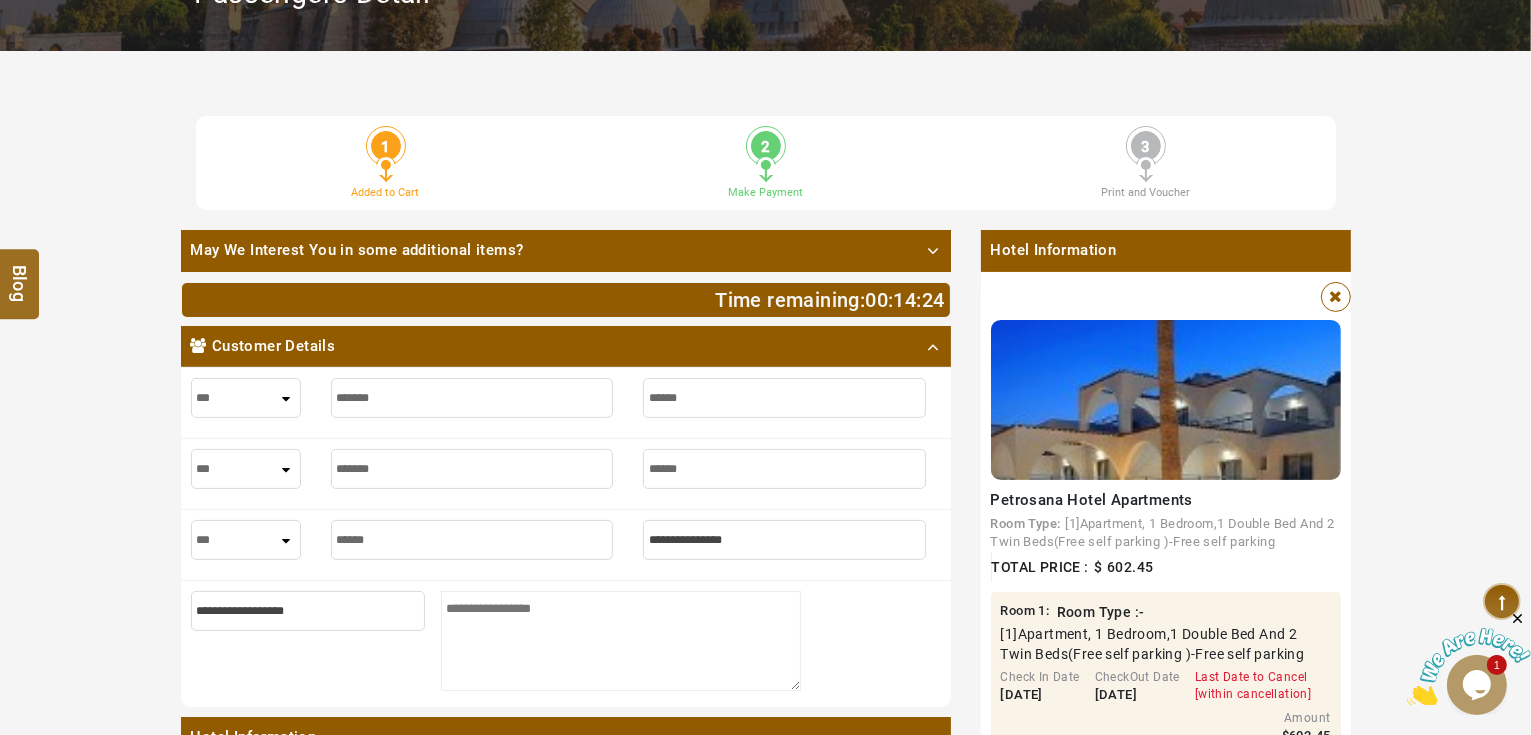 type on "*******" 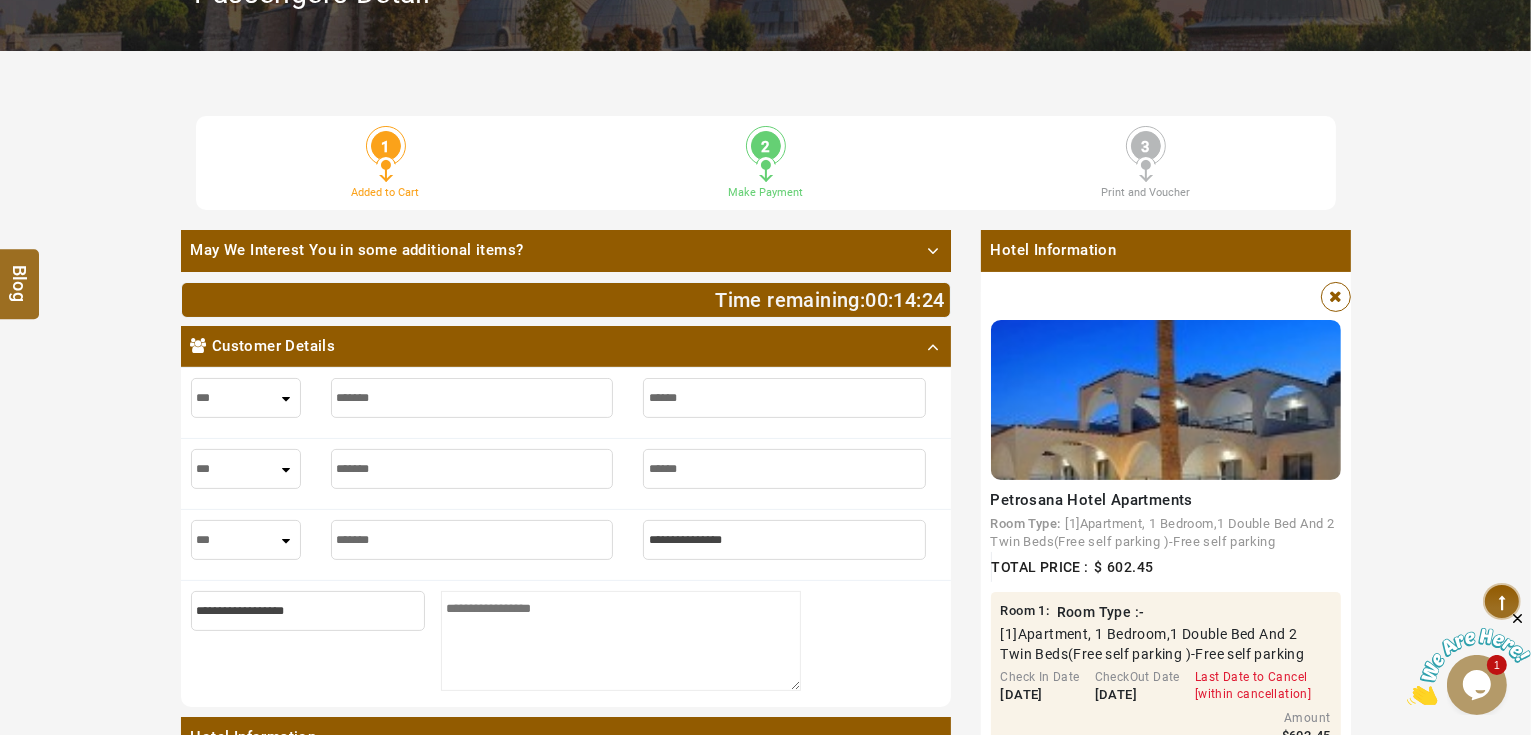 type on "*******" 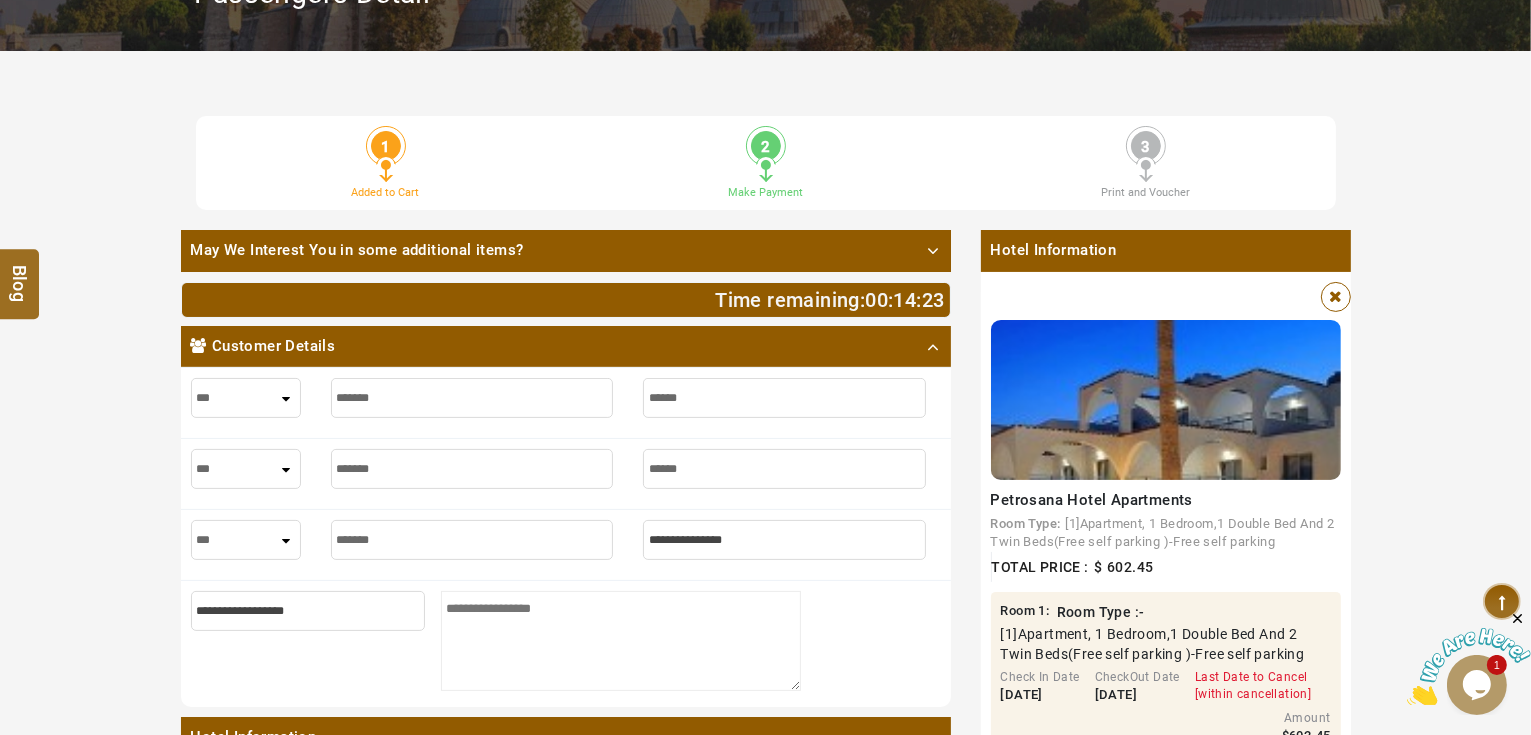 type on "*******" 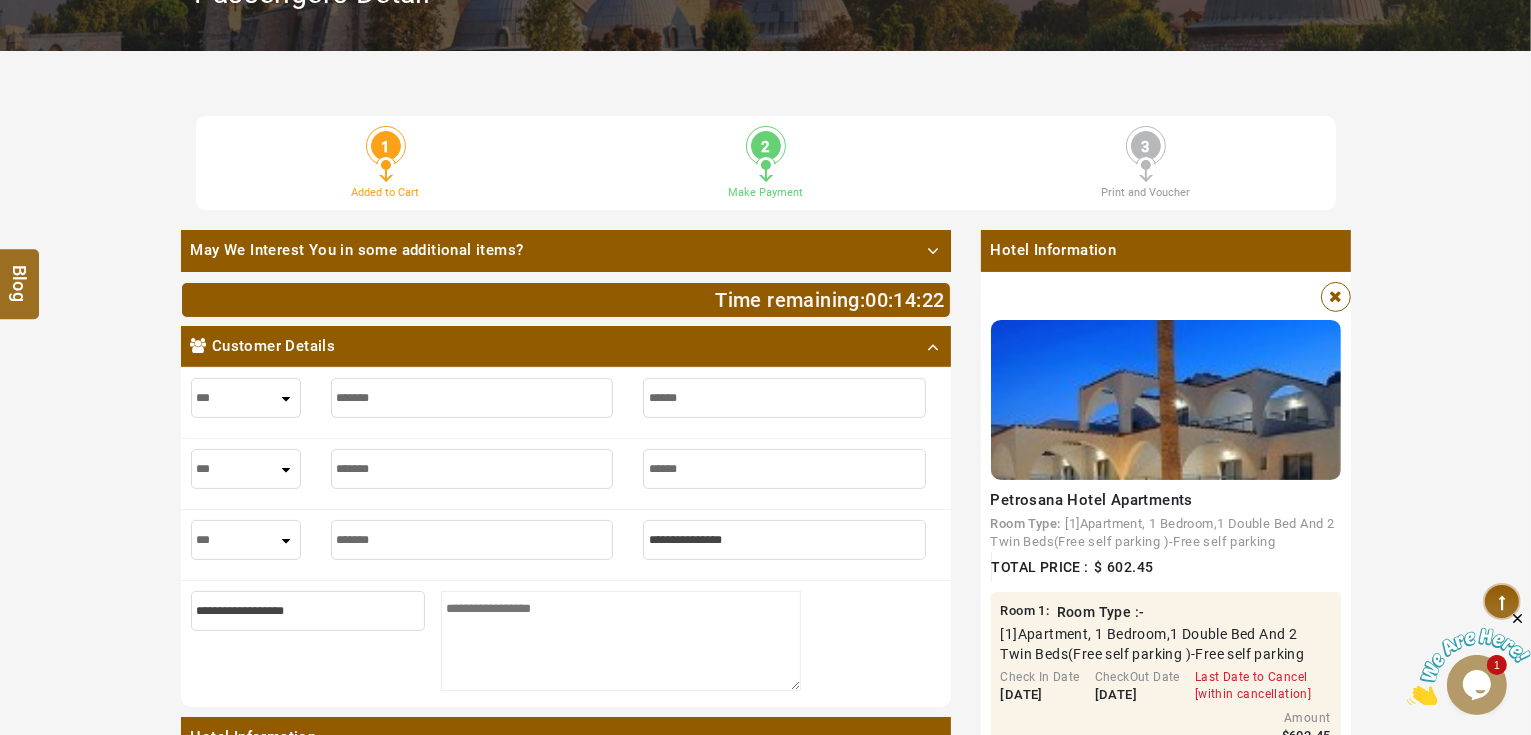 type on "*" 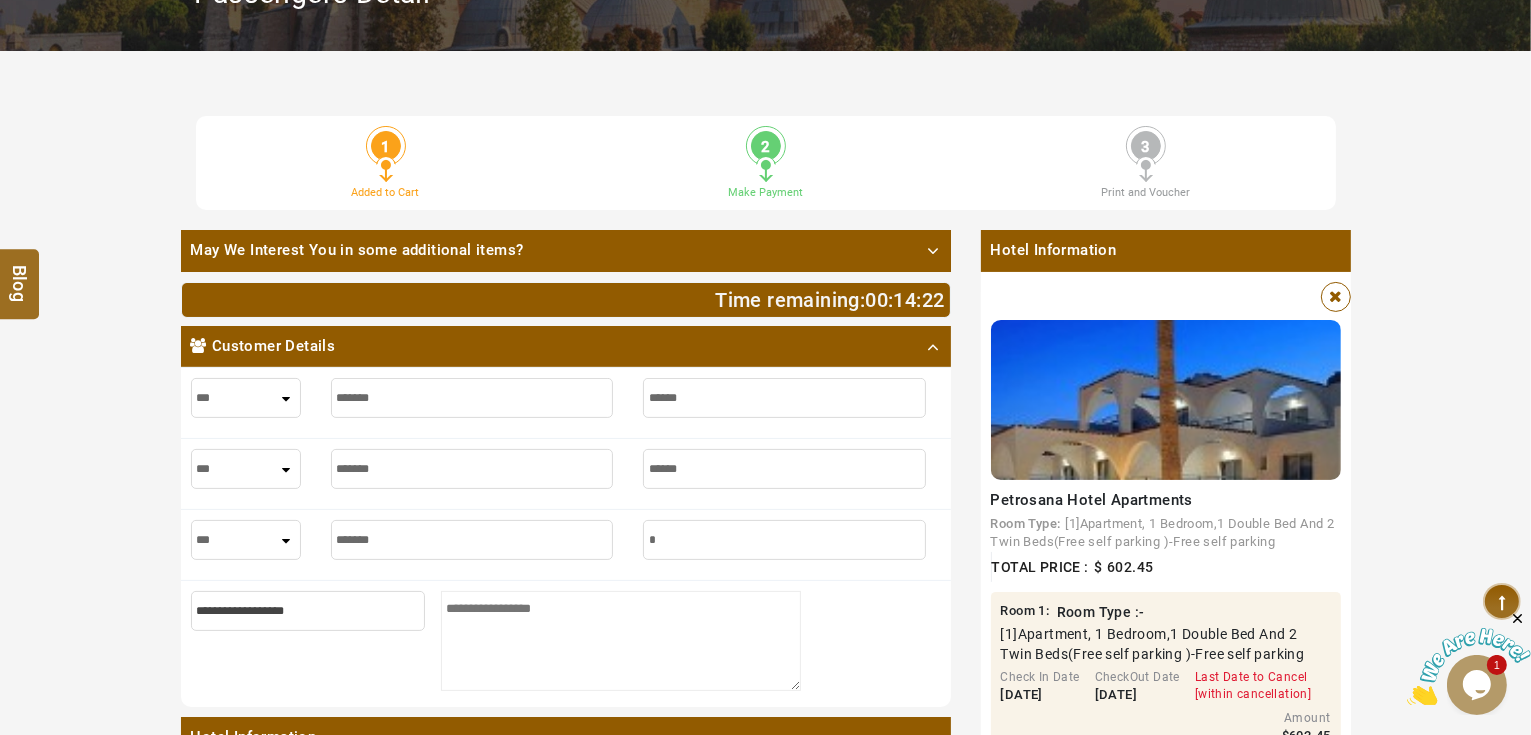 type on "*" 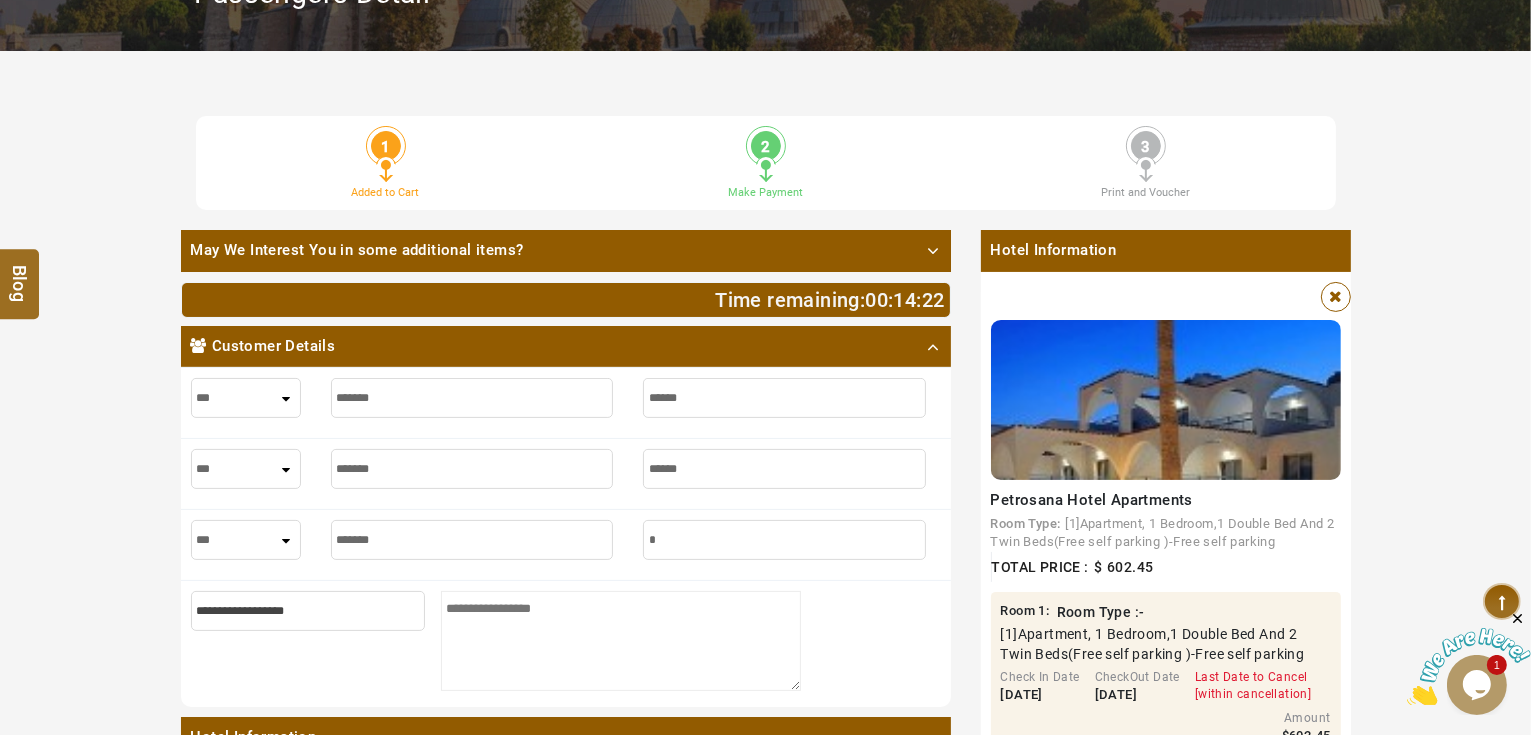 type on "**" 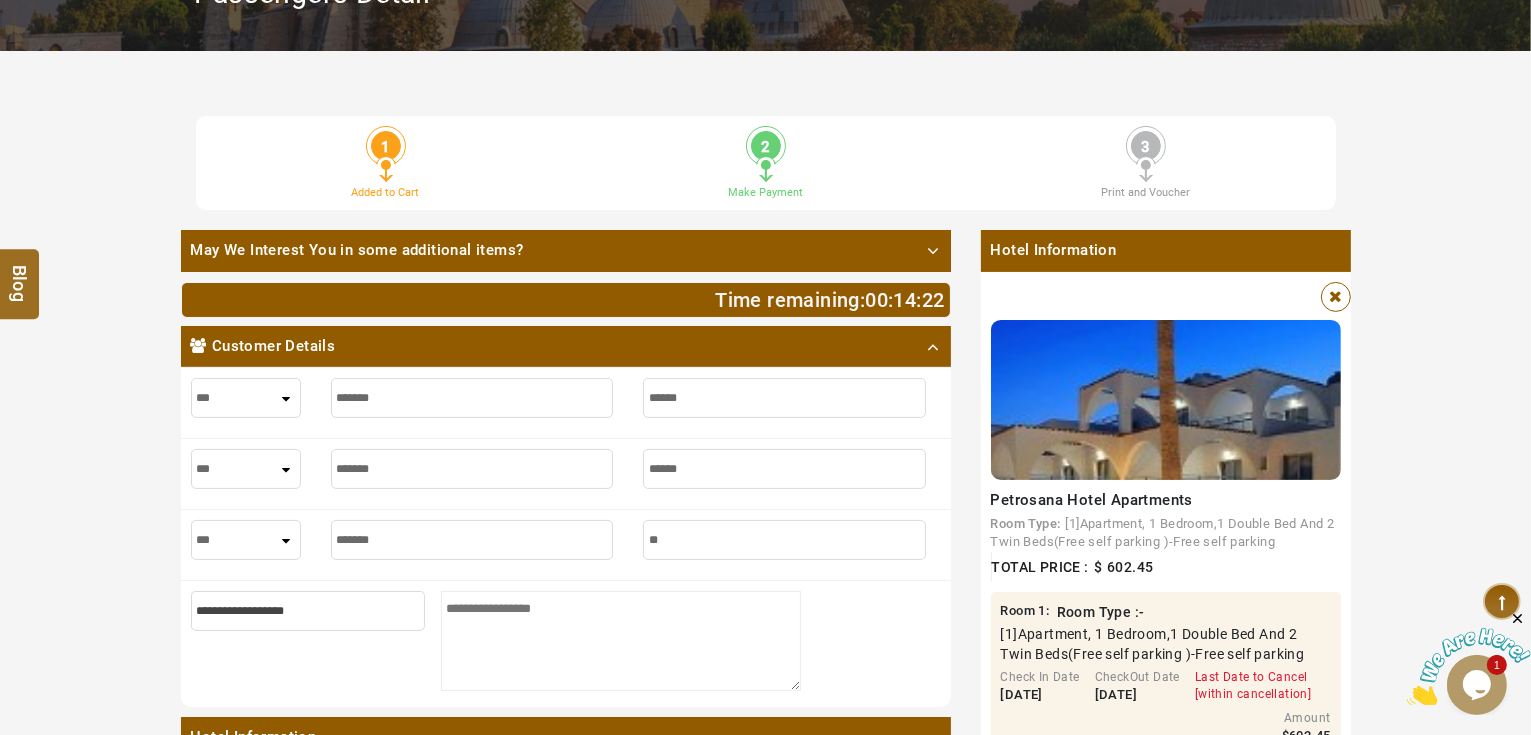 type on "**" 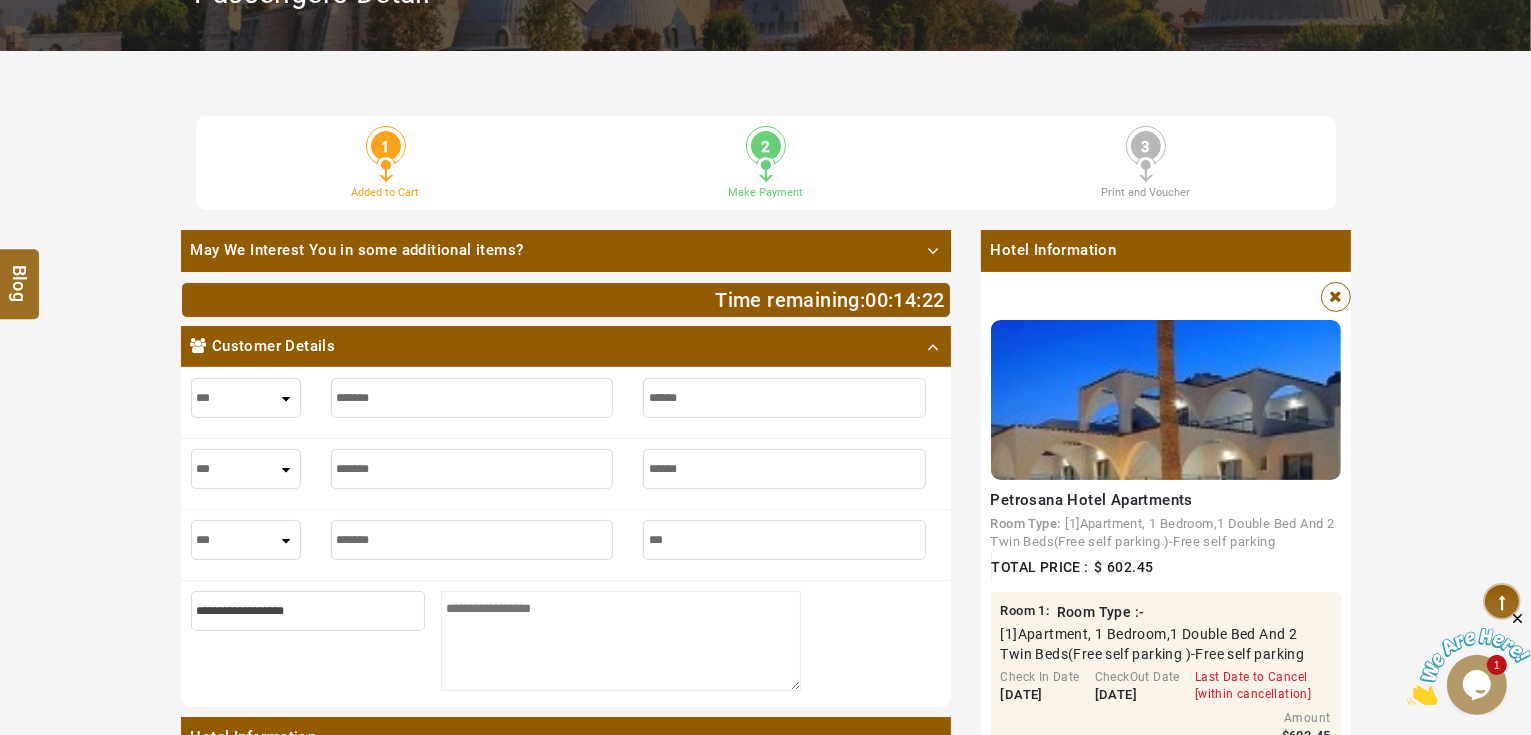 type on "***" 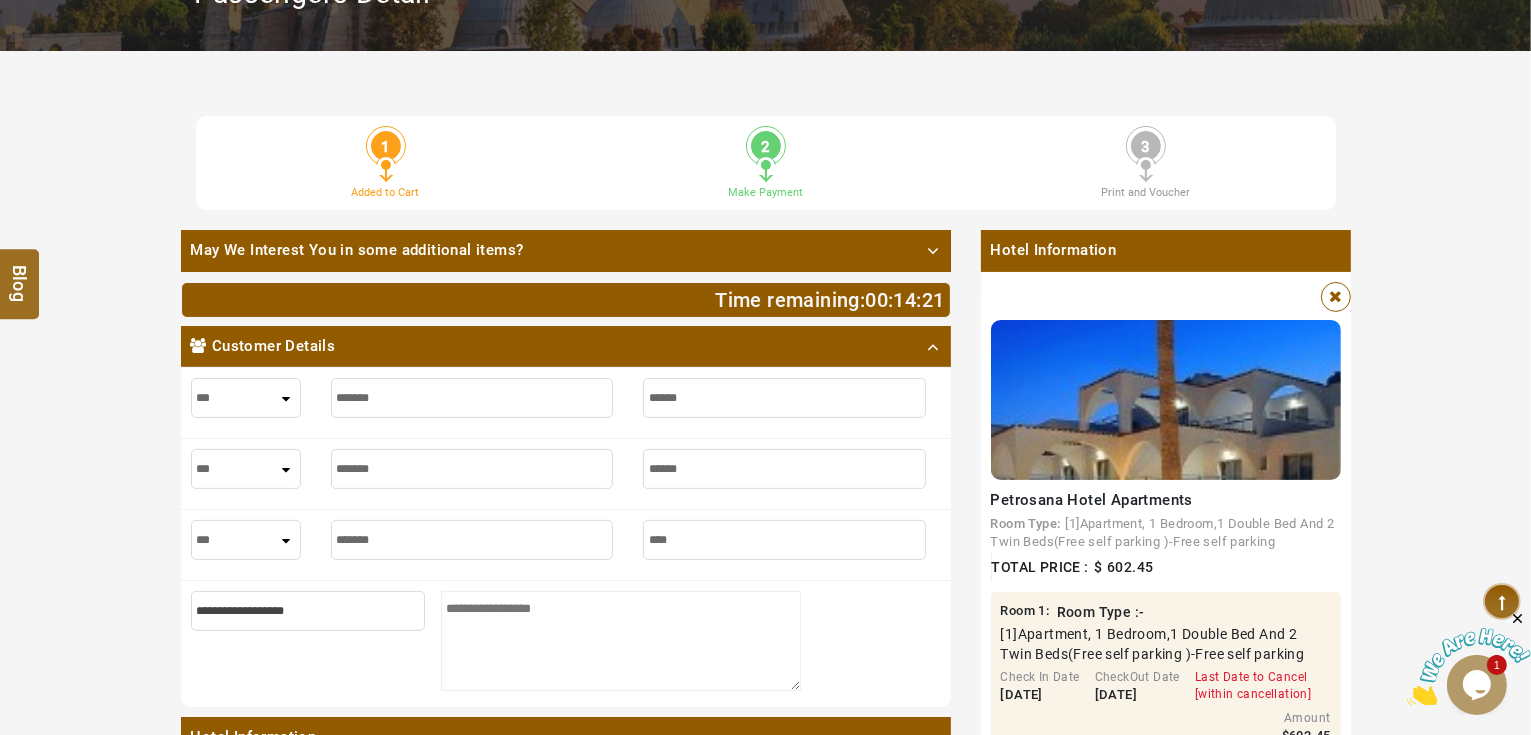 type on "***" 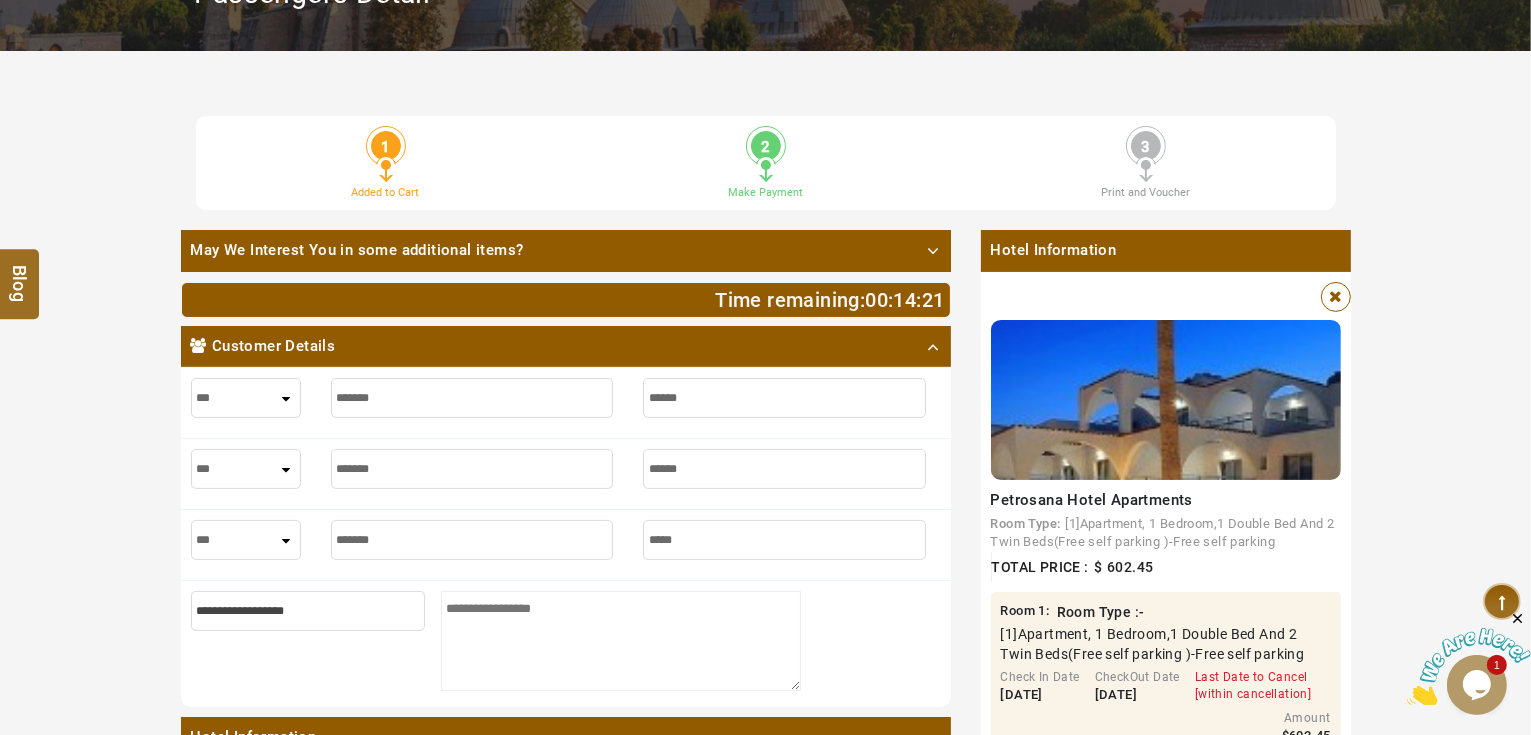 type on "*****" 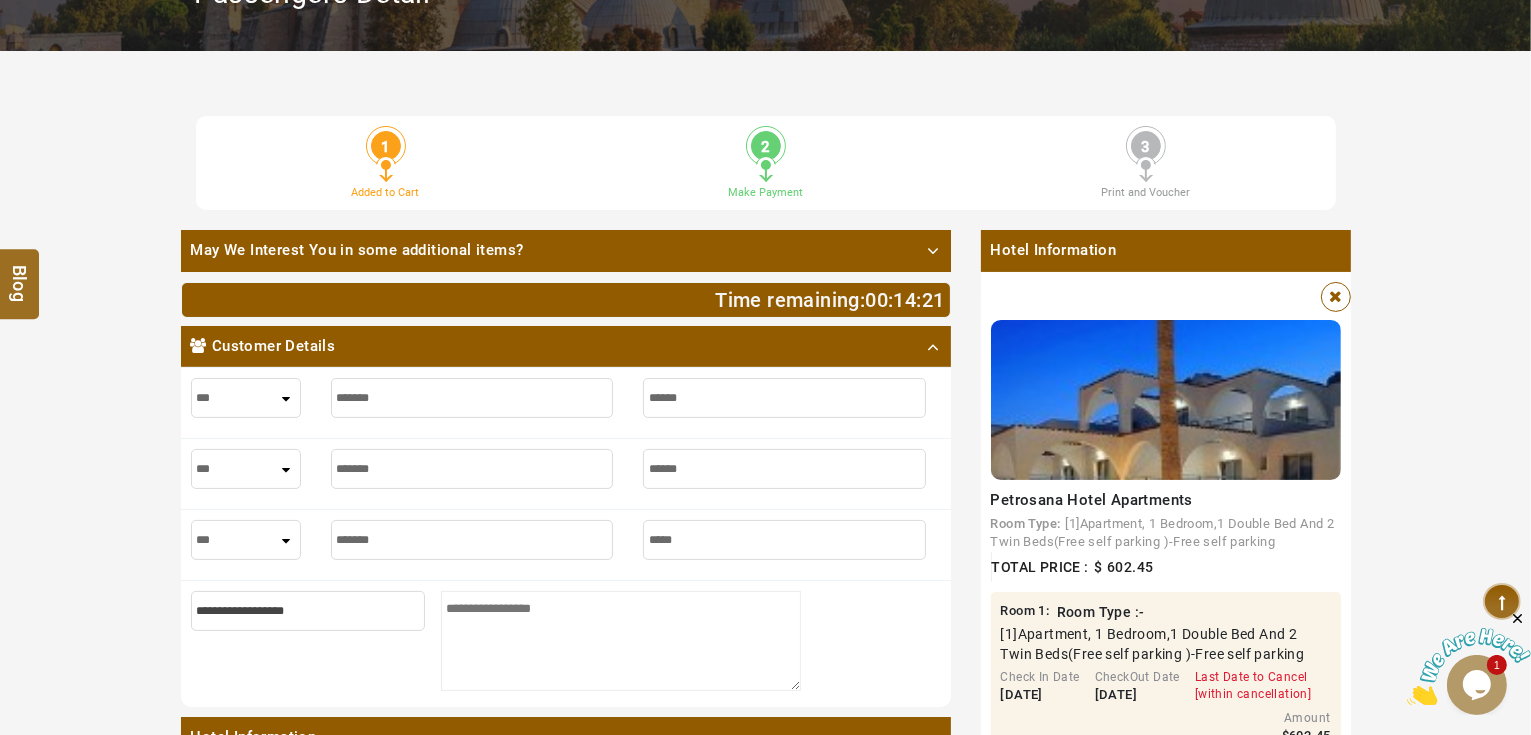 type on "******" 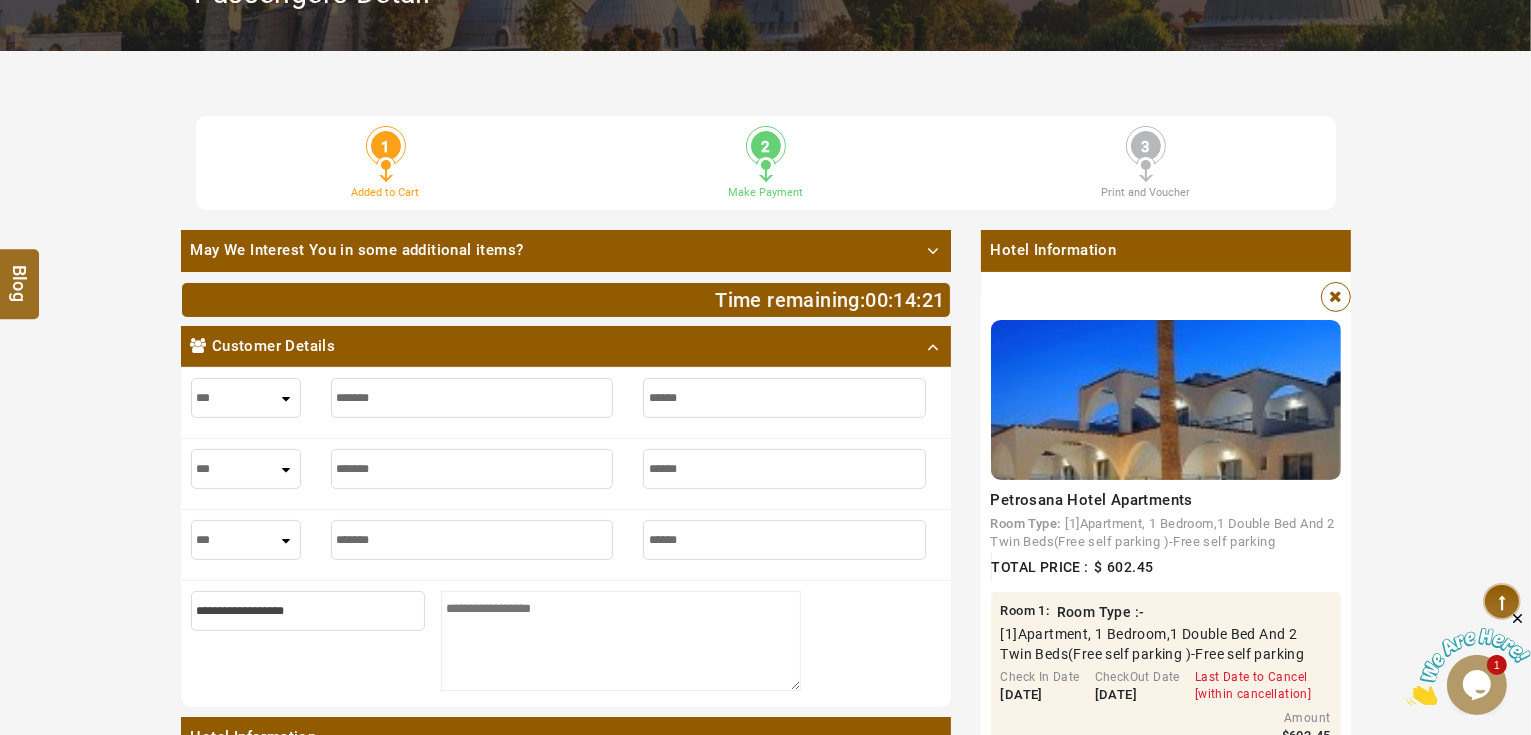 type on "******" 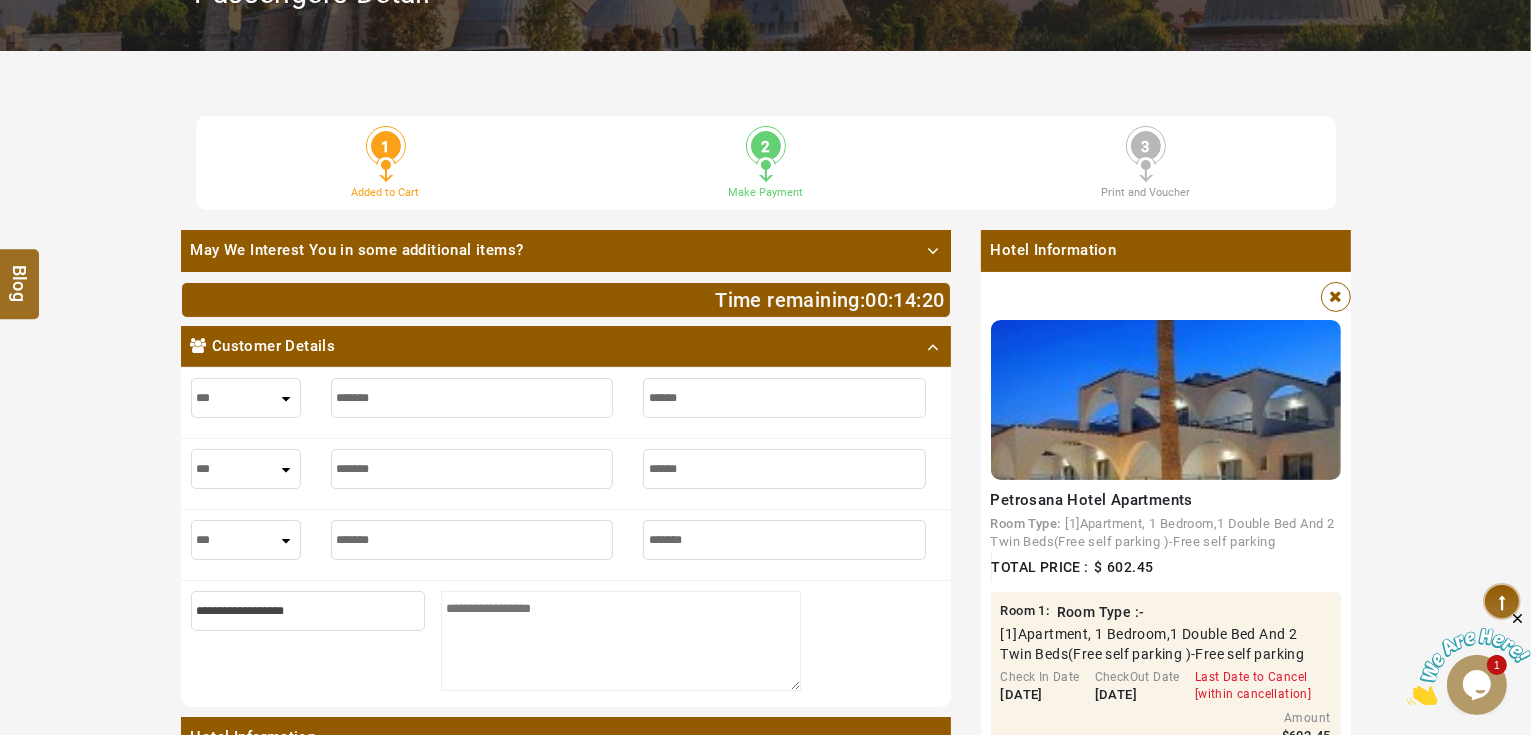 type on "********" 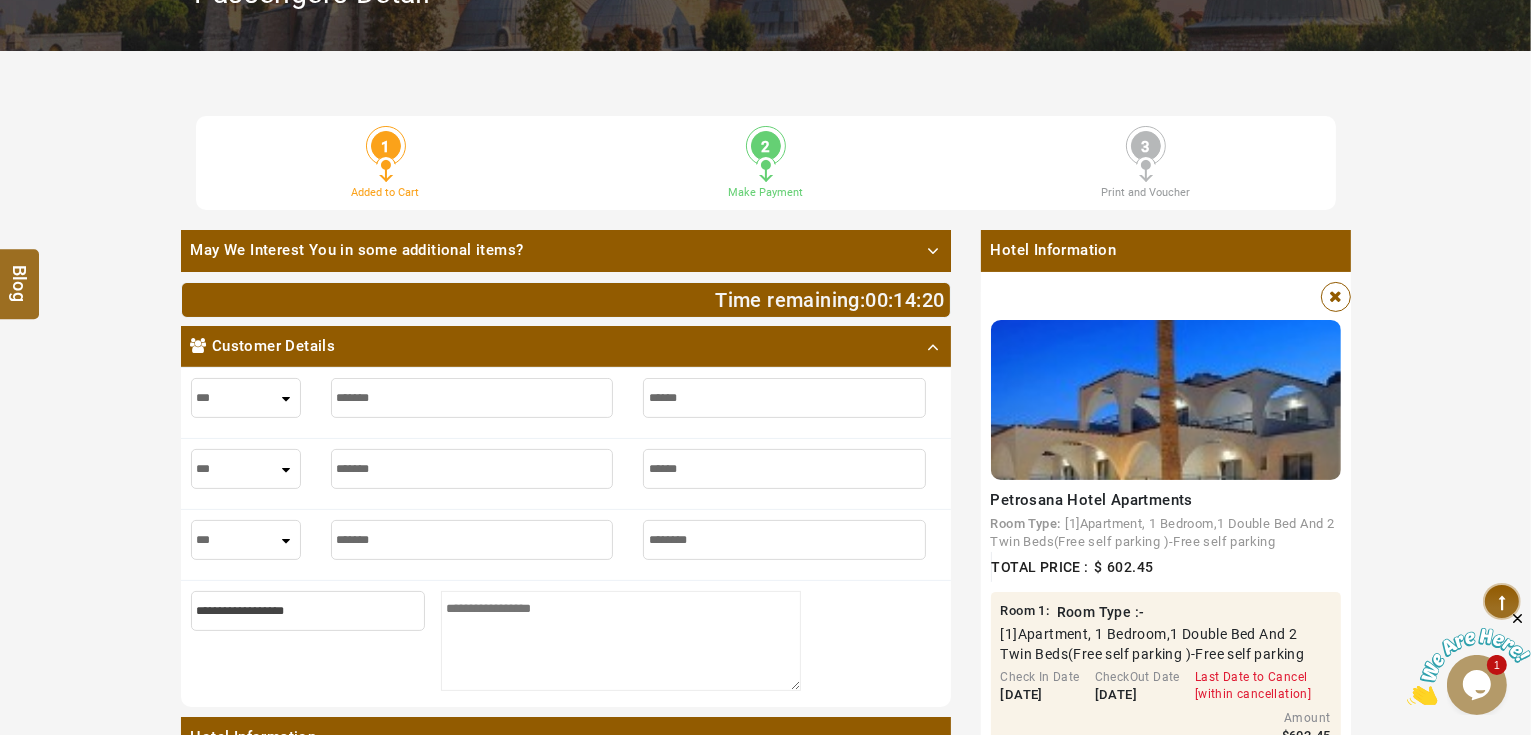 type on "********" 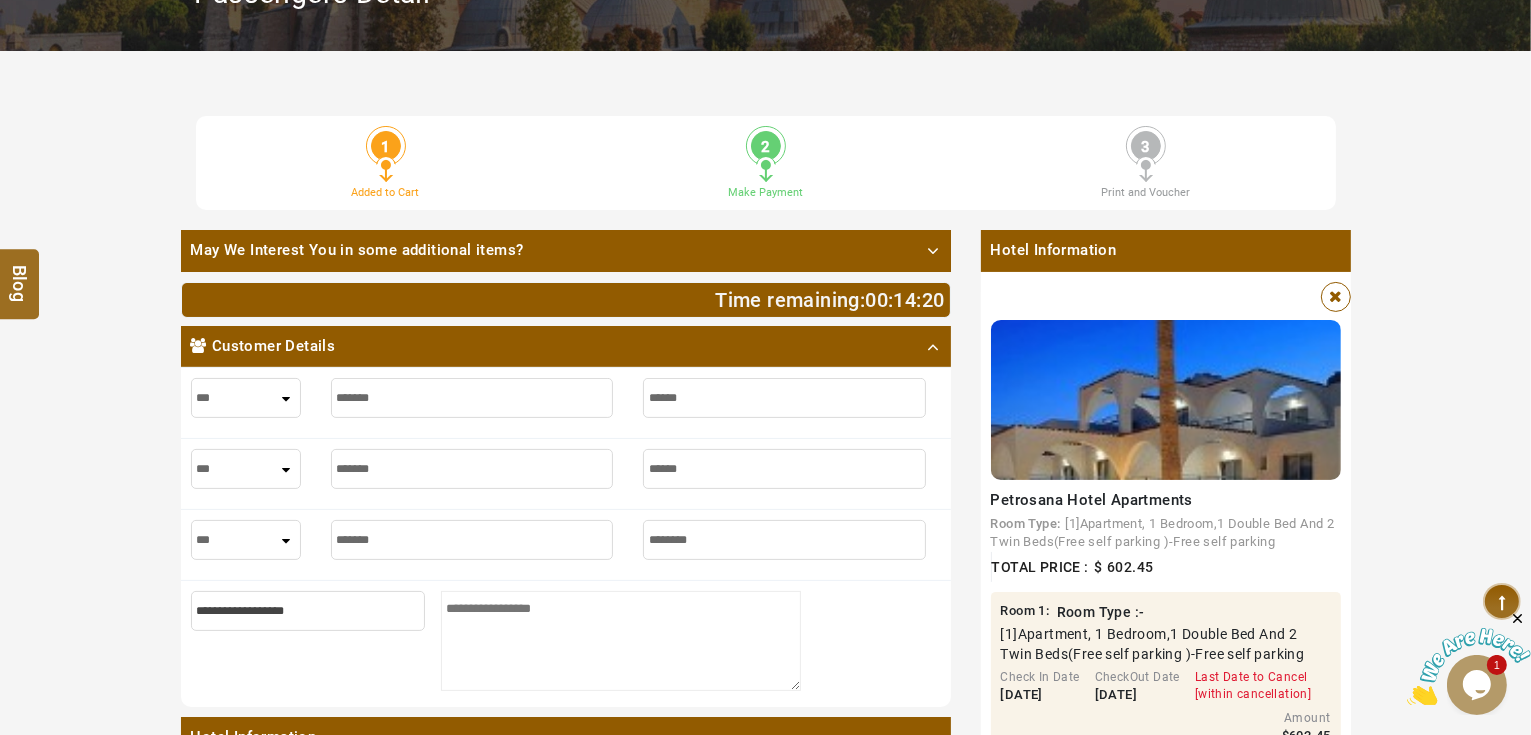 type on "*********" 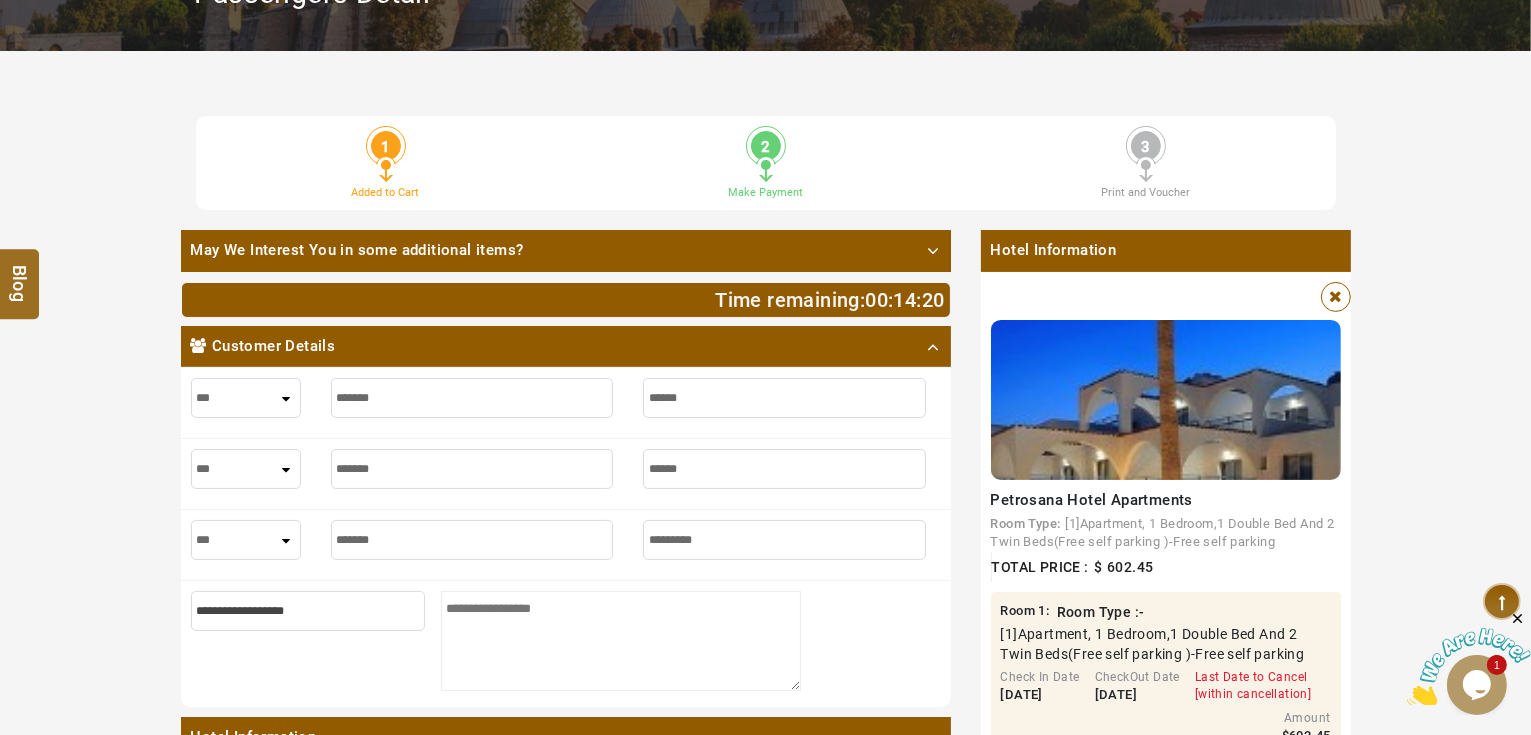 type on "*********" 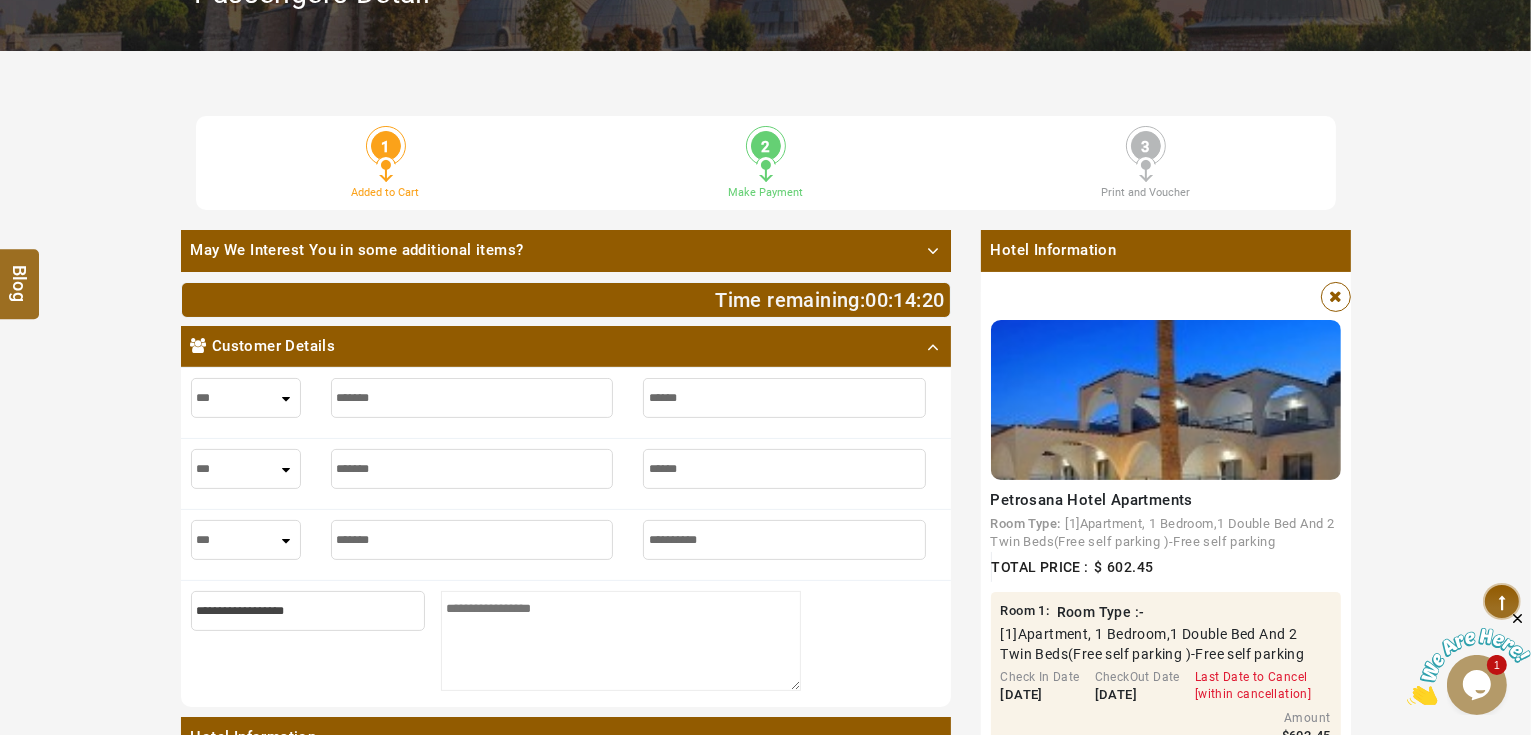 type on "**********" 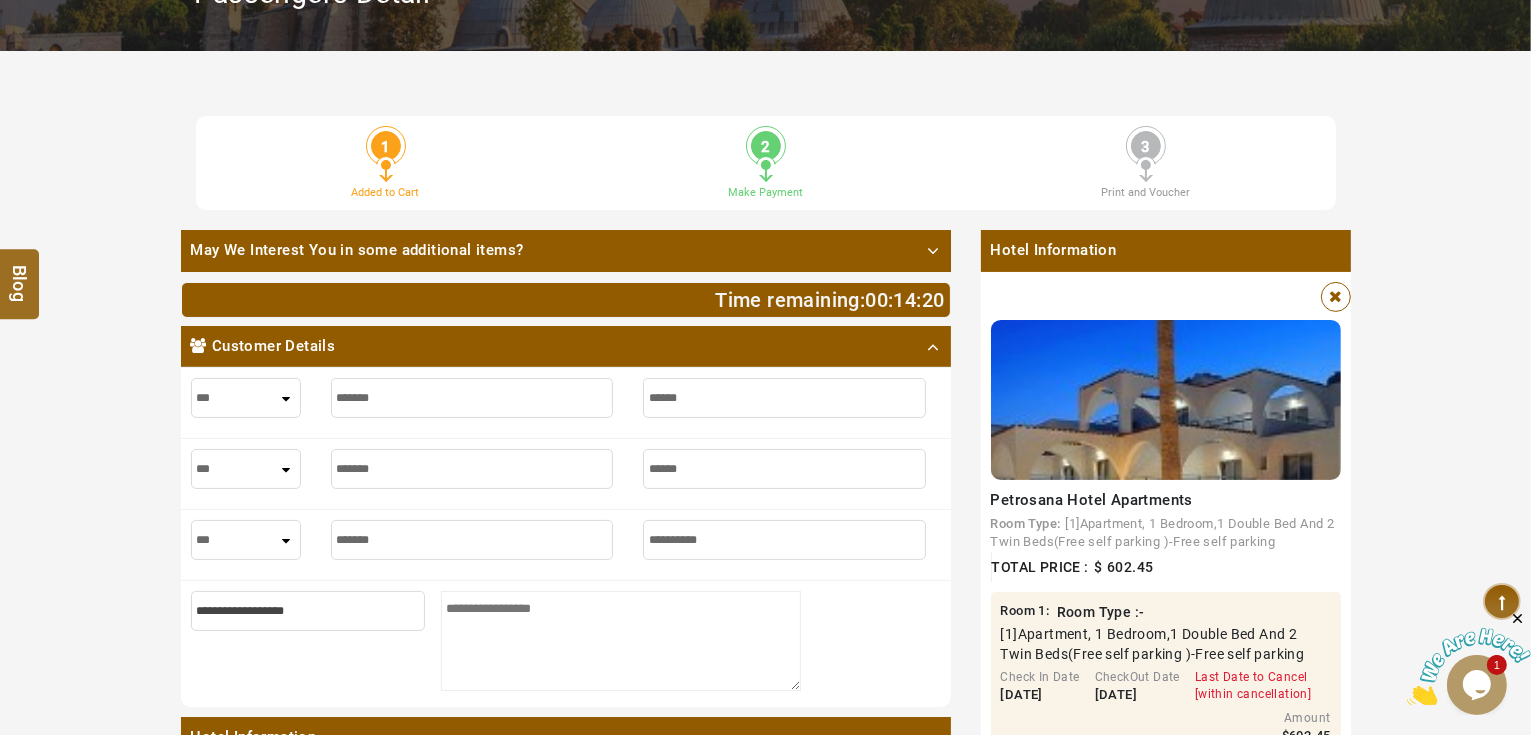 type on "**********" 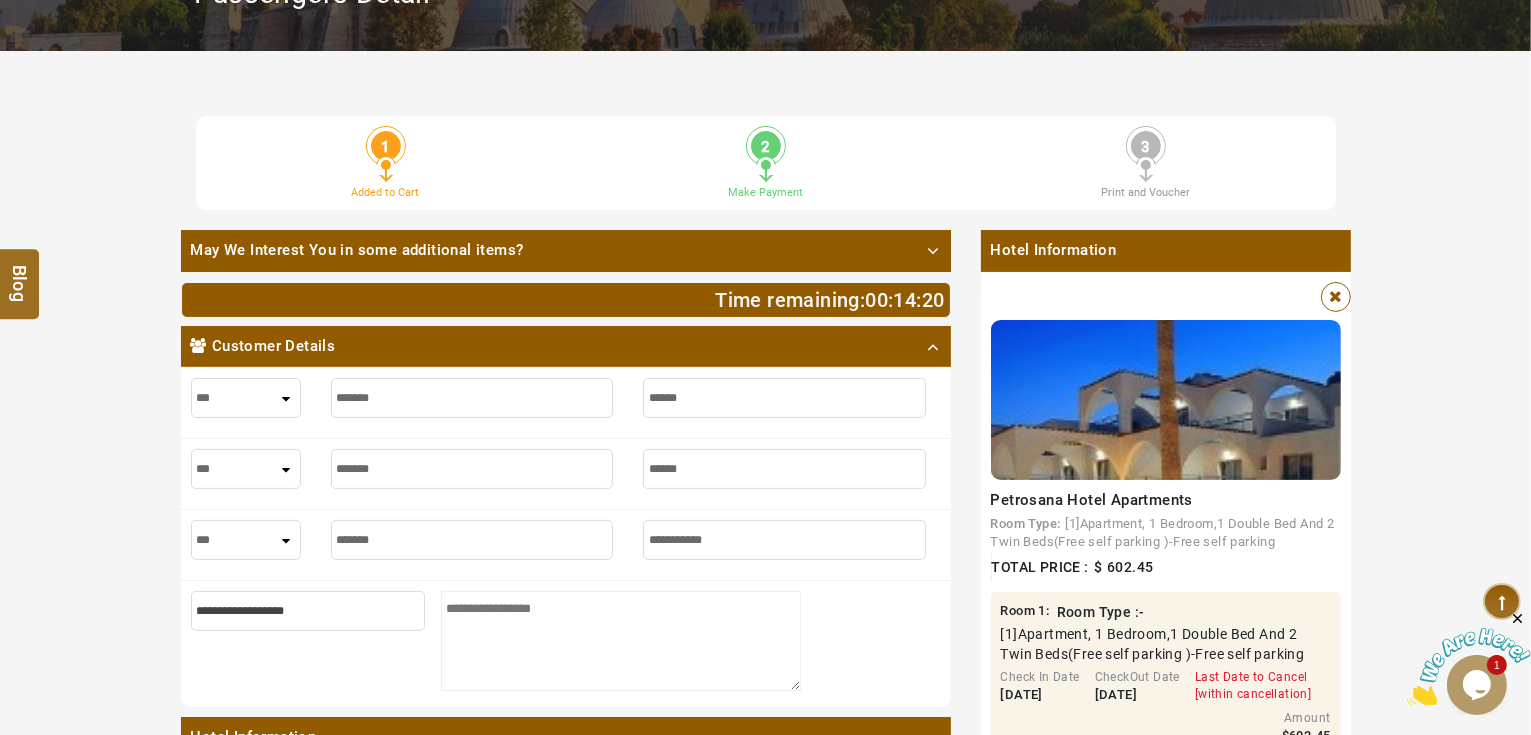 type on "**********" 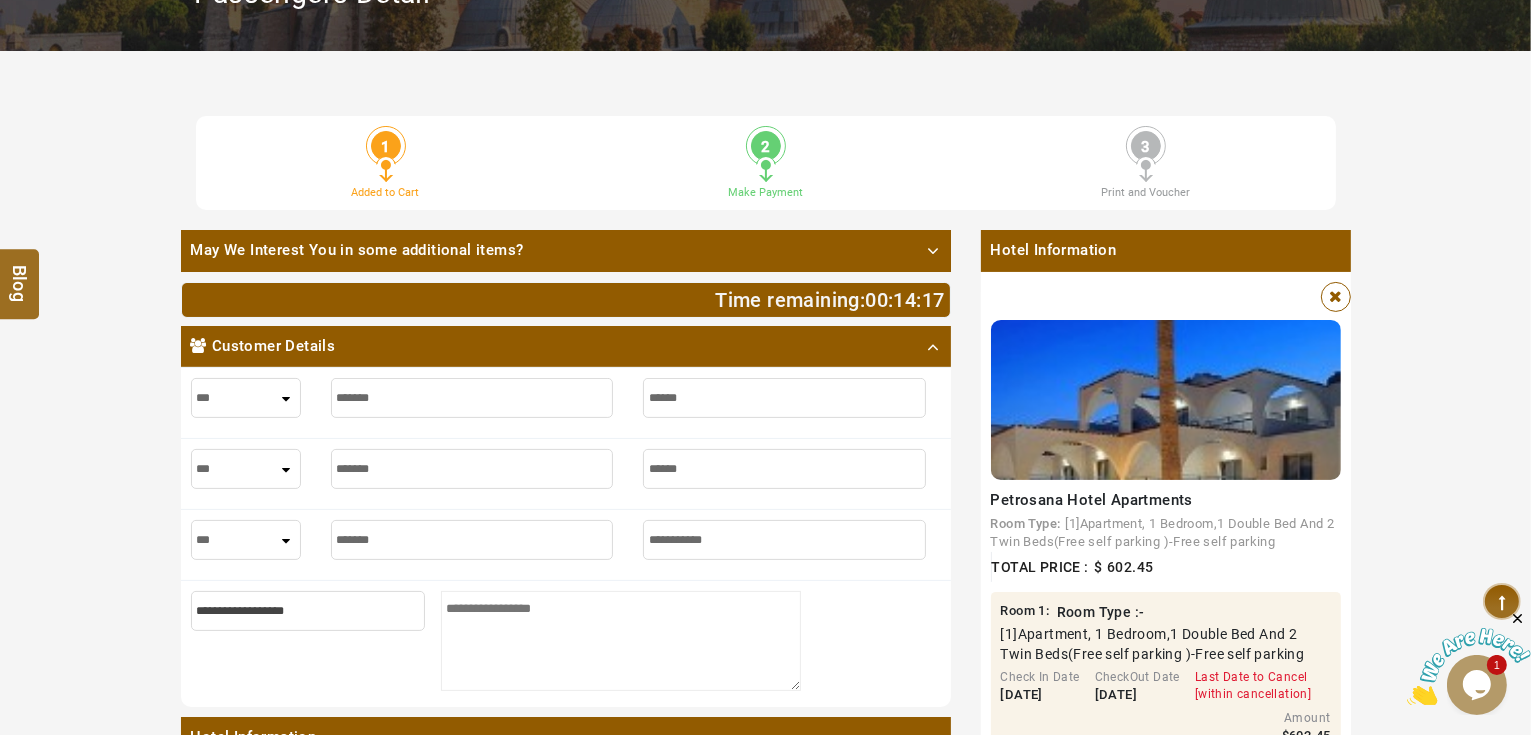 type on "**********" 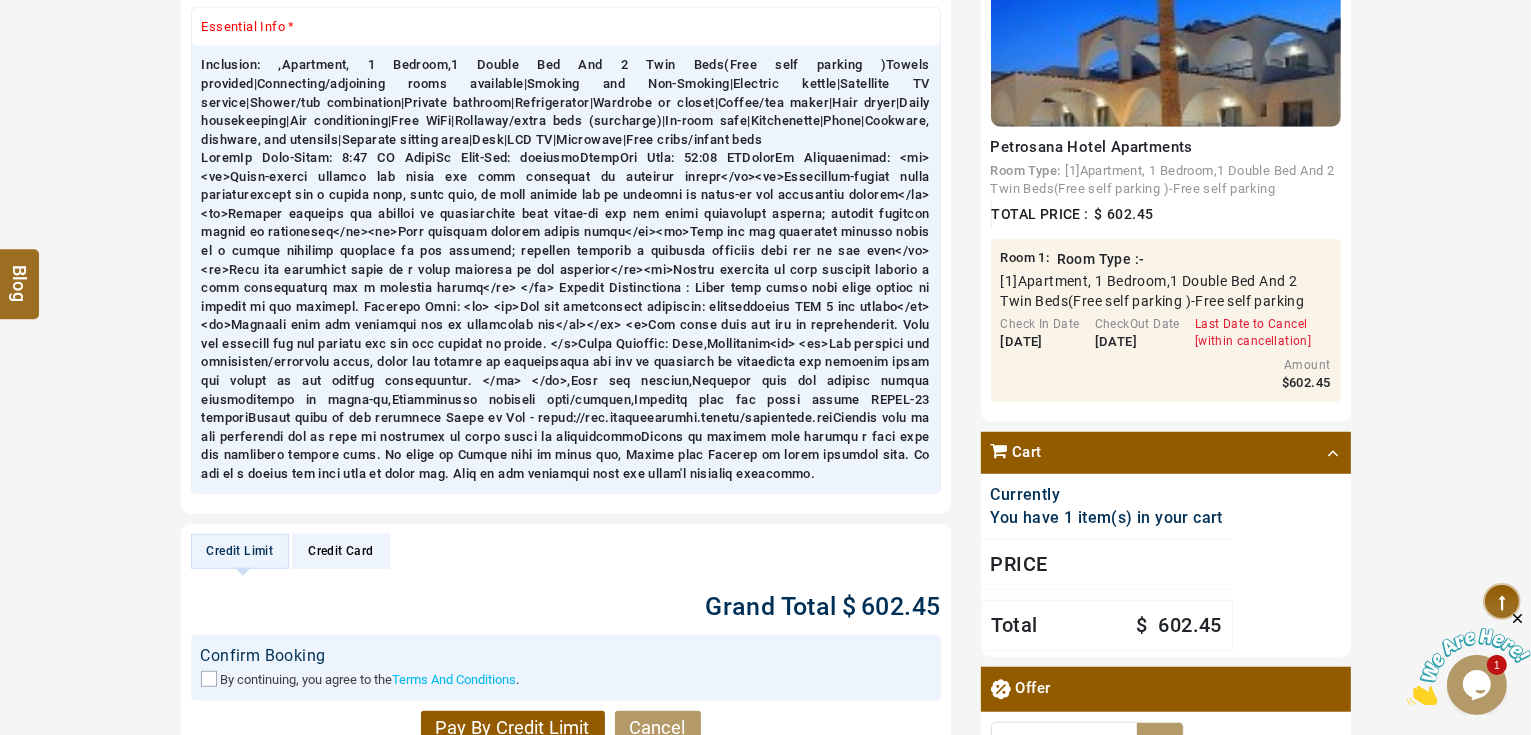 scroll, scrollTop: 1520, scrollLeft: 0, axis: vertical 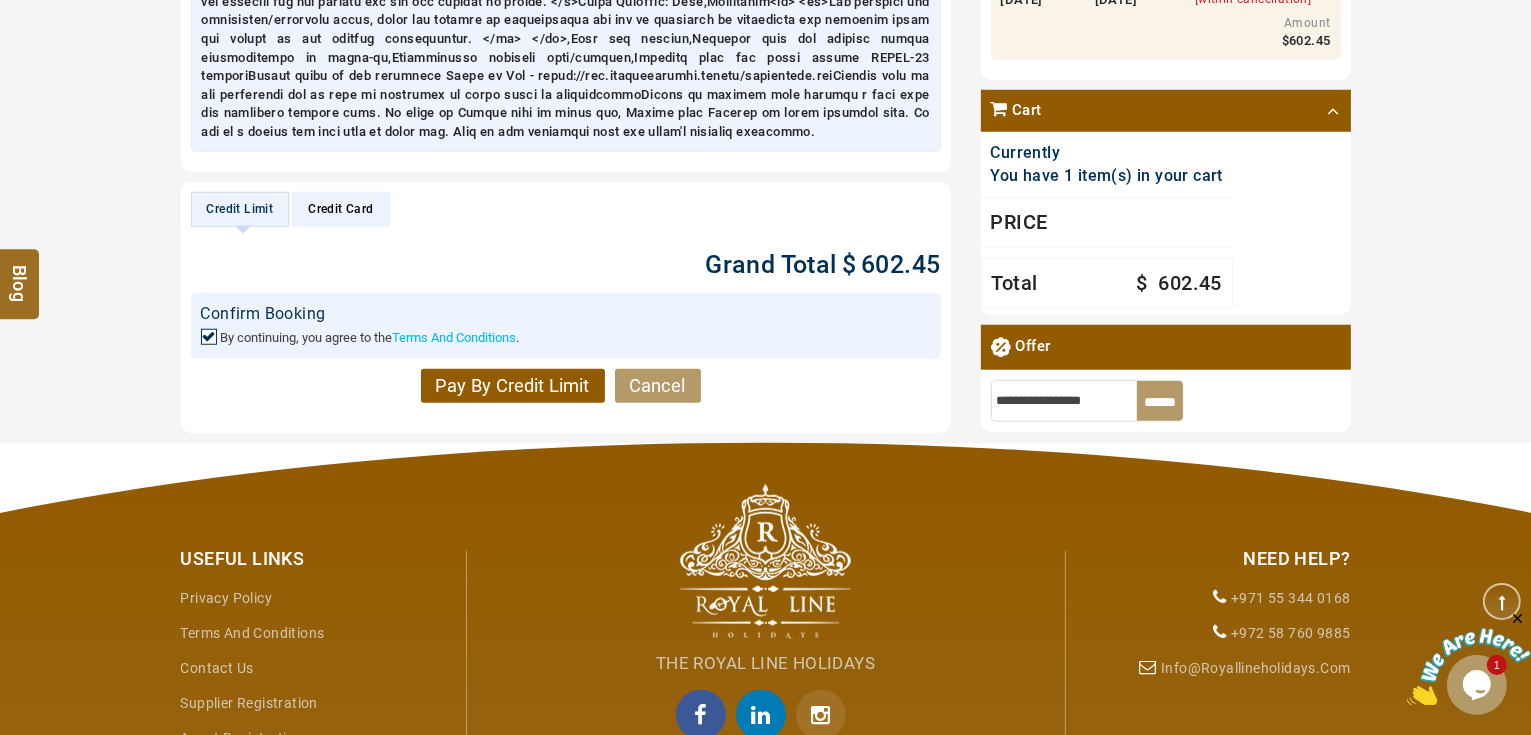 click on "Pay By Credit Limit" at bounding box center (513, 386) 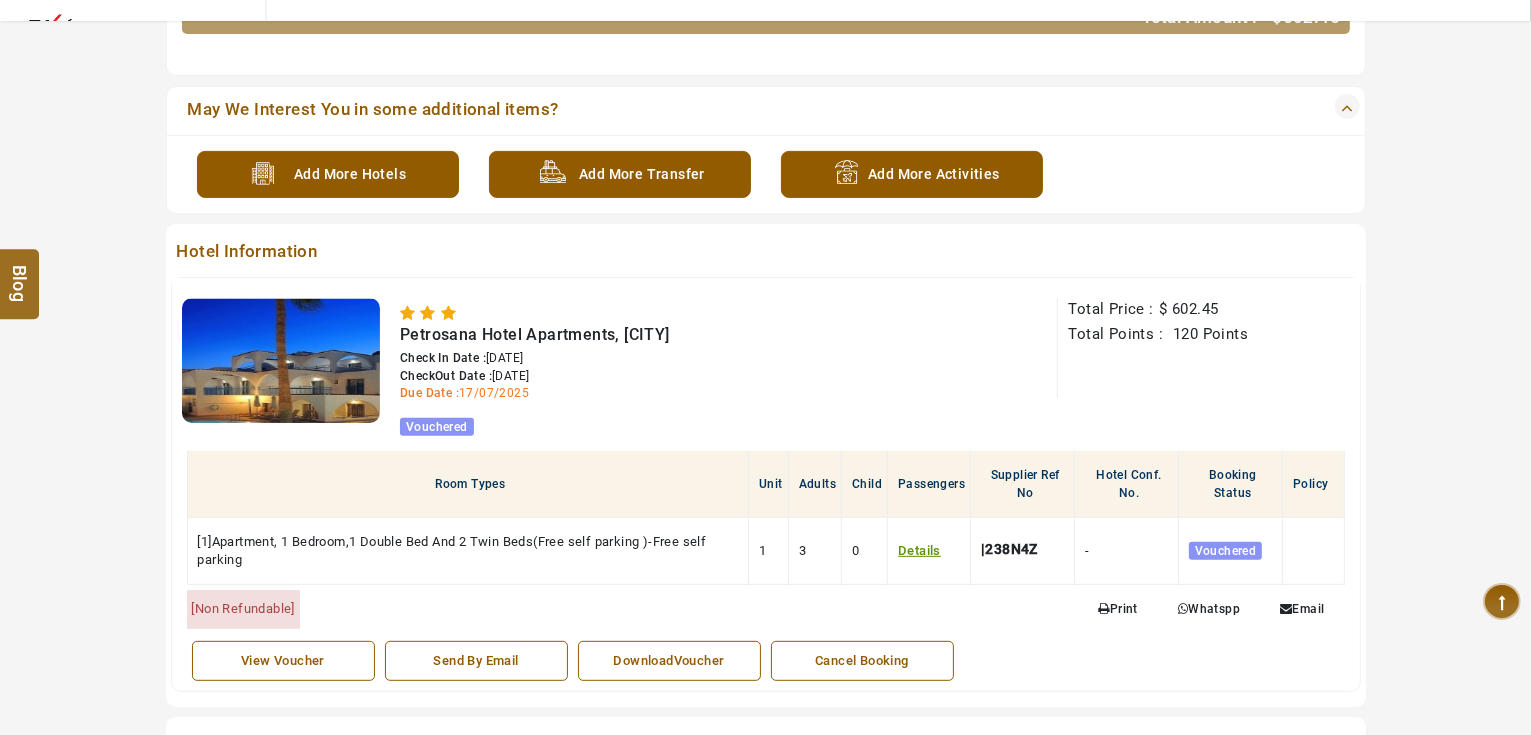 scroll, scrollTop: 880, scrollLeft: 0, axis: vertical 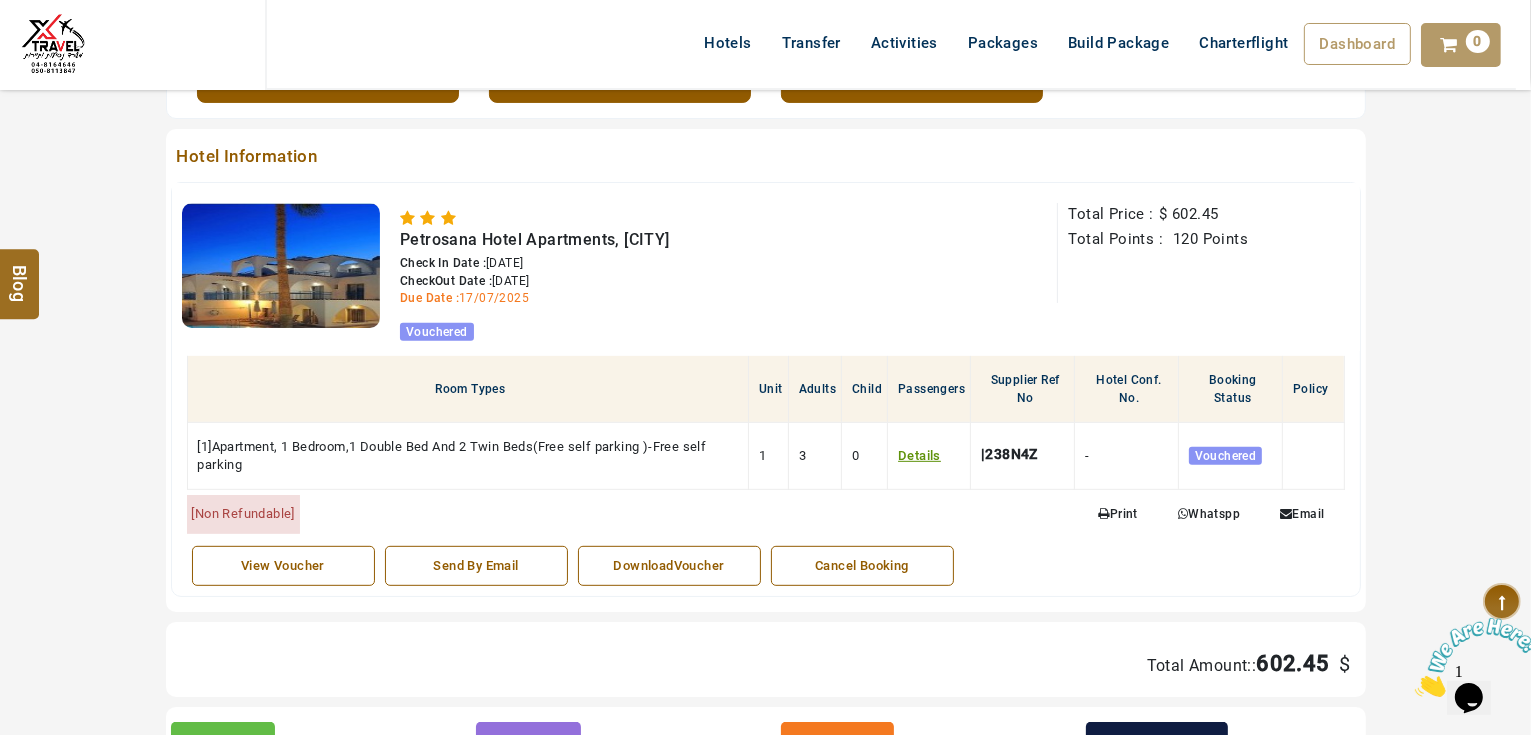 click on "Print" at bounding box center (1117, 514) 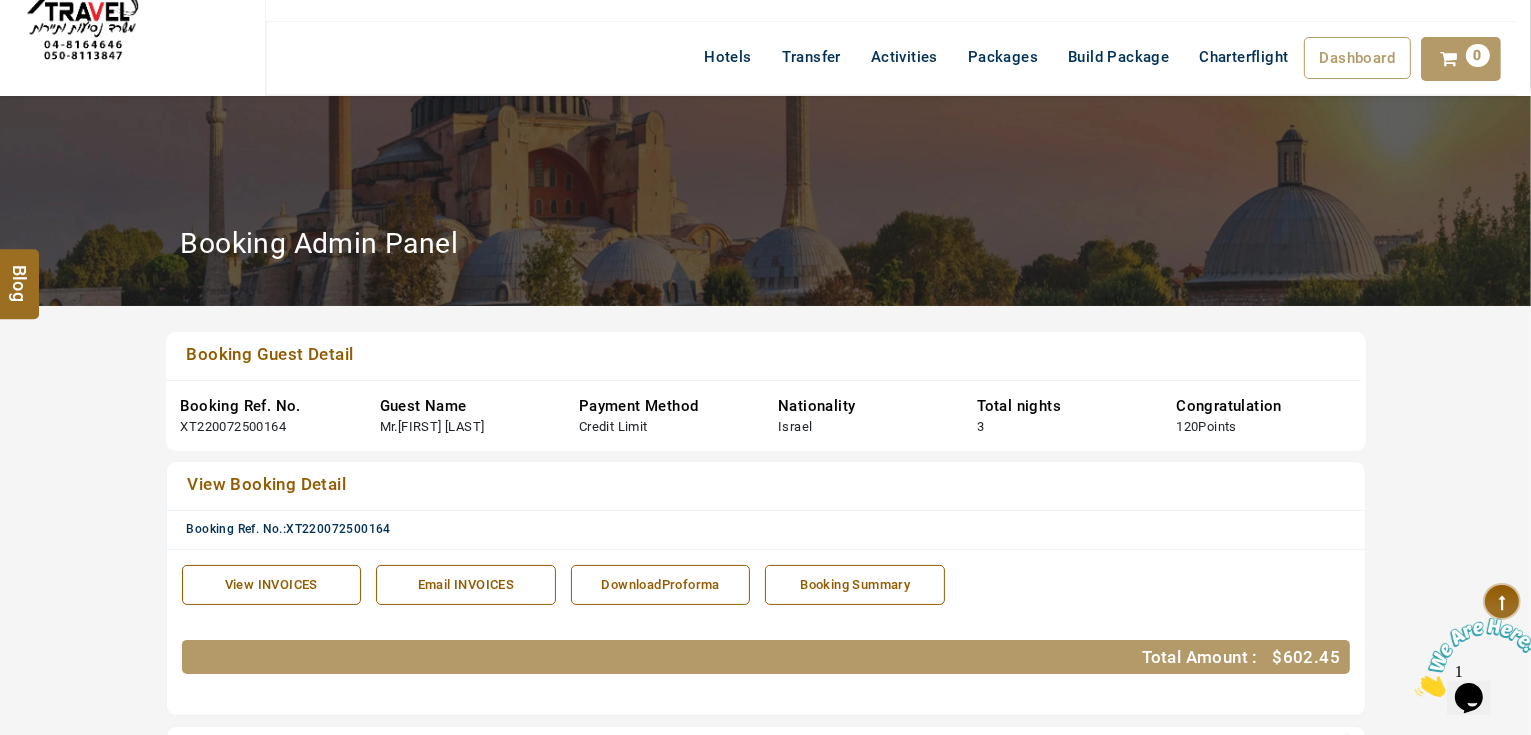 scroll, scrollTop: 0, scrollLeft: 0, axis: both 